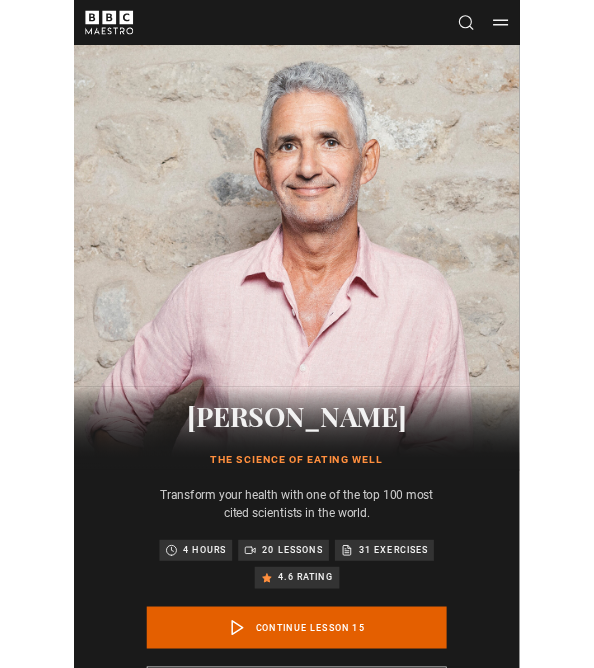 scroll, scrollTop: 1060, scrollLeft: 0, axis: vertical 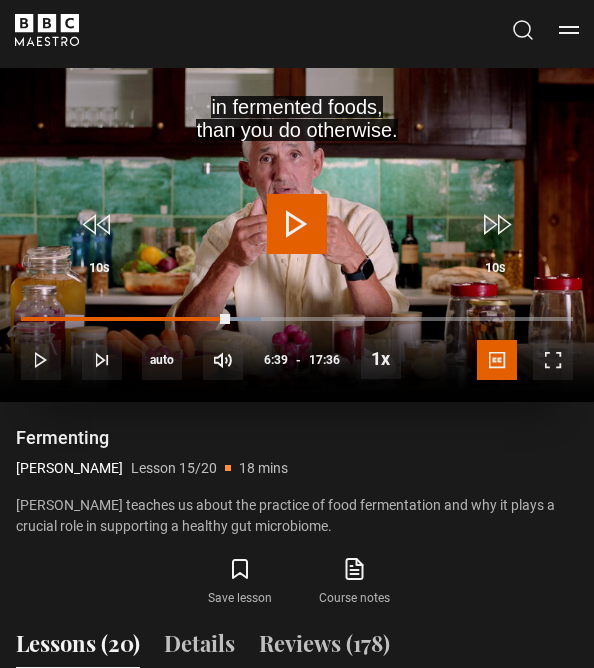 click at bounding box center (297, 224) 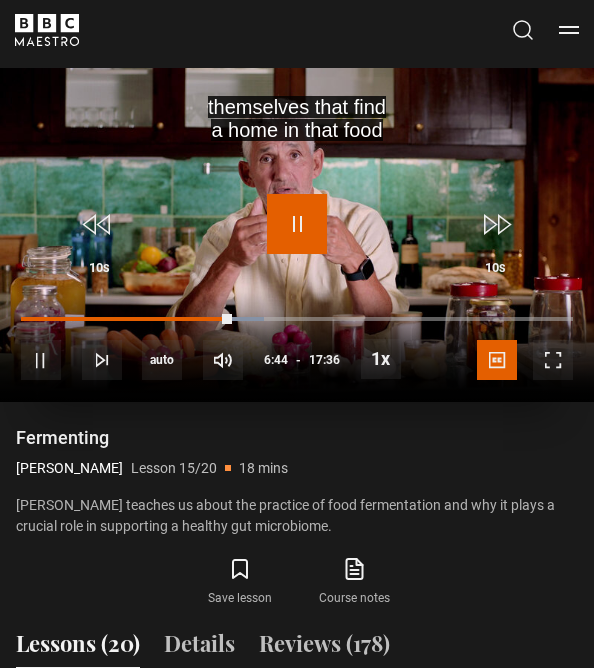 click at bounding box center (297, 224) 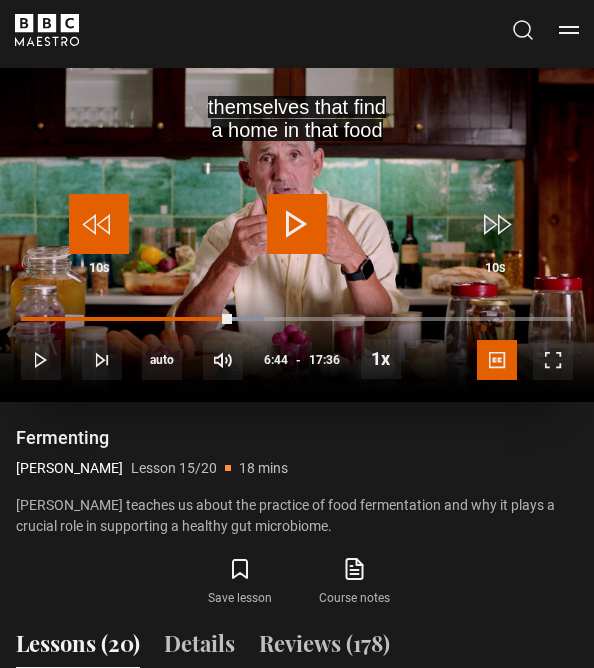 click at bounding box center [99, 224] 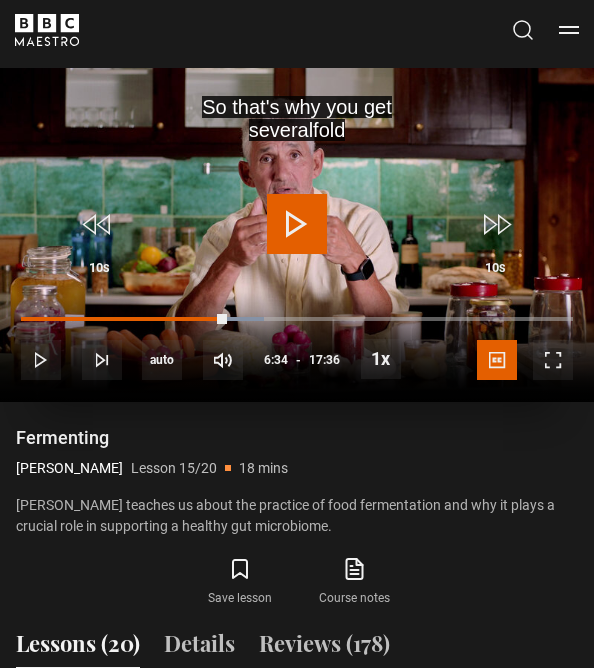 click at bounding box center [297, 224] 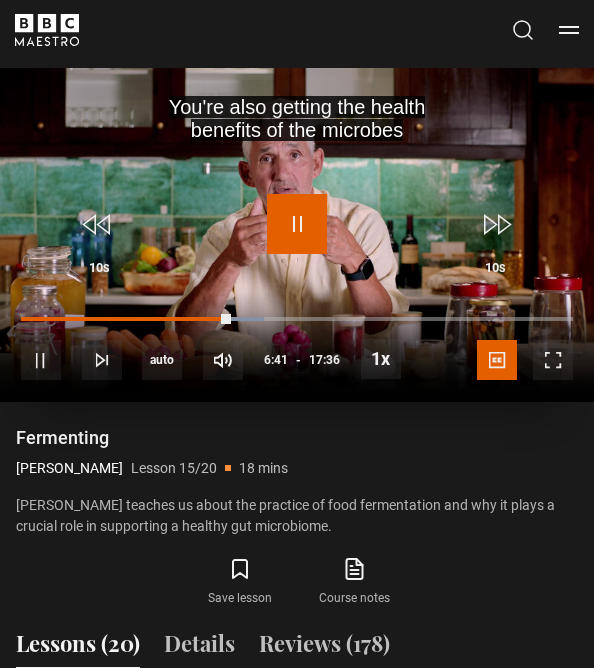 drag, startPoint x: 303, startPoint y: 216, endPoint x: 381, endPoint y: 247, distance: 83.9345 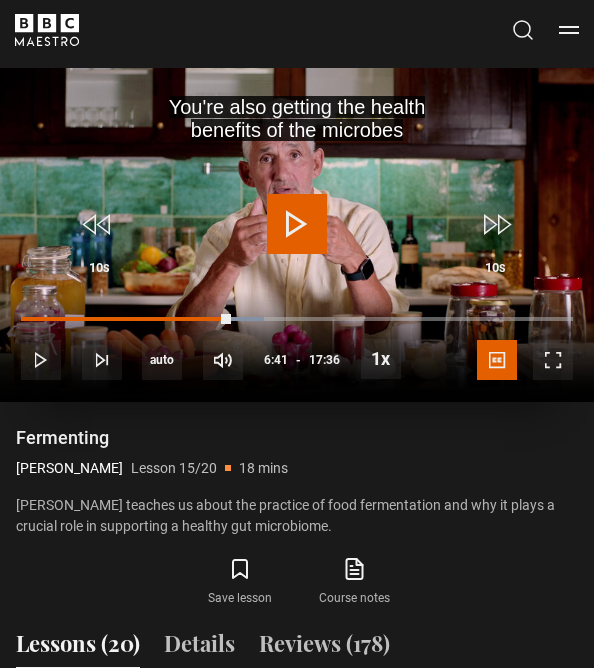 click at bounding box center (297, 224) 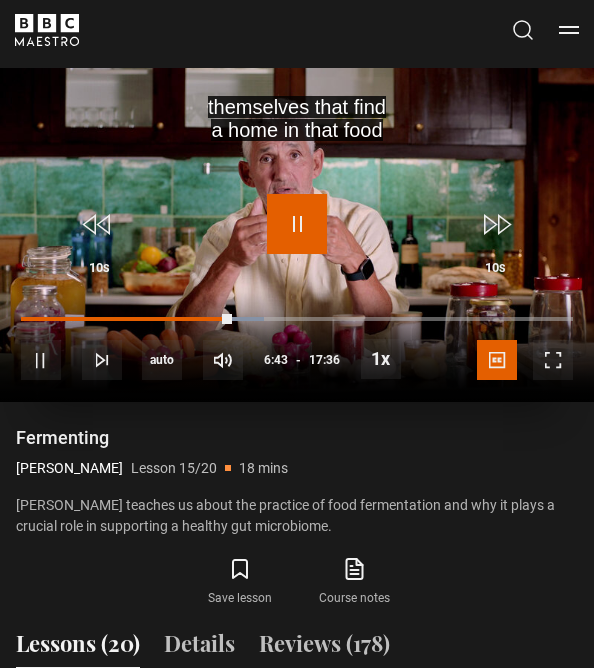 click at bounding box center (297, 224) 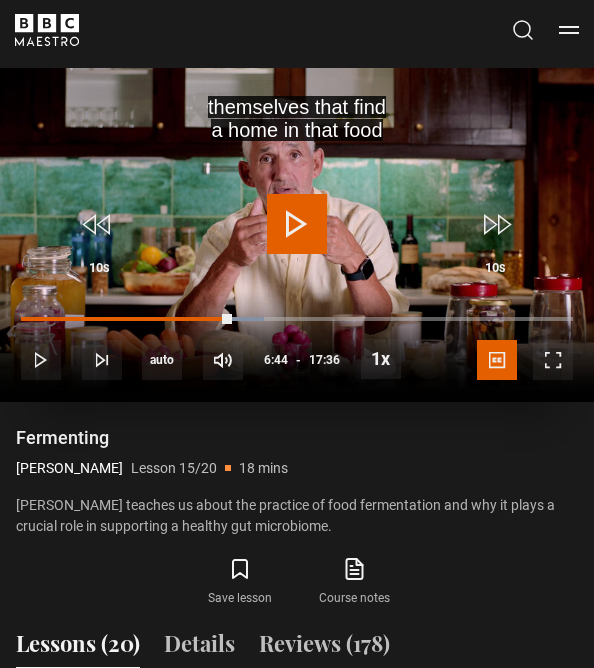 click at bounding box center (297, 235) 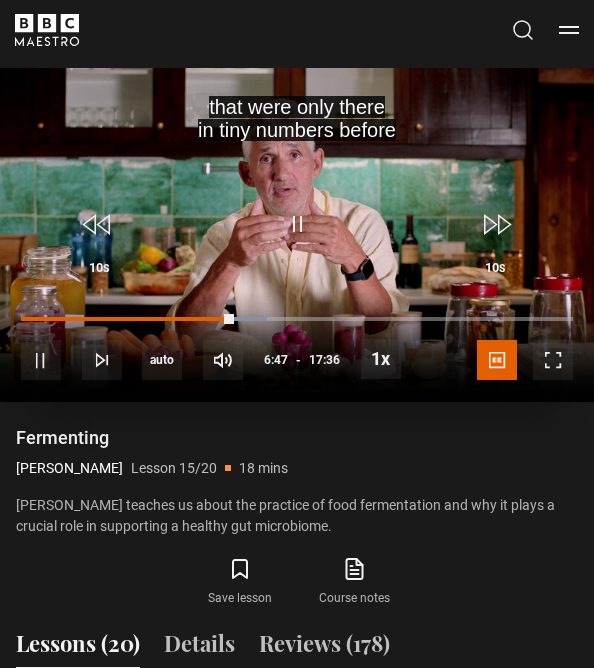 click at bounding box center (297, 235) 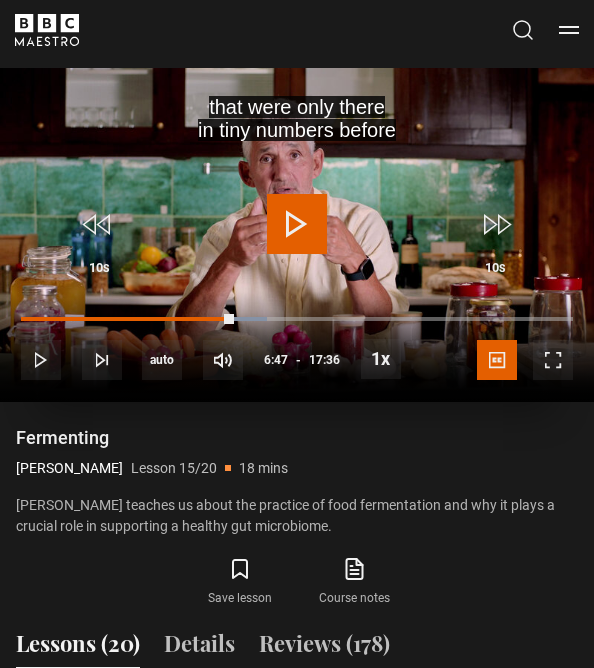 click at bounding box center (297, 224) 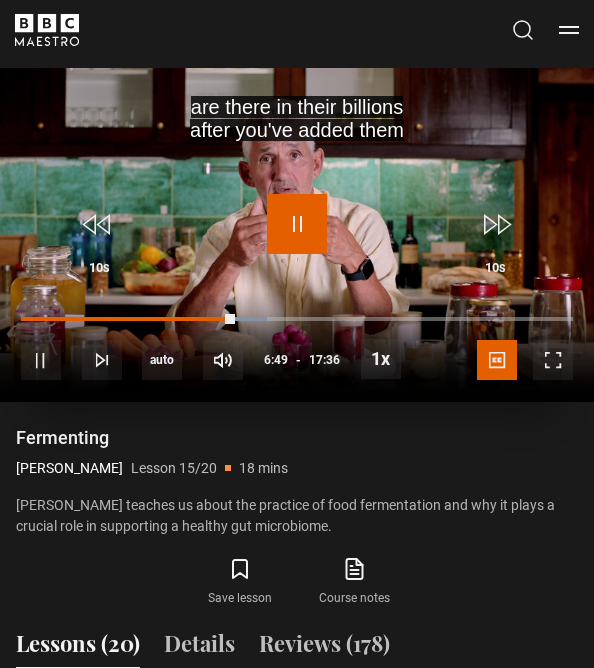 click at bounding box center (297, 224) 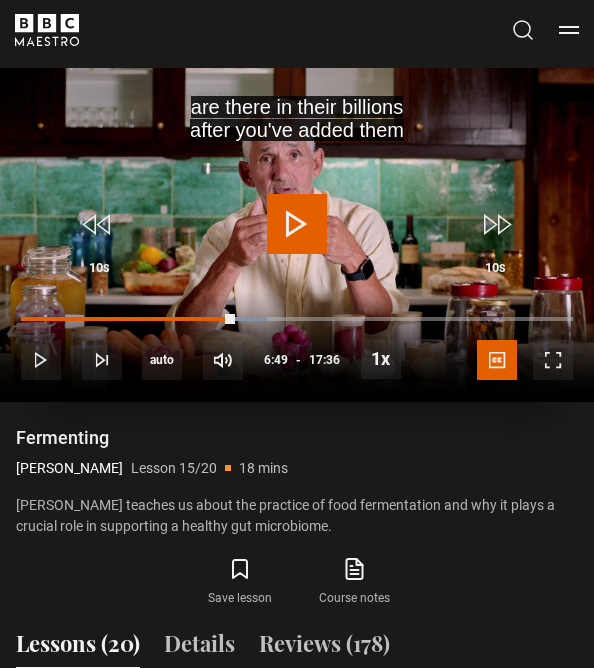 click at bounding box center (297, 224) 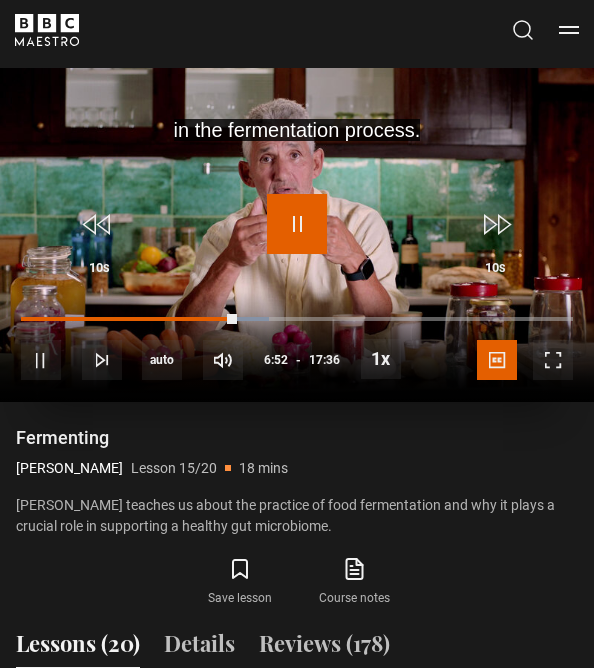 click at bounding box center (297, 224) 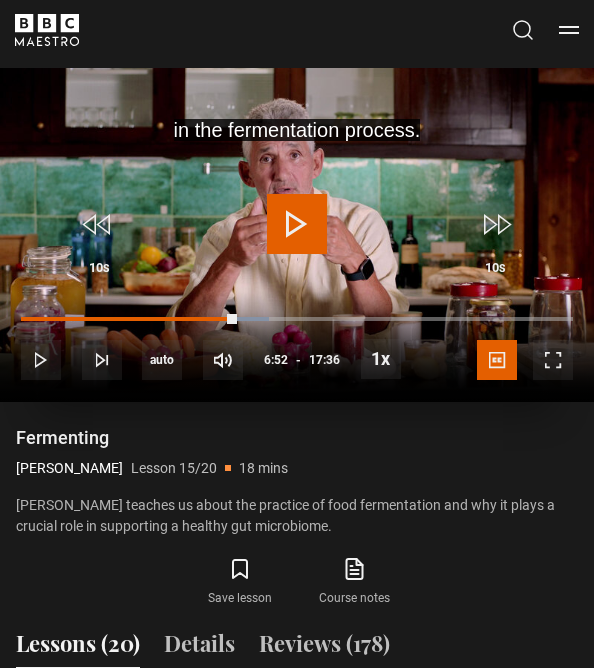 click at bounding box center (297, 224) 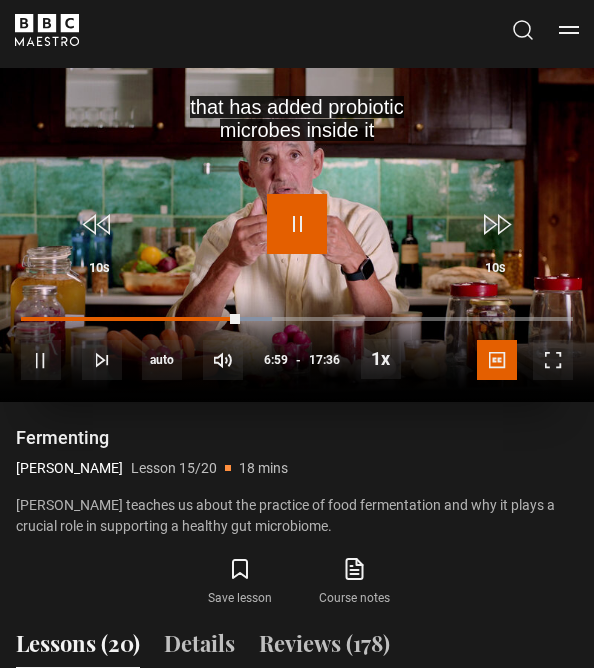 click at bounding box center [297, 224] 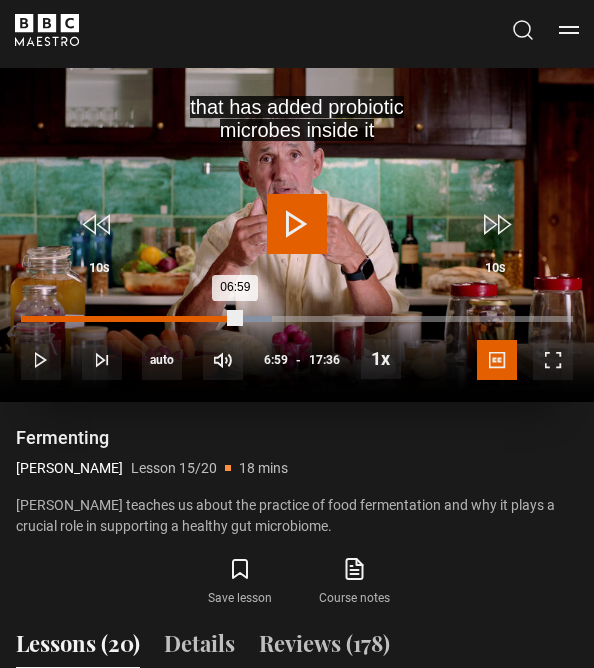 click on "06:59" at bounding box center [131, 319] 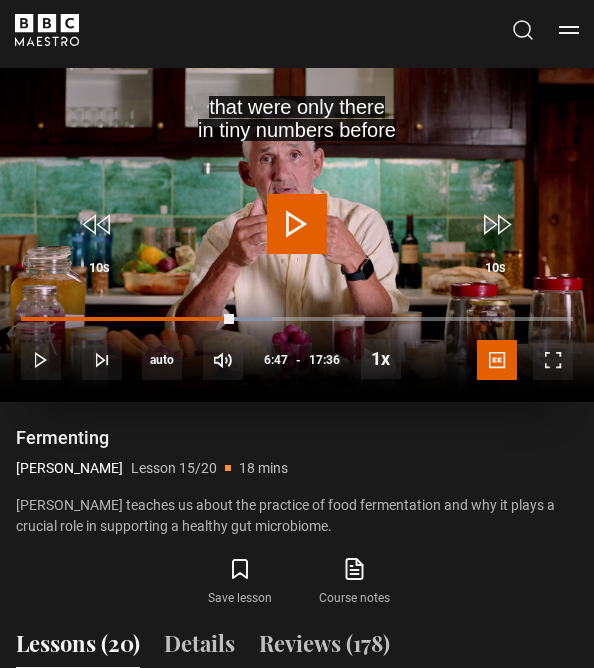 click at bounding box center (297, 224) 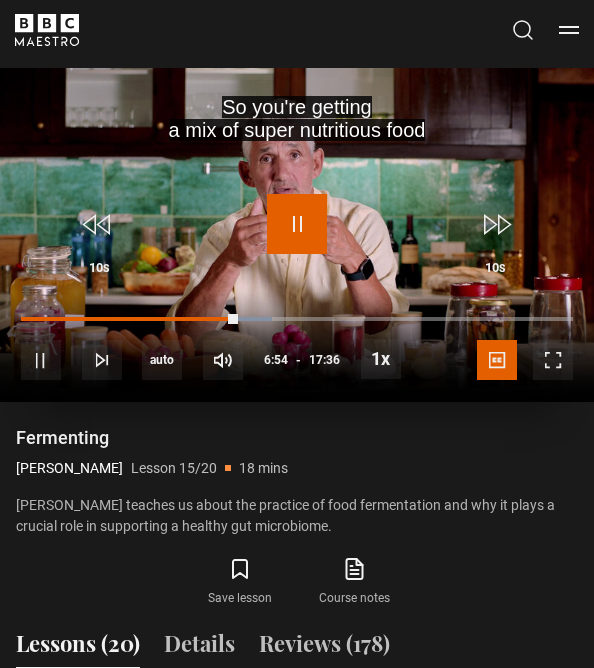 click at bounding box center (297, 224) 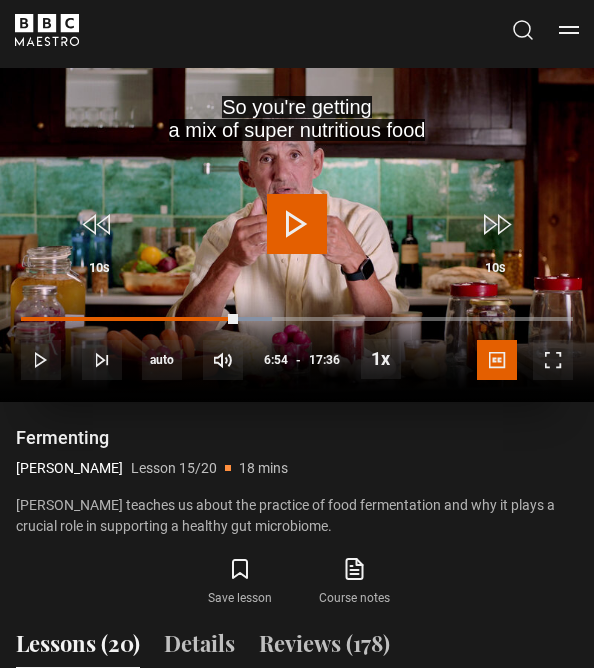 click at bounding box center (297, 224) 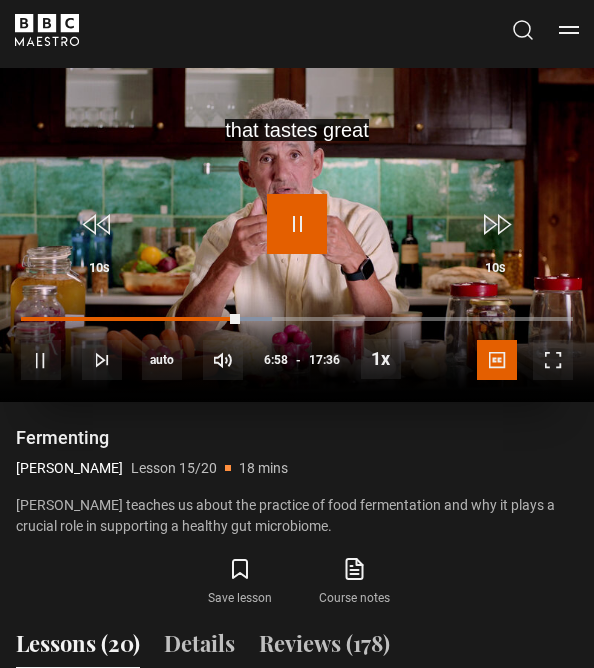 click at bounding box center (297, 224) 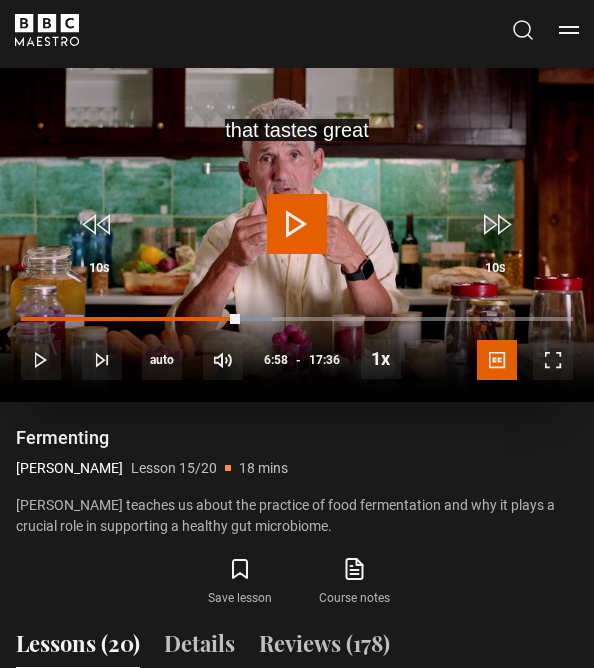 click at bounding box center [297, 224] 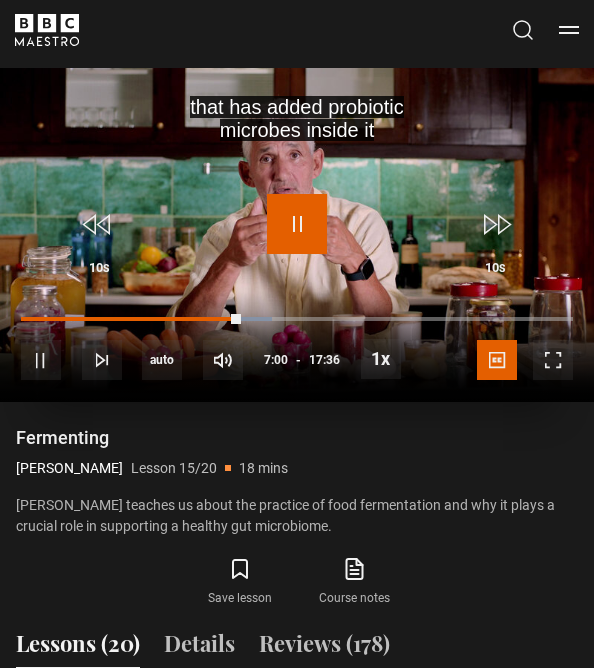 click at bounding box center (297, 224) 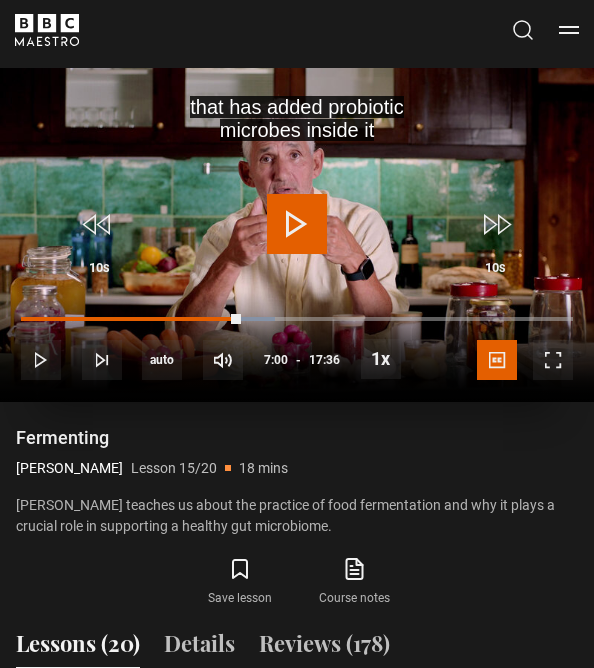 click at bounding box center (297, 224) 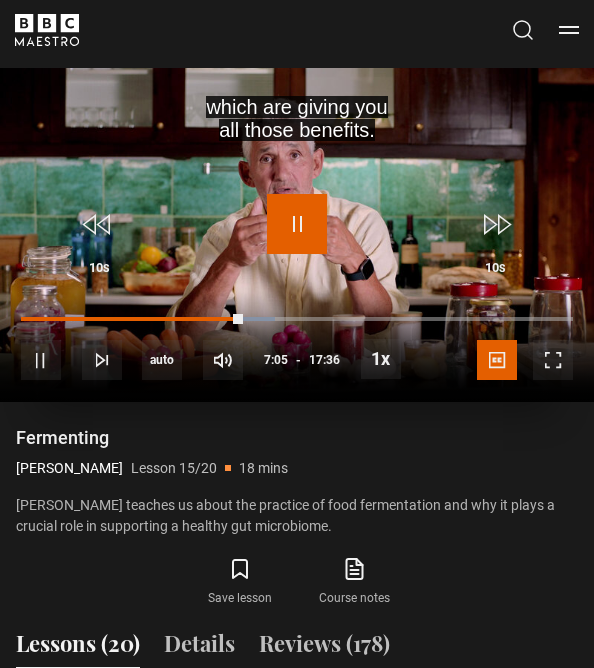 click at bounding box center (297, 224) 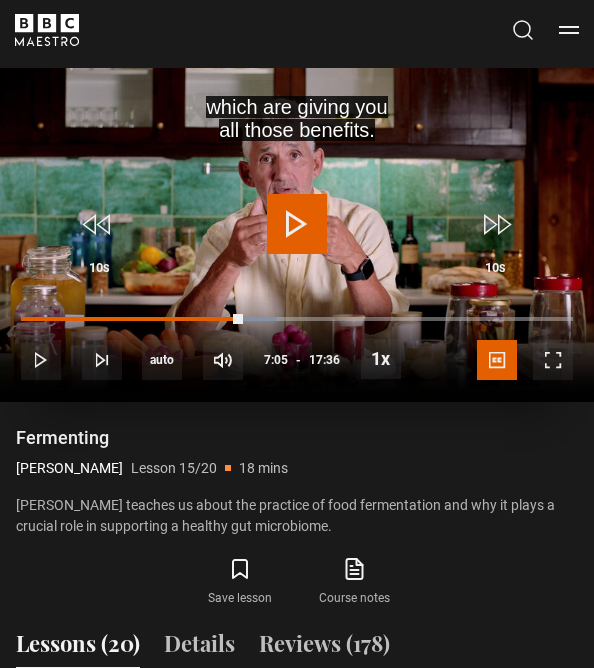 click at bounding box center [297, 224] 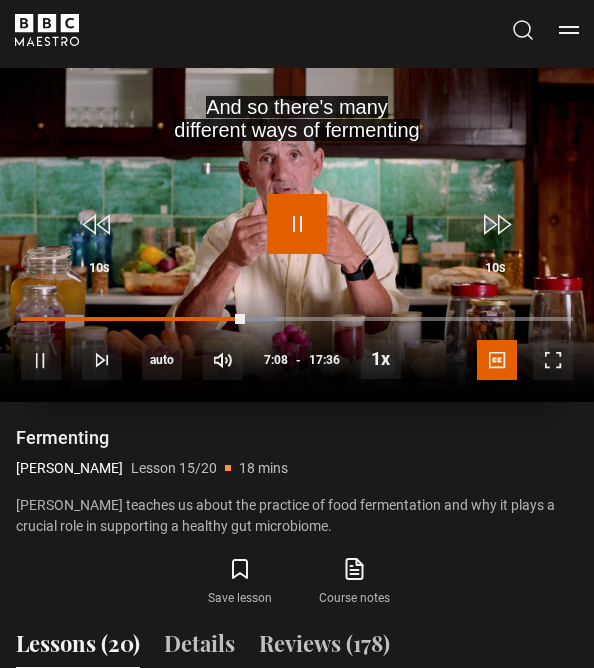 click at bounding box center [297, 224] 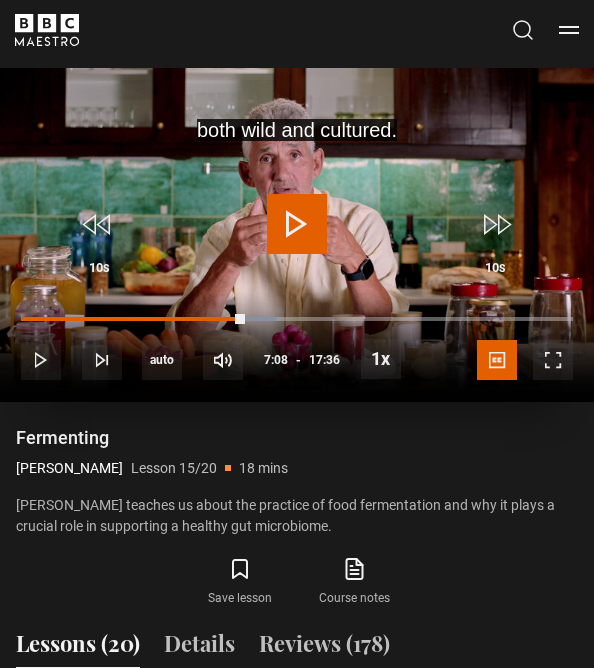 click at bounding box center [297, 224] 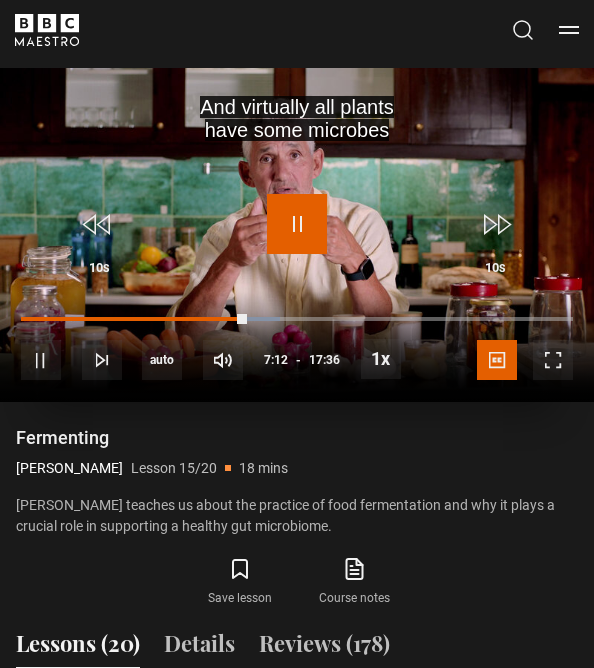 click at bounding box center (297, 224) 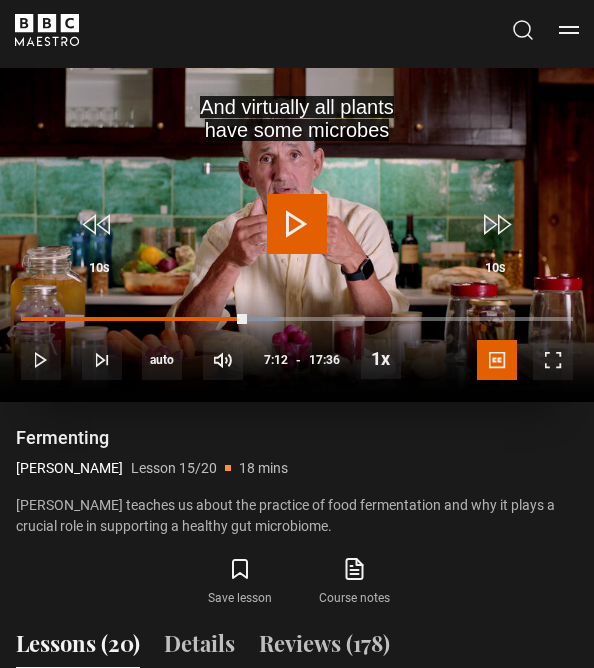 click at bounding box center [297, 224] 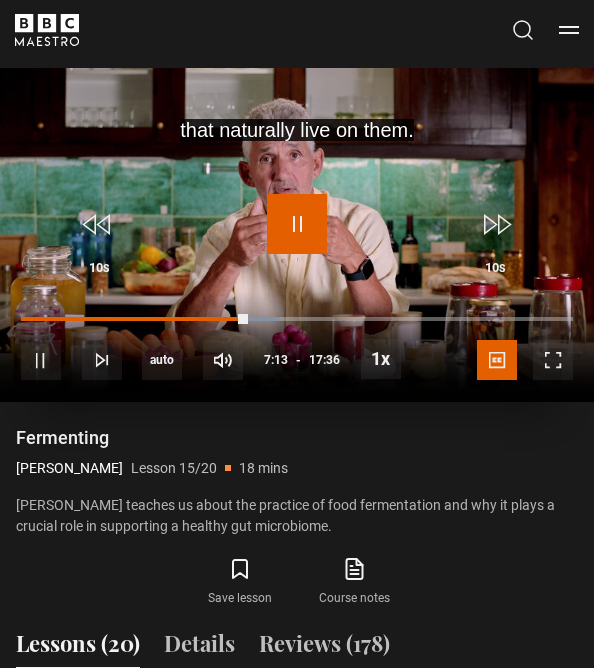 click at bounding box center (297, 224) 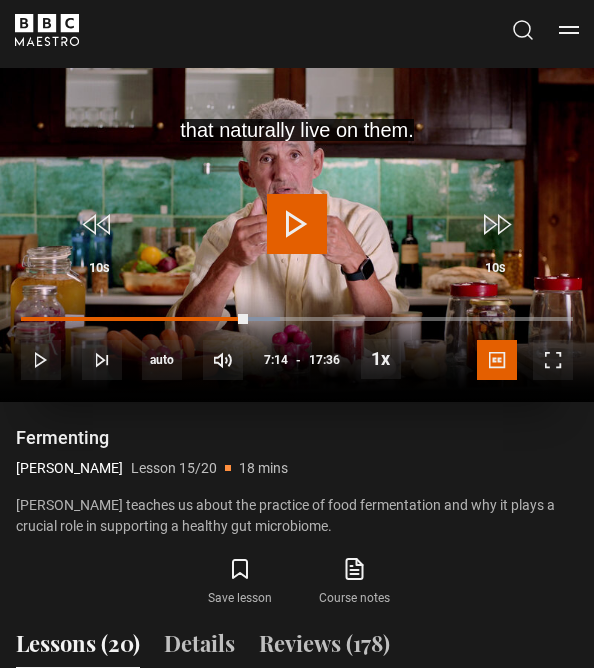 click at bounding box center (297, 224) 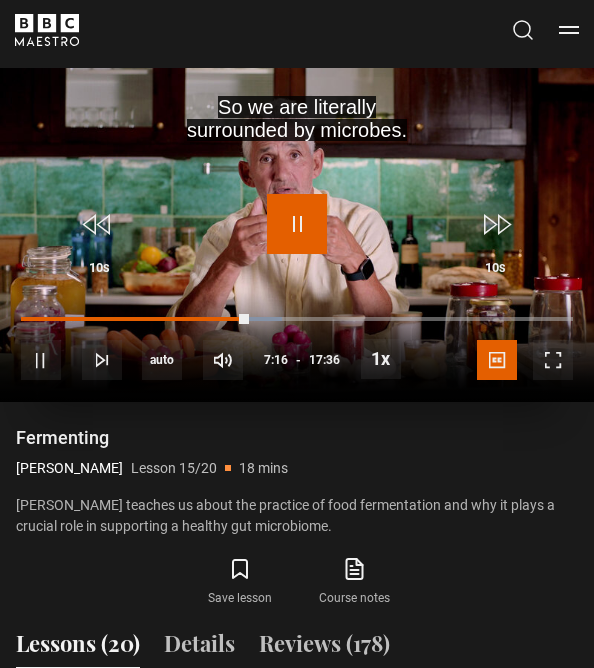 click at bounding box center (297, 224) 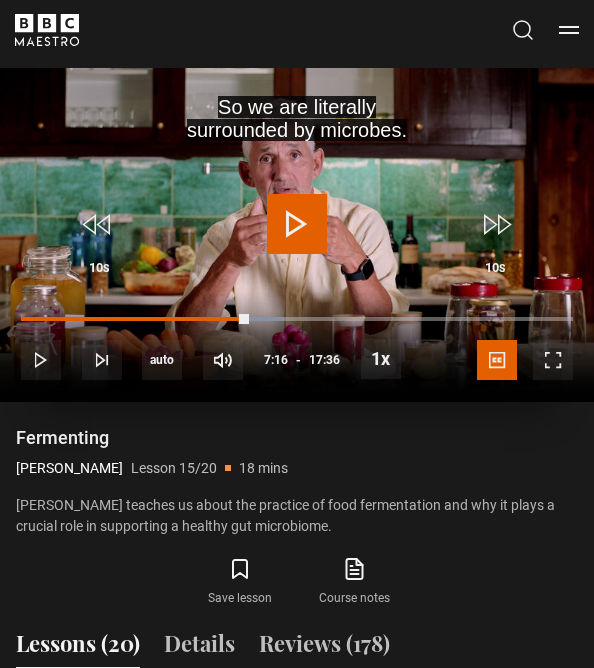 click at bounding box center [297, 224] 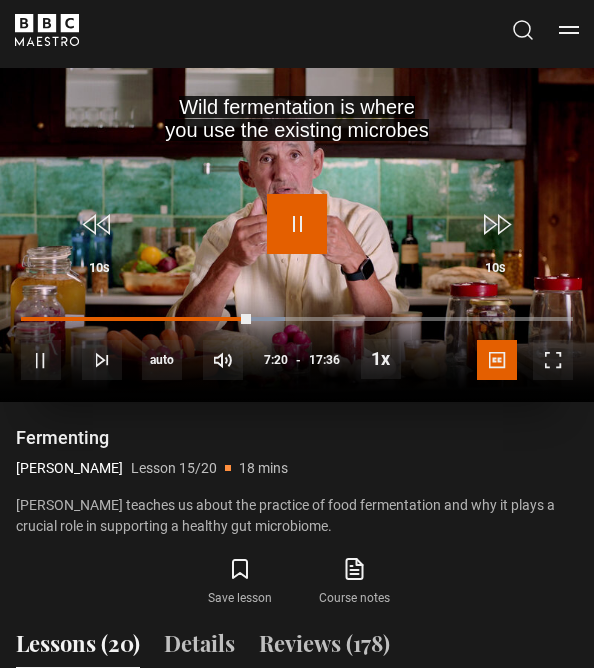 click at bounding box center (297, 224) 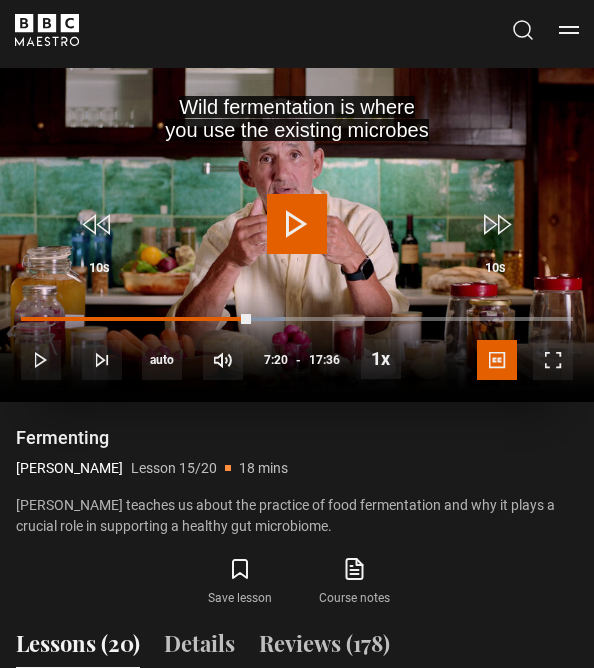 click at bounding box center [297, 224] 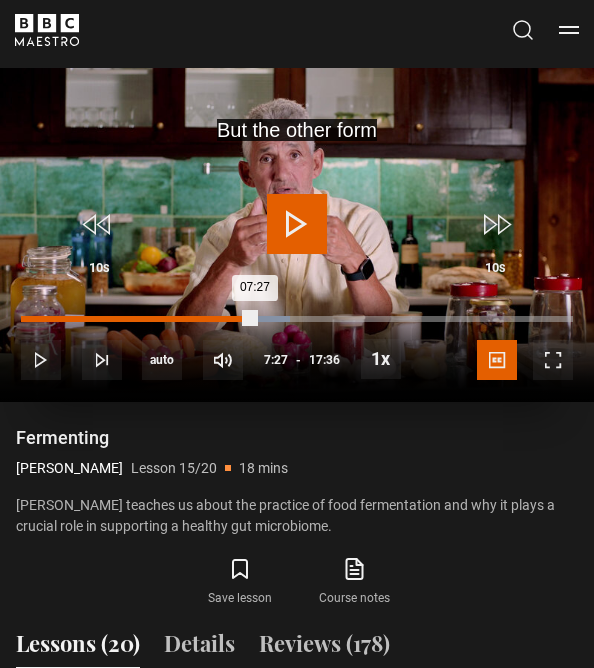 click on "07:27" at bounding box center (138, 319) 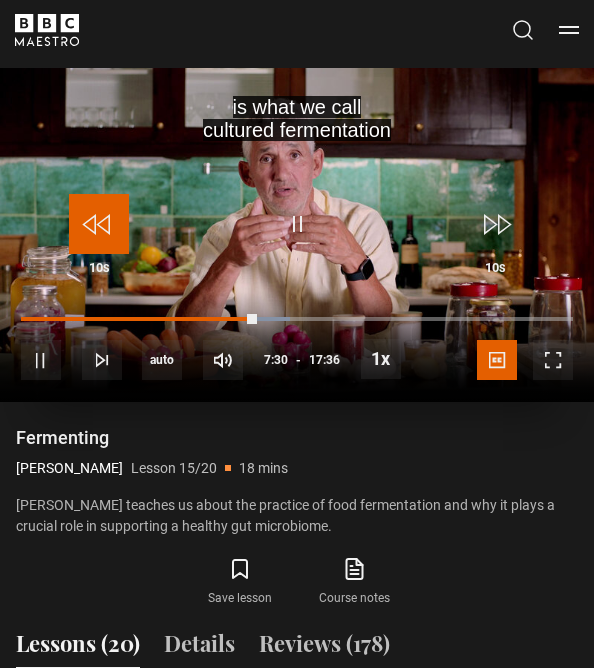 click at bounding box center (99, 224) 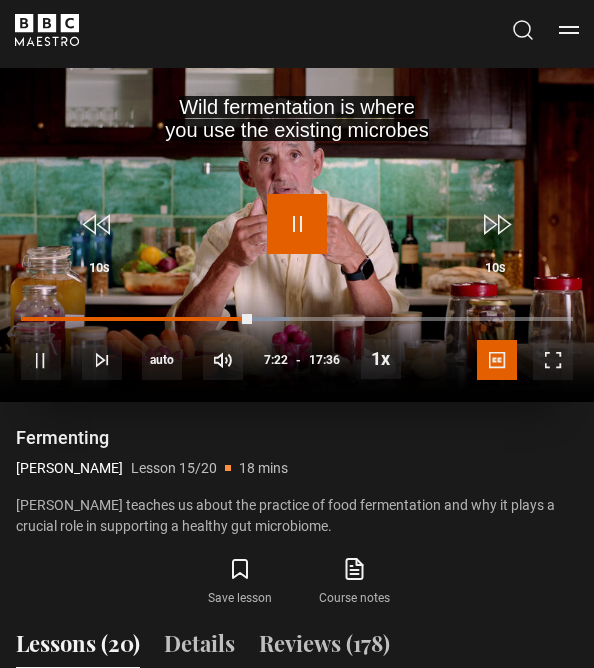 click at bounding box center [297, 224] 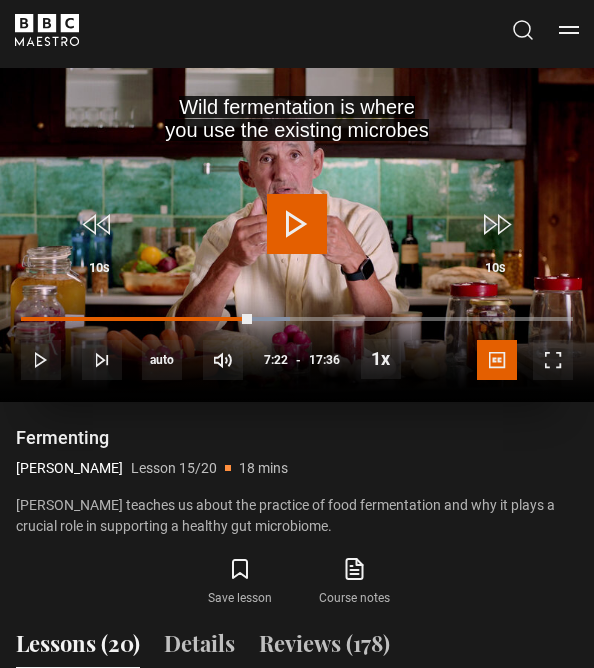 click at bounding box center (297, 224) 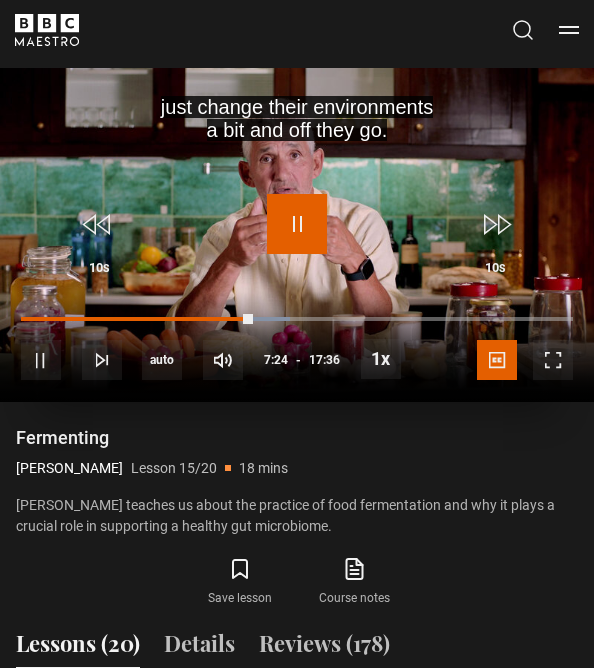click at bounding box center [297, 224] 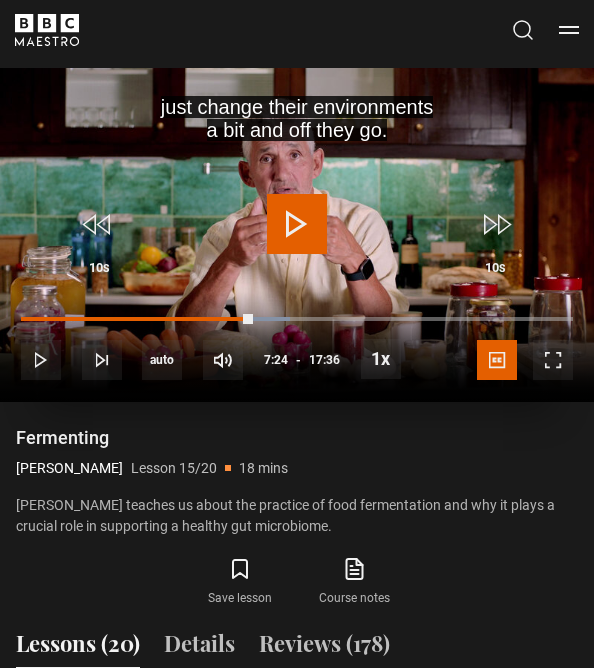 click at bounding box center (297, 224) 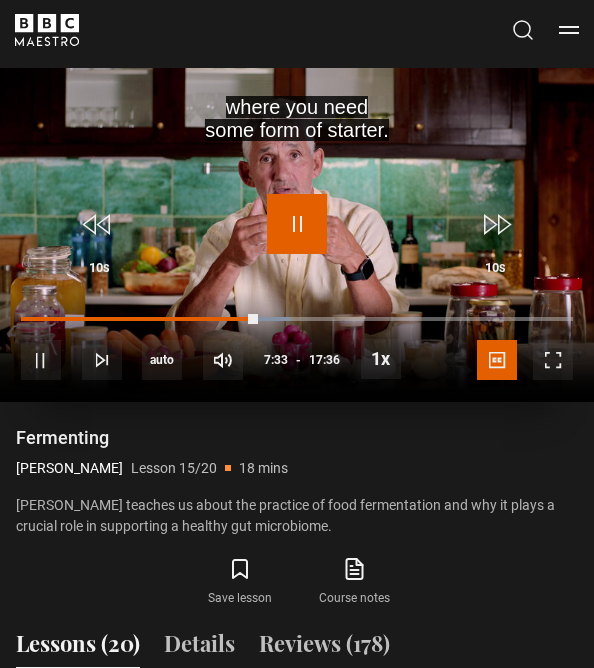 click at bounding box center [297, 224] 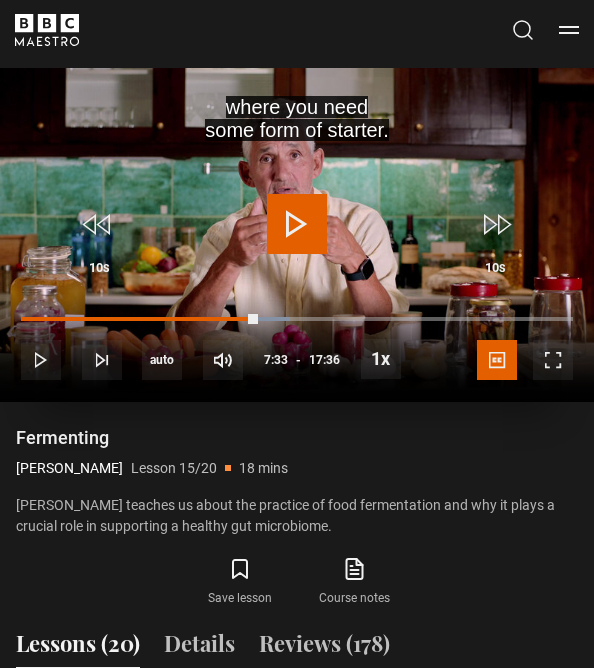 click at bounding box center [297, 224] 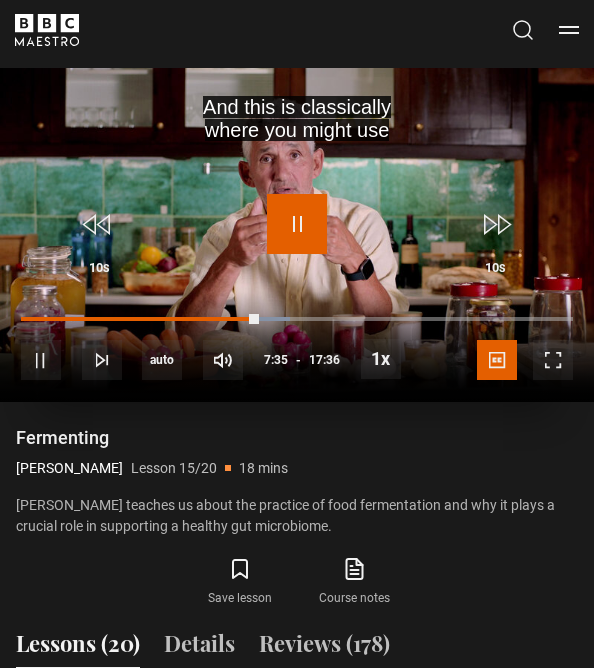 click at bounding box center (297, 224) 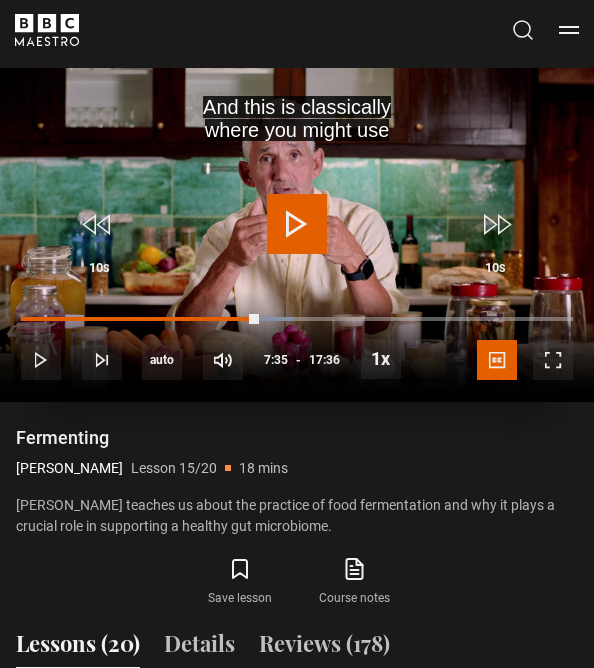click at bounding box center [297, 224] 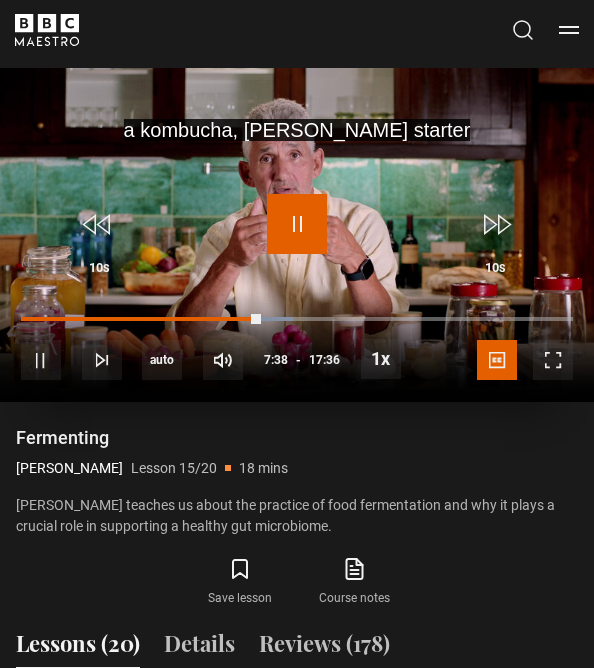 click at bounding box center [297, 224] 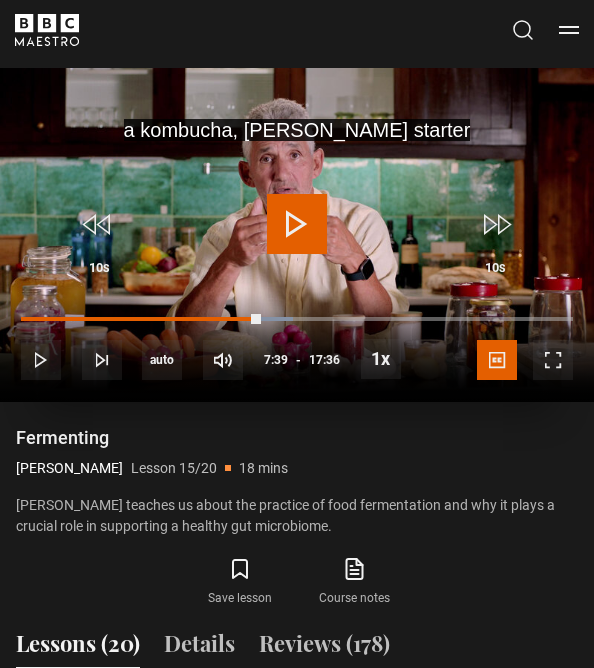 click at bounding box center (297, 224) 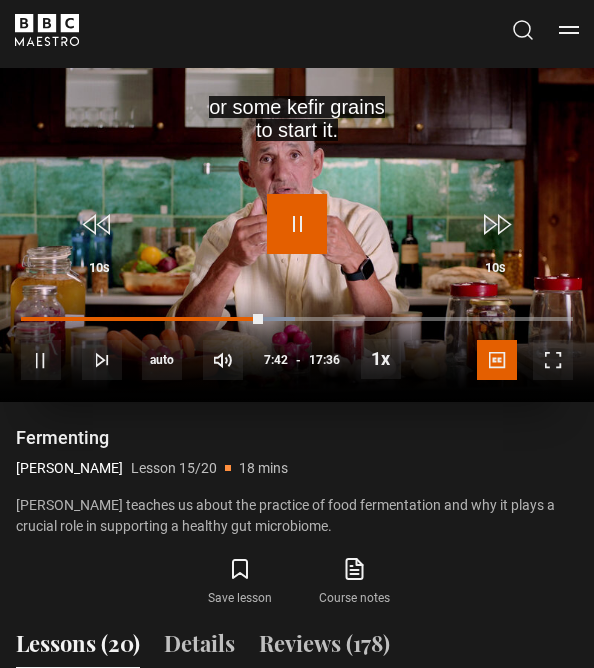click at bounding box center [297, 224] 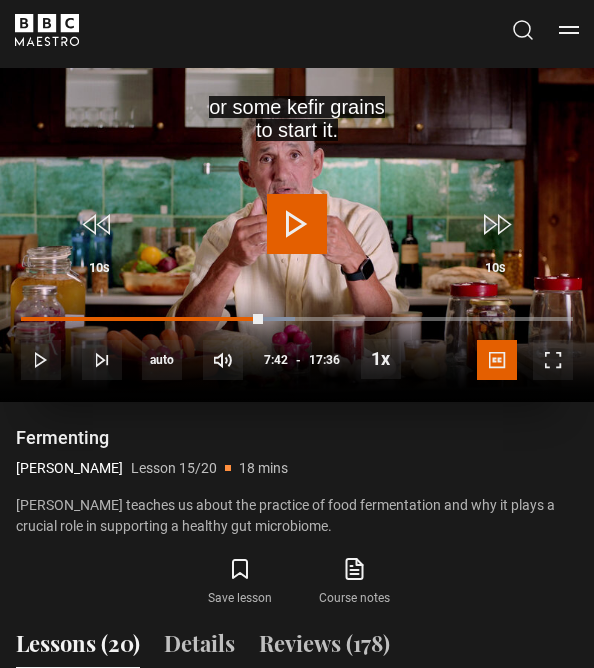 click at bounding box center [297, 224] 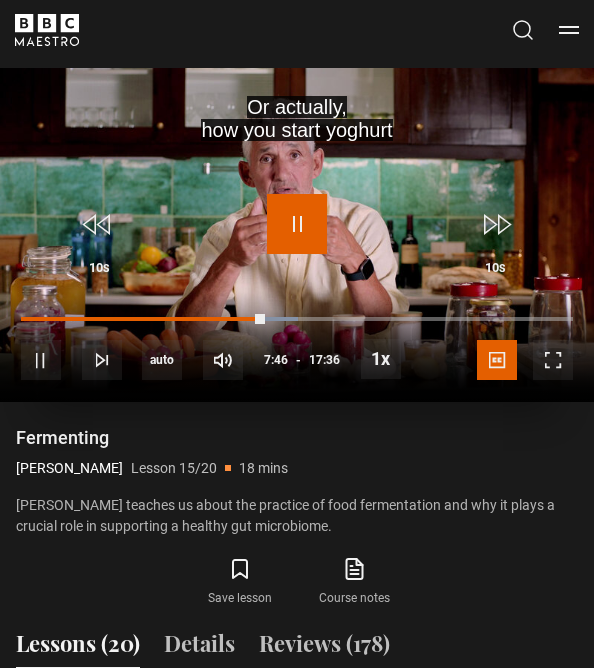 click at bounding box center (297, 224) 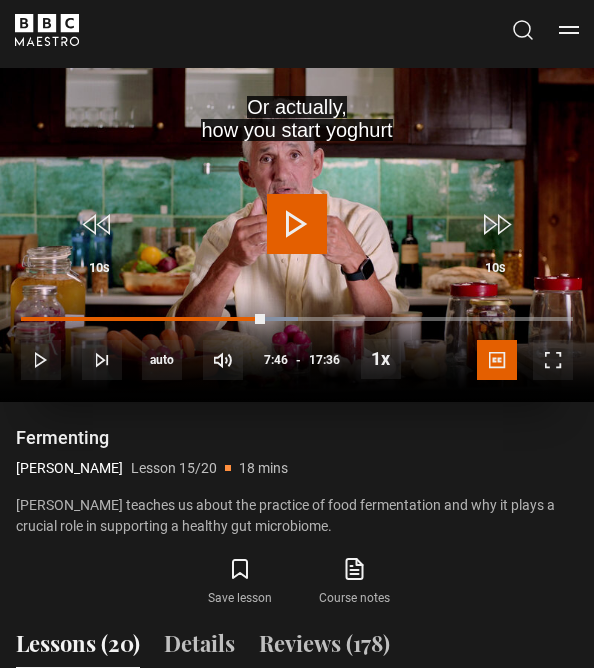 click at bounding box center [297, 224] 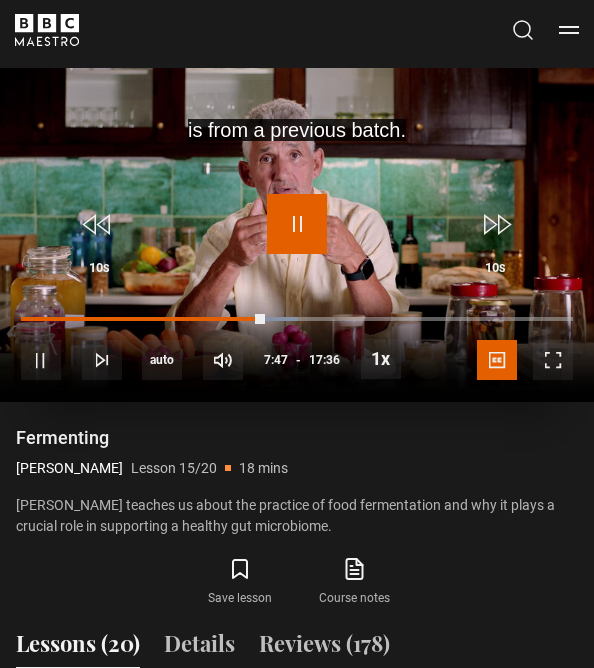 click at bounding box center [297, 224] 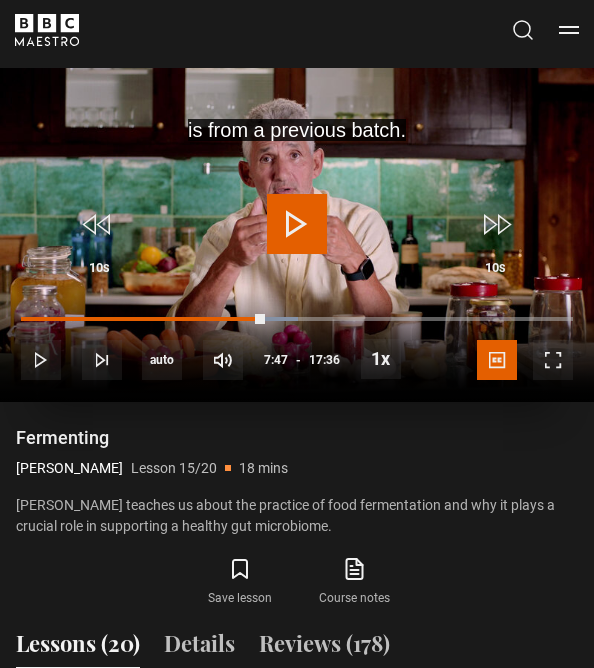 click at bounding box center [297, 224] 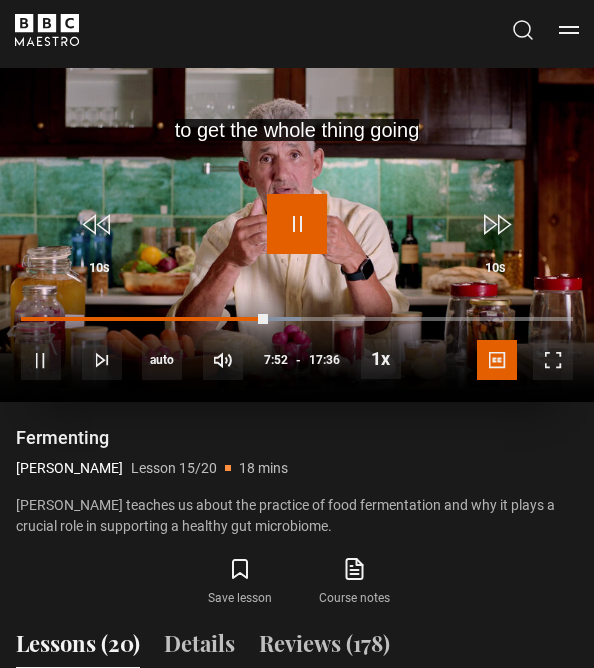 click at bounding box center [297, 224] 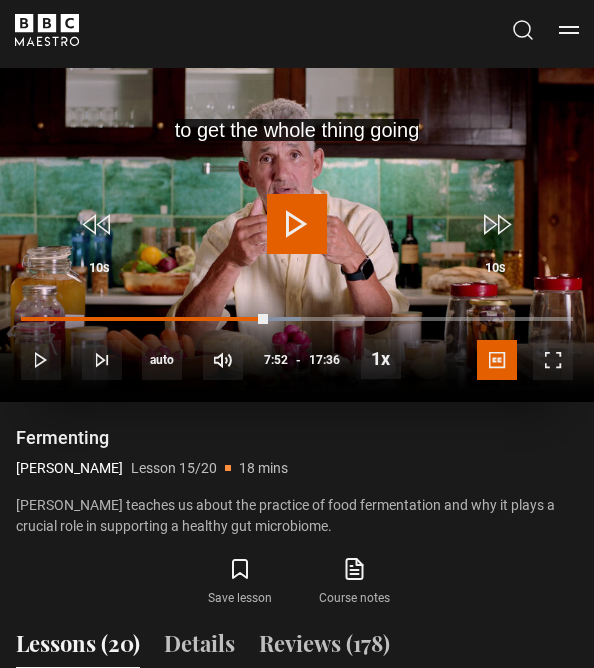 click at bounding box center (297, 235) 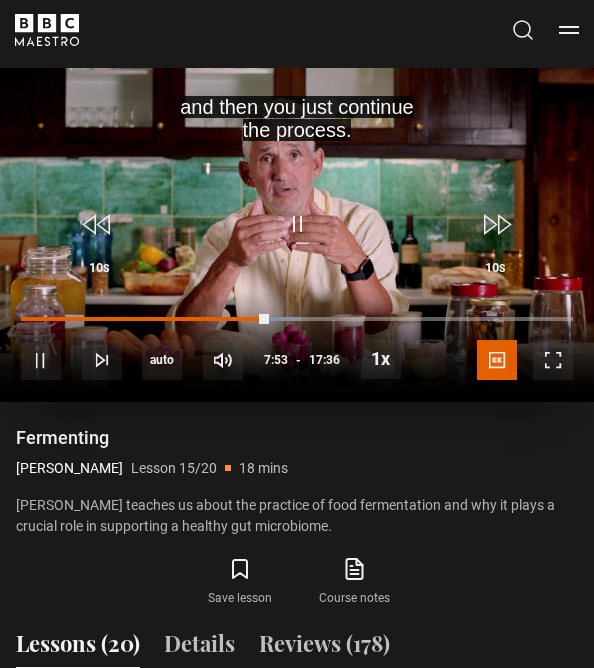 click at bounding box center [297, 235] 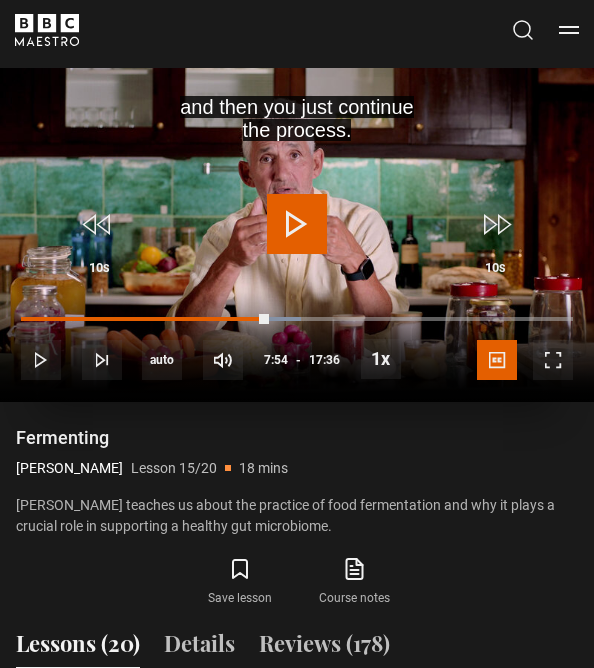 click on "Play" at bounding box center (297, 228) 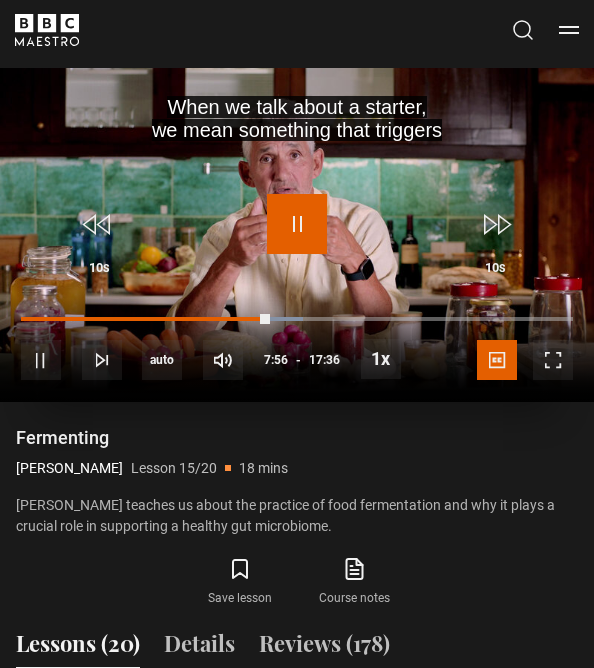 click on "Pause" at bounding box center (297, 228) 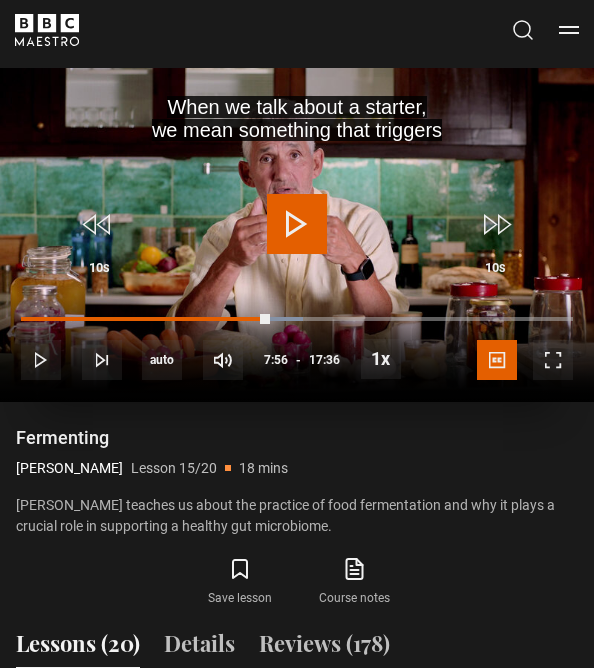 click at bounding box center (297, 224) 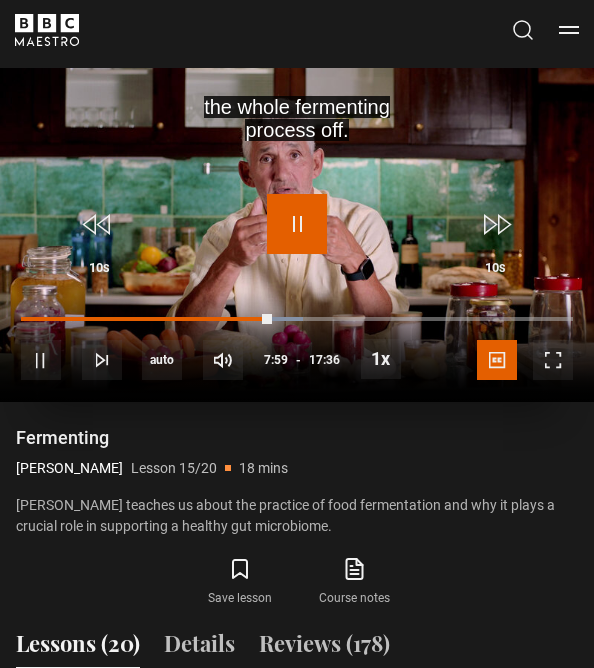 click at bounding box center (297, 224) 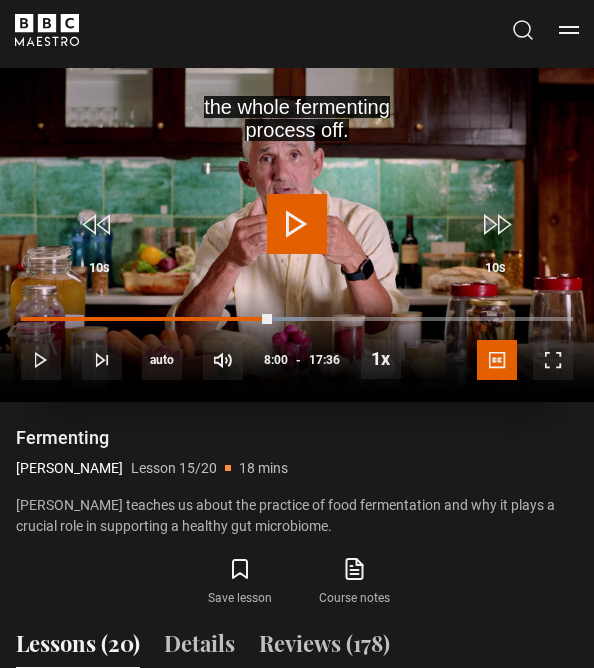 click at bounding box center [297, 235] 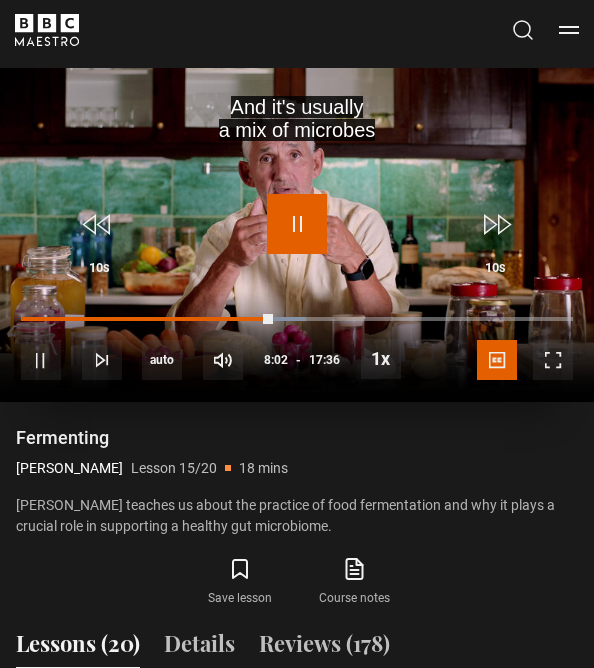 click at bounding box center [297, 224] 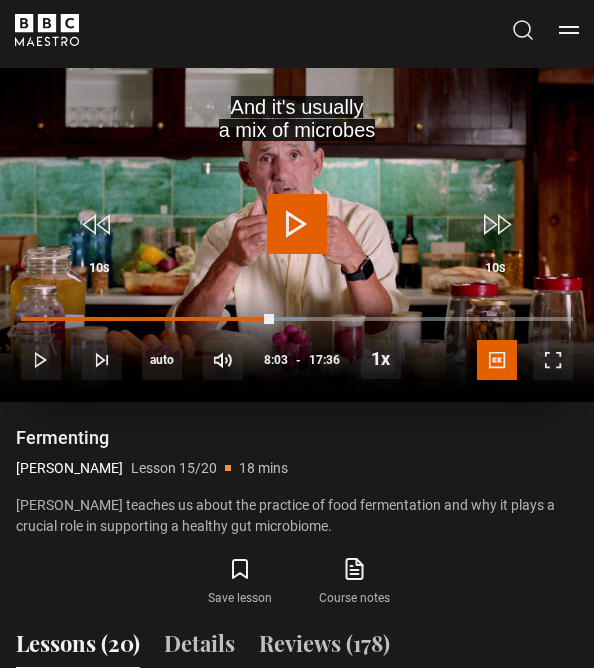 click at bounding box center [297, 224] 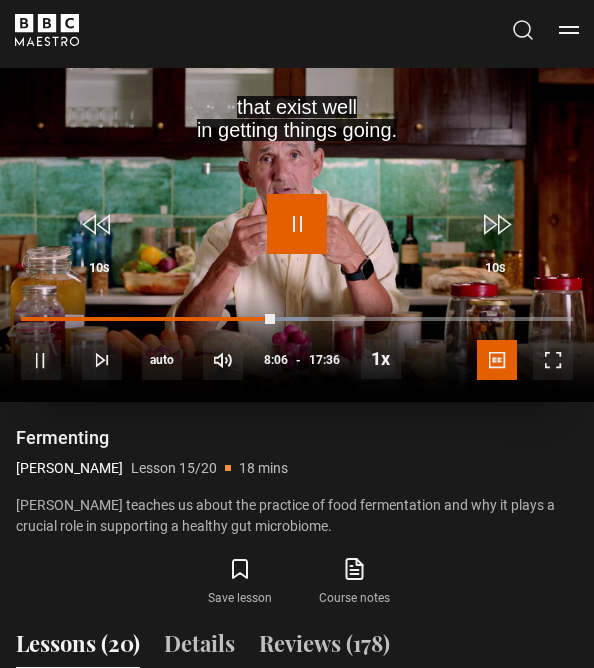 click at bounding box center [297, 224] 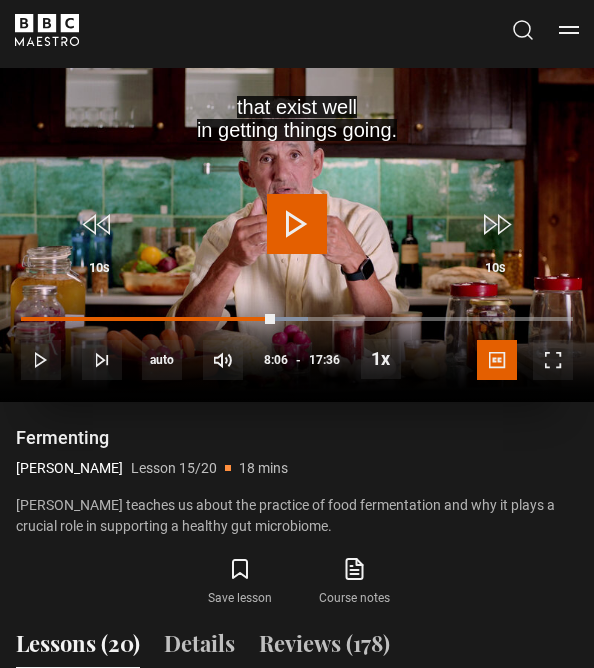 click at bounding box center [297, 224] 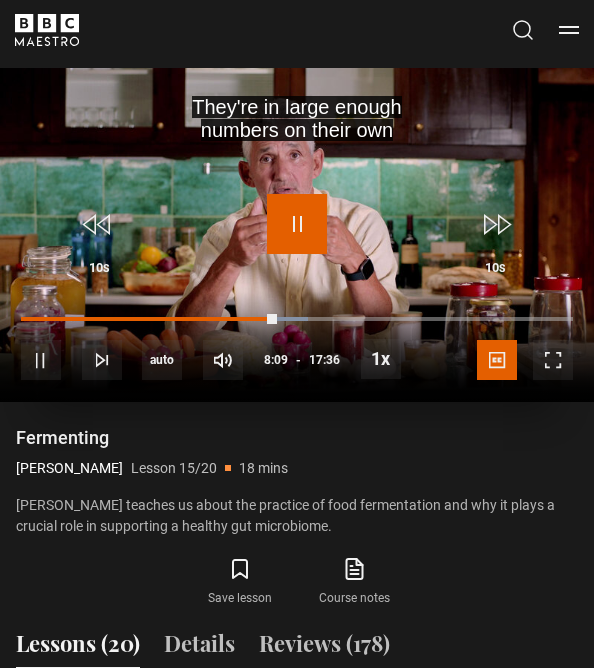 drag, startPoint x: 321, startPoint y: 229, endPoint x: 583, endPoint y: 287, distance: 268.34308 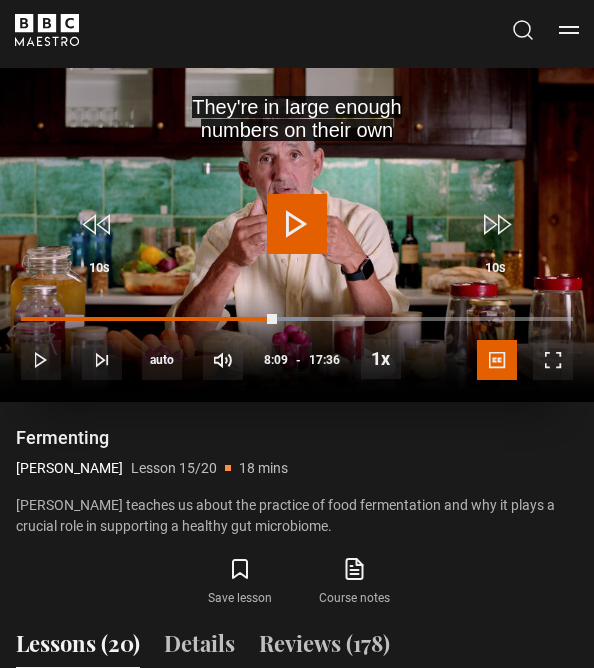 click at bounding box center [297, 224] 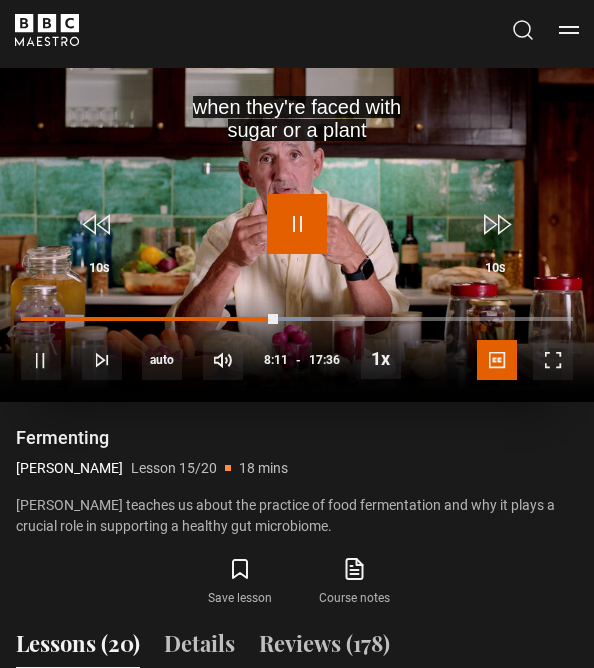 click at bounding box center (297, 224) 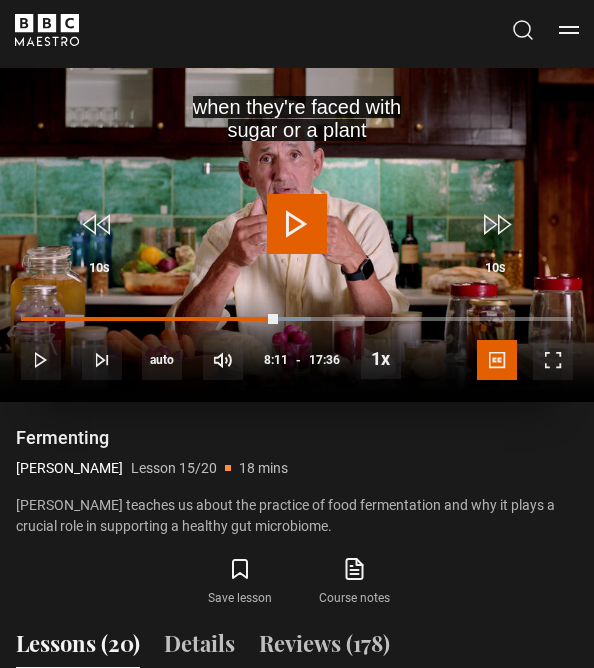 click at bounding box center [297, 224] 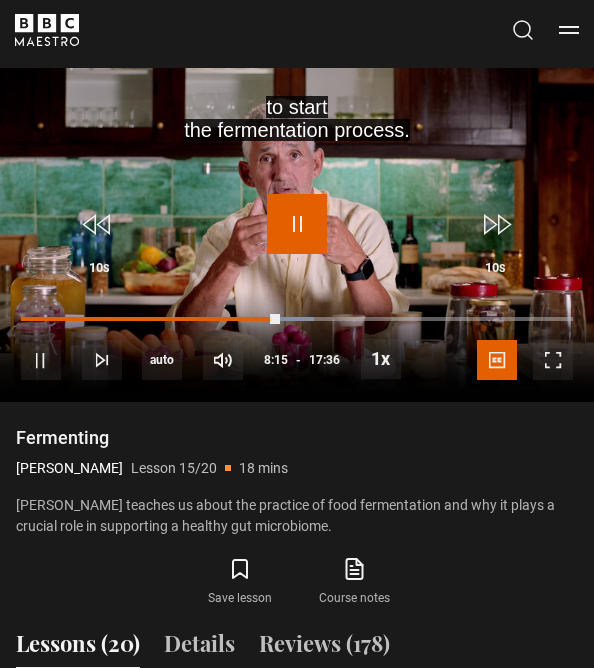 drag, startPoint x: 305, startPoint y: 213, endPoint x: 608, endPoint y: 283, distance: 310.9807 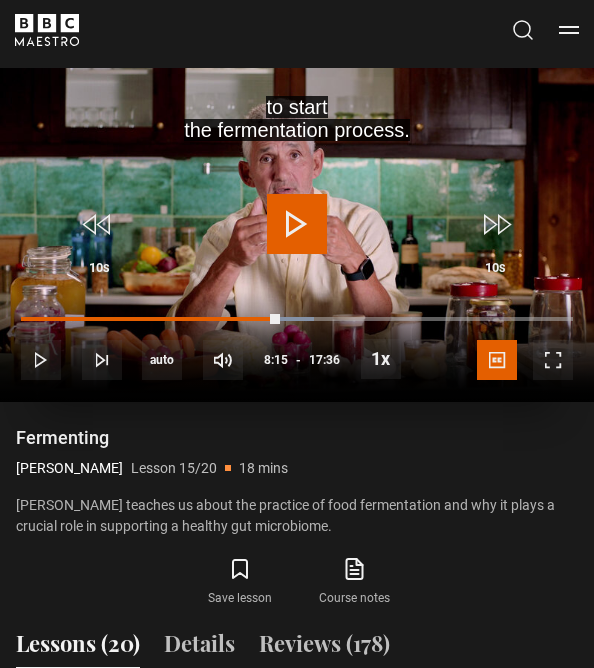 click at bounding box center [297, 224] 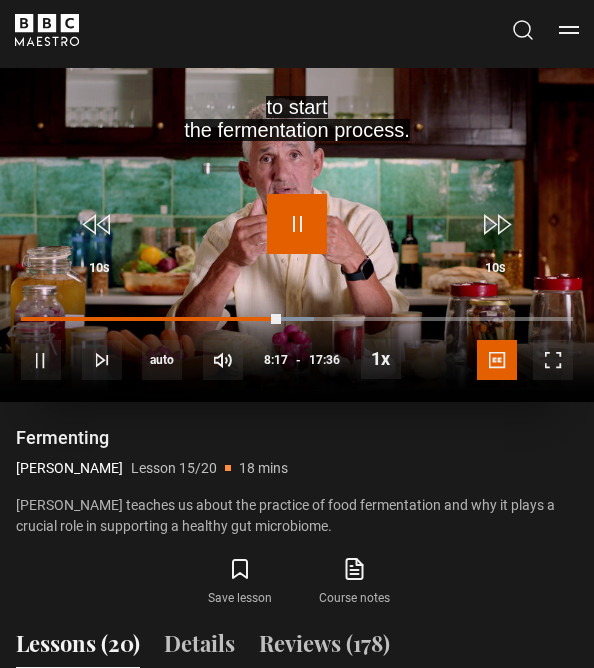 click at bounding box center [297, 224] 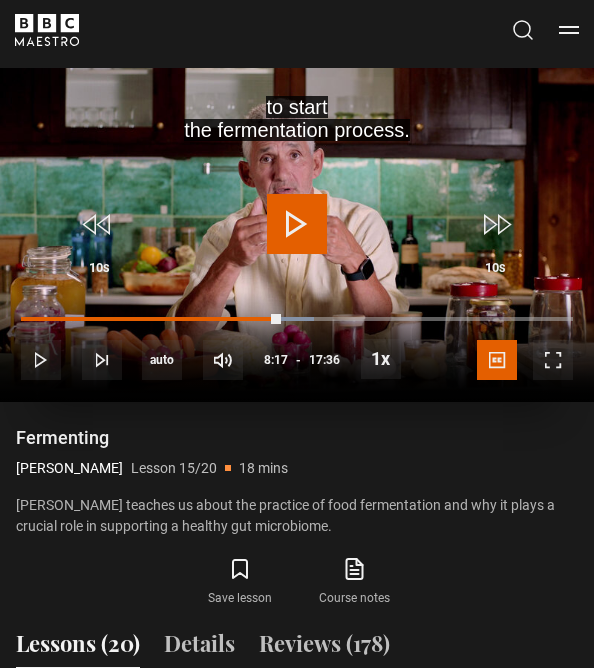 click at bounding box center (297, 224) 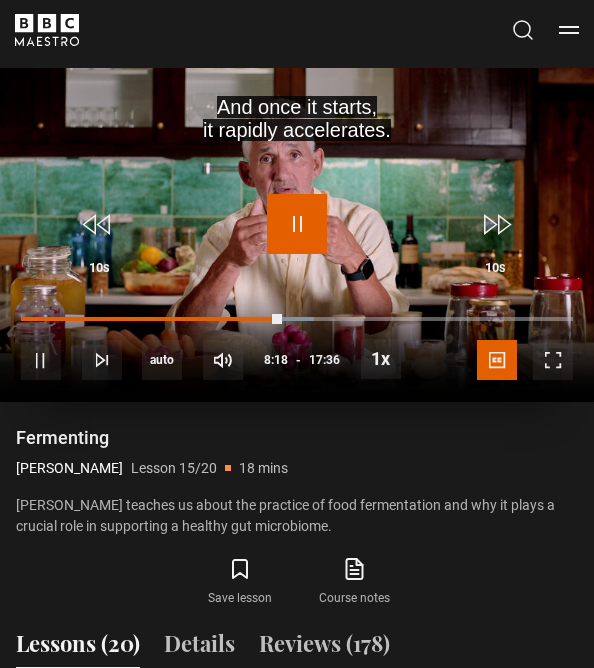 click at bounding box center (297, 224) 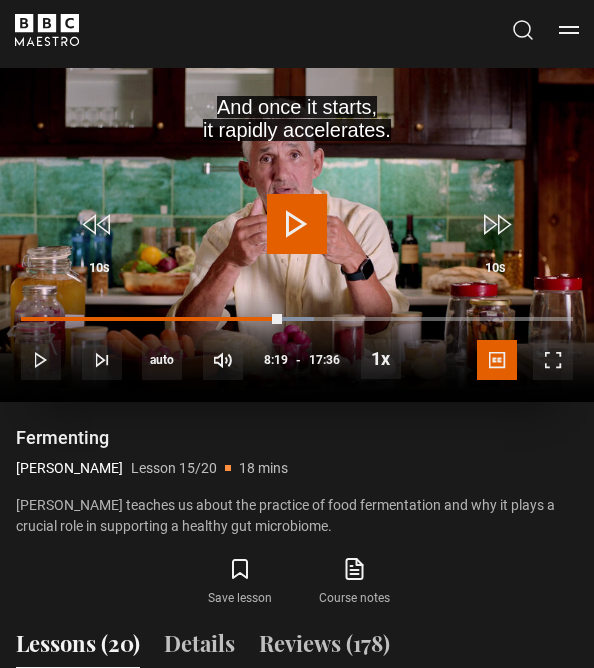 click at bounding box center [297, 224] 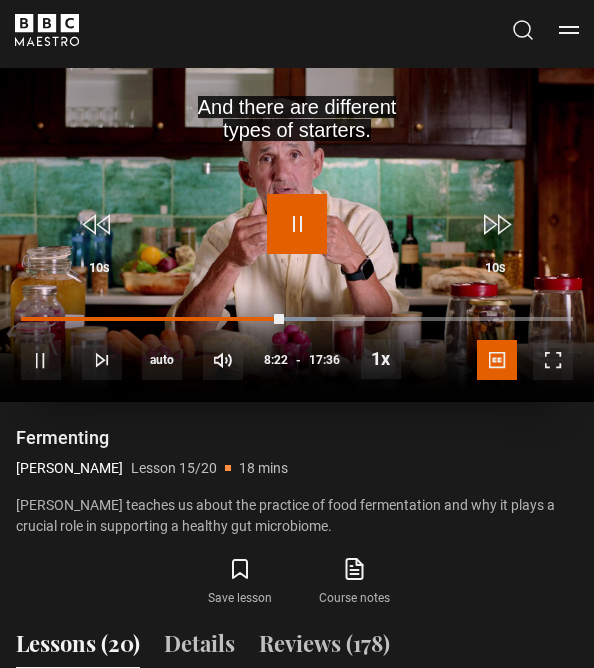 click at bounding box center (297, 224) 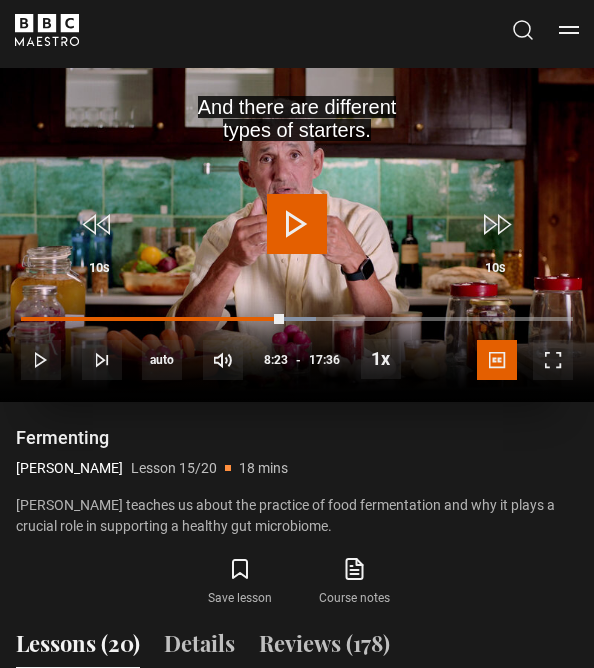 click at bounding box center (297, 224) 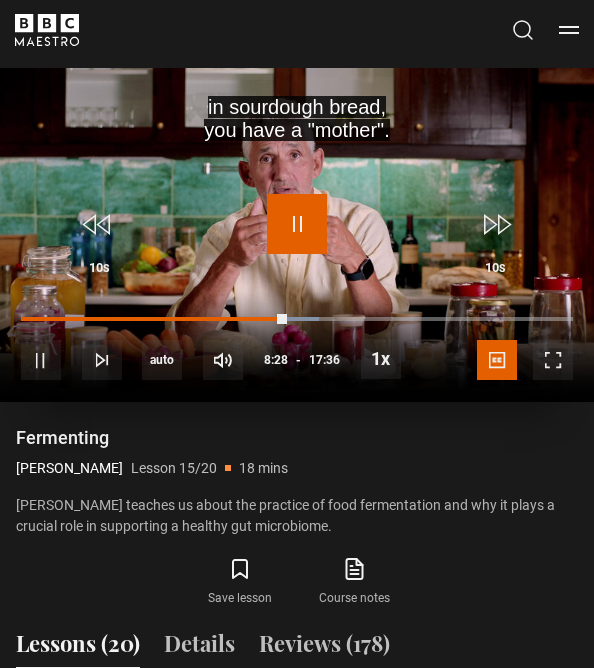 click at bounding box center (297, 224) 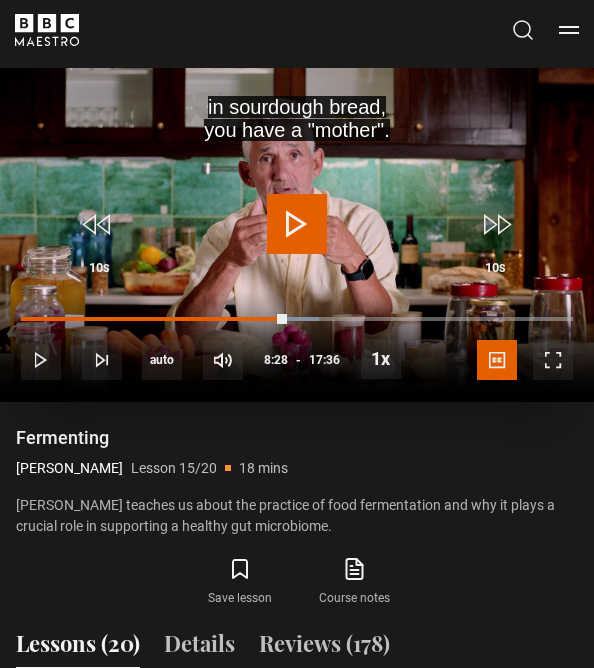 click at bounding box center (297, 224) 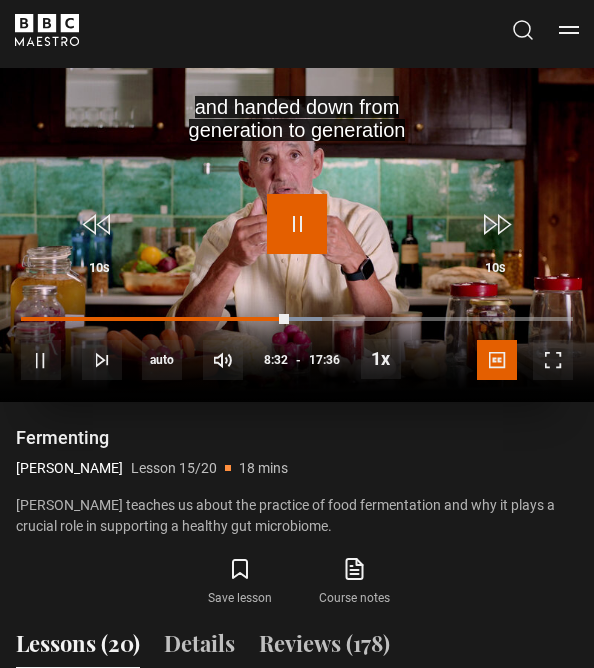 click at bounding box center [297, 224] 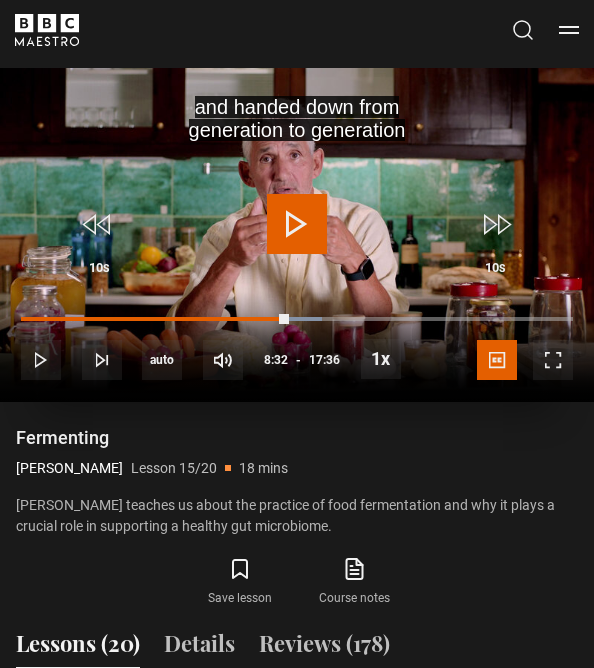 click at bounding box center (297, 224) 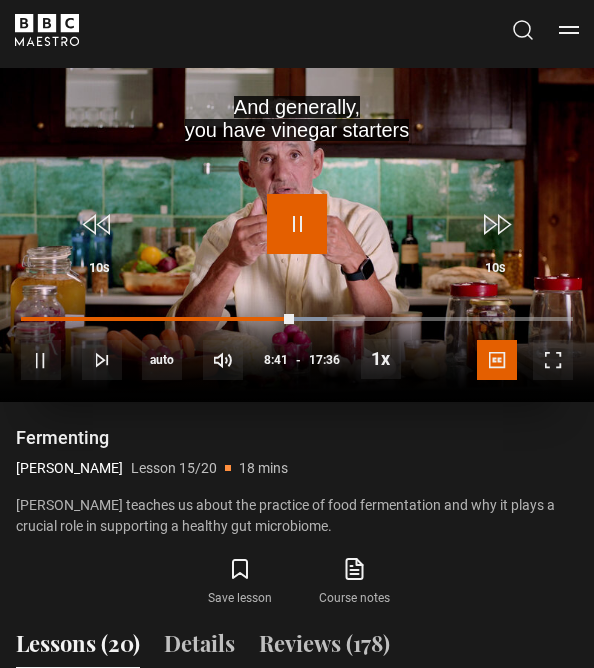 click at bounding box center (297, 224) 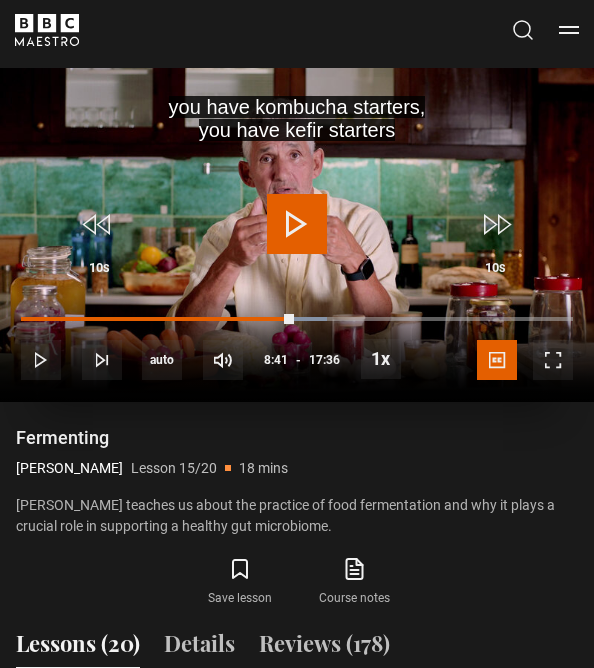 click at bounding box center [297, 224] 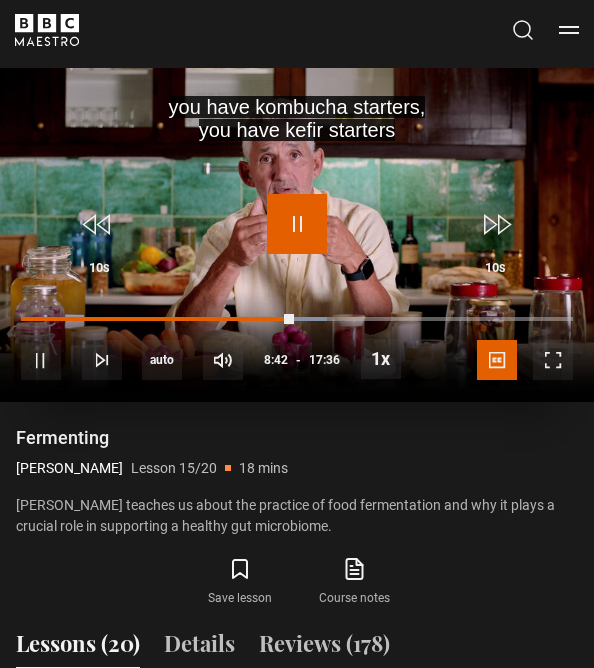 click at bounding box center [297, 224] 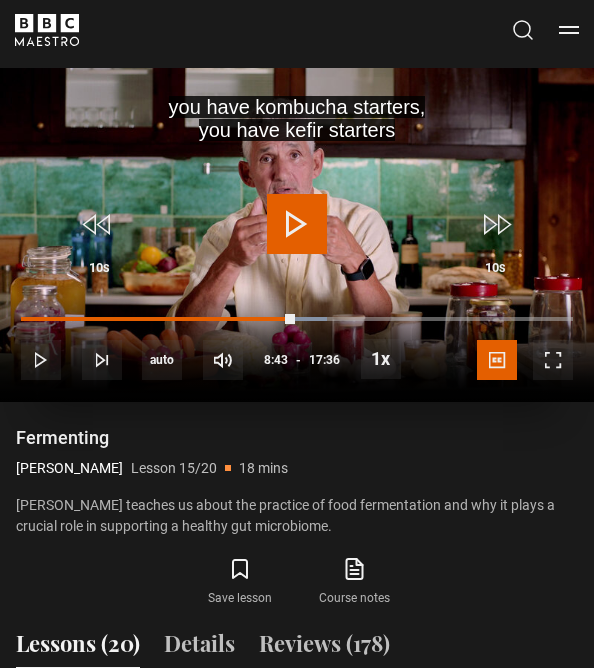 click at bounding box center (297, 224) 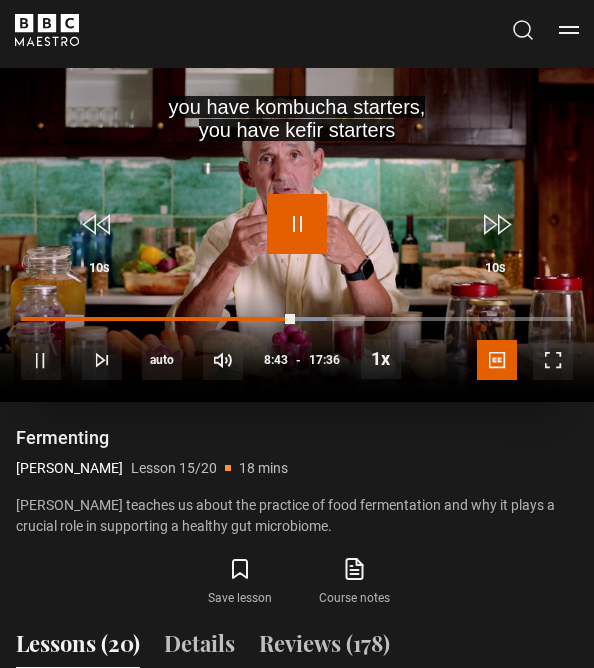 click at bounding box center [297, 224] 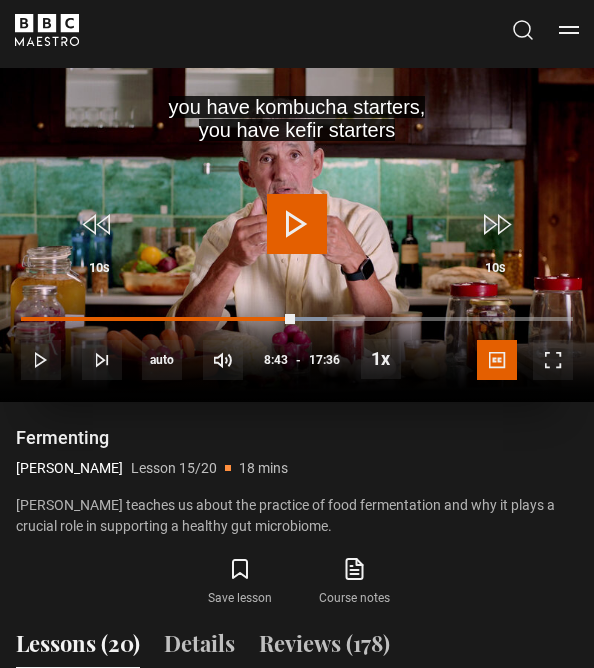 click at bounding box center [297, 224] 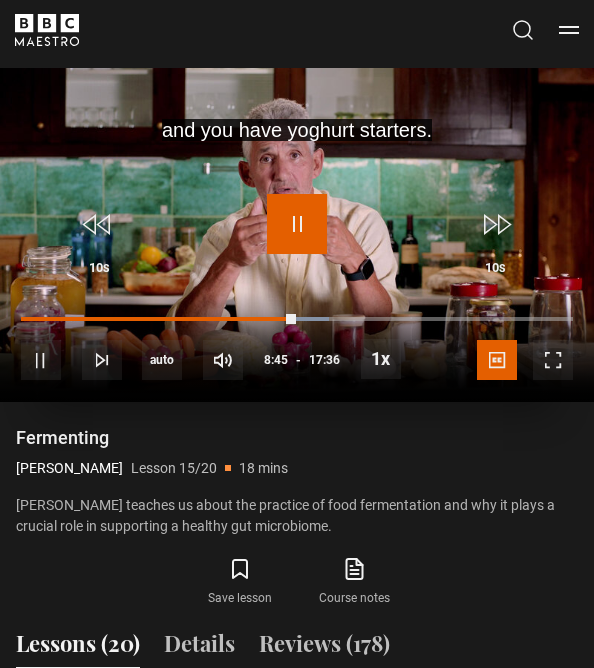 click at bounding box center [297, 224] 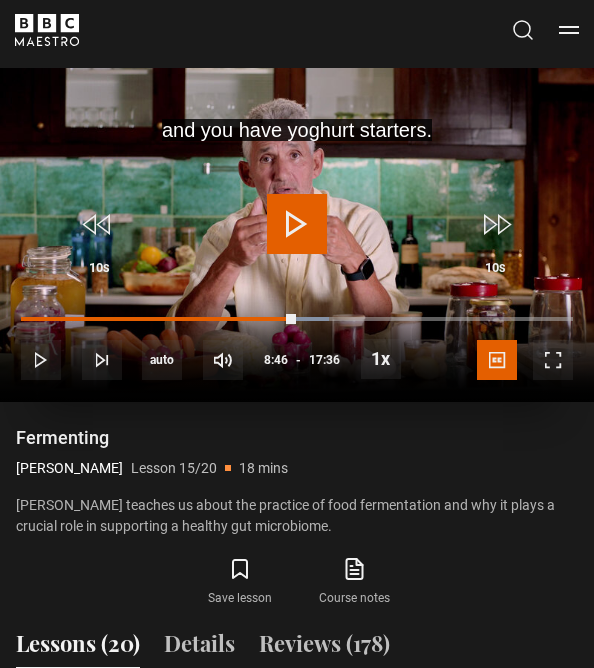 click at bounding box center (297, 224) 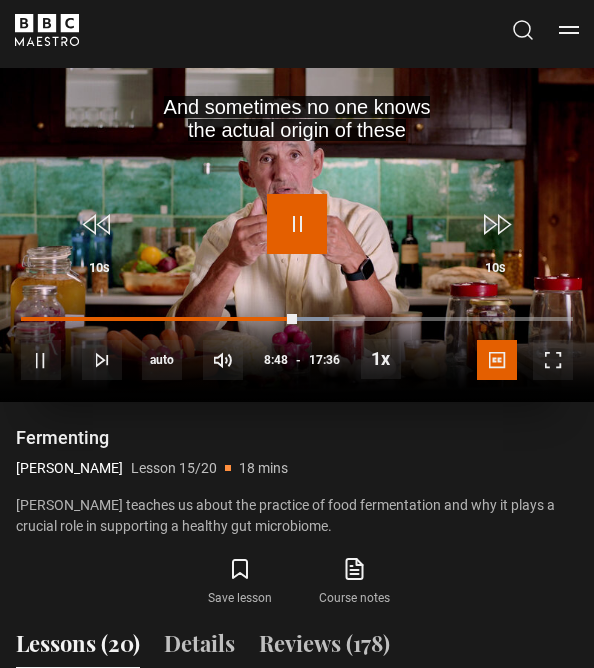 drag, startPoint x: 305, startPoint y: 221, endPoint x: 318, endPoint y: 245, distance: 27.294687 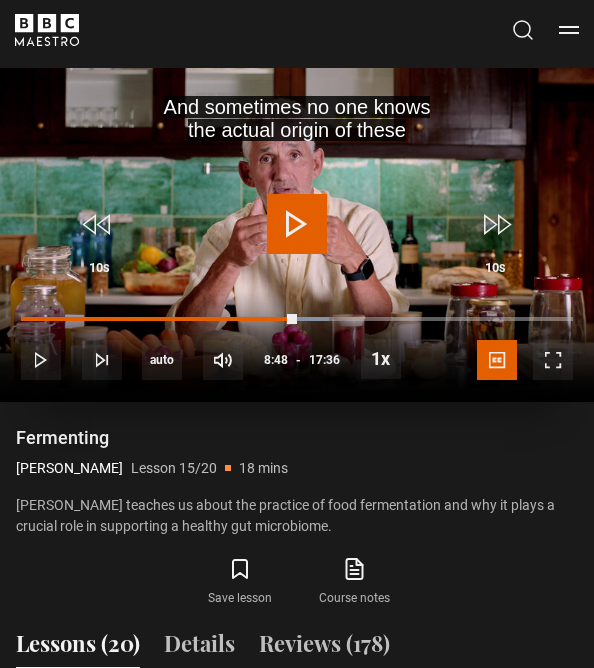 click at bounding box center [297, 224] 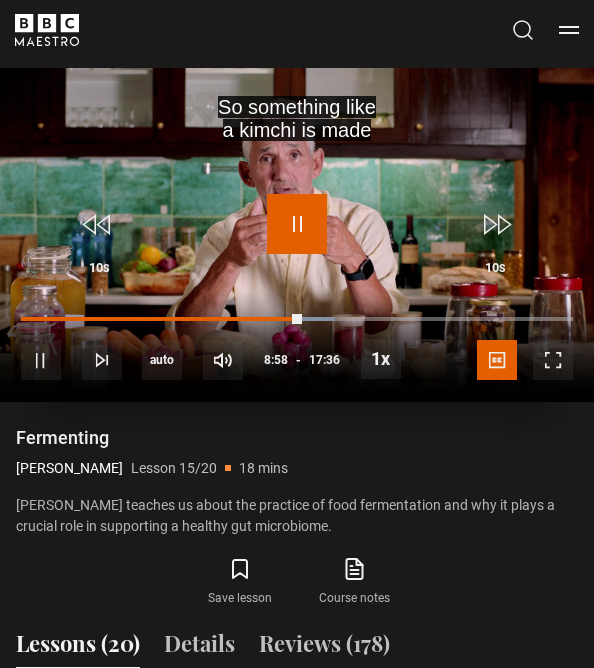 click at bounding box center (297, 224) 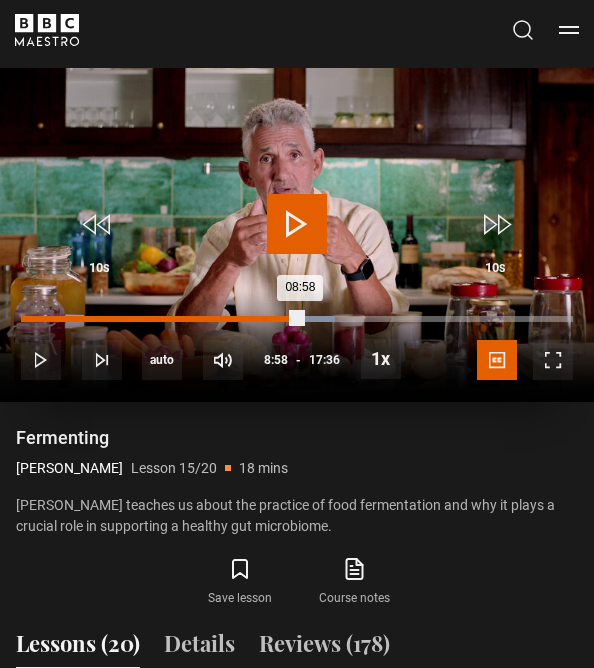 click on "08:58" at bounding box center [162, 319] 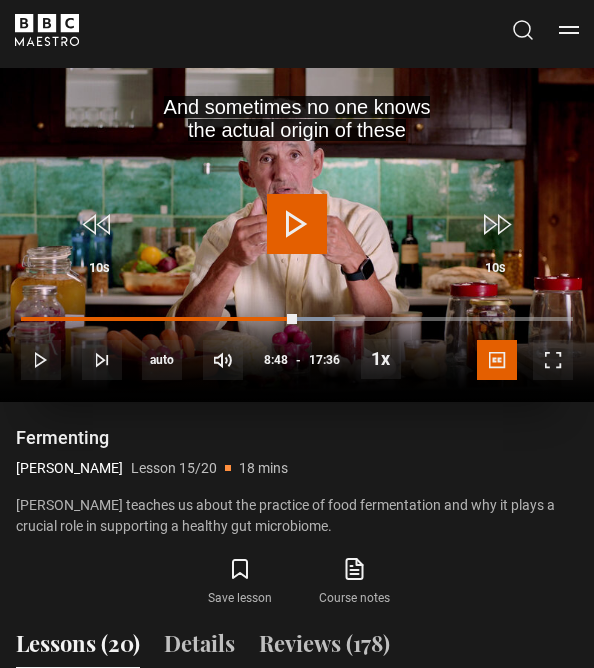 click at bounding box center (297, 224) 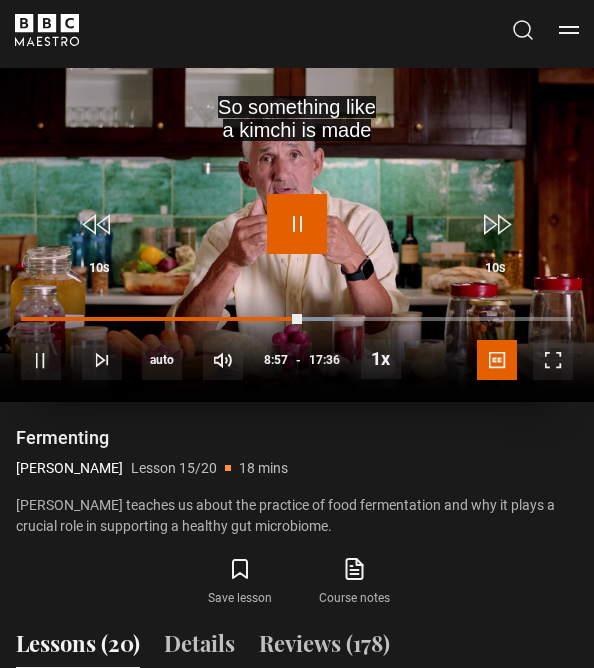 click at bounding box center [297, 224] 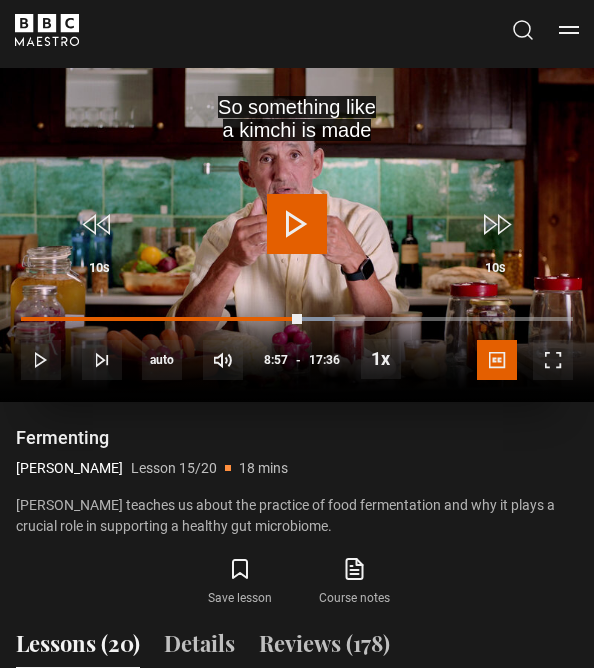 click at bounding box center (297, 224) 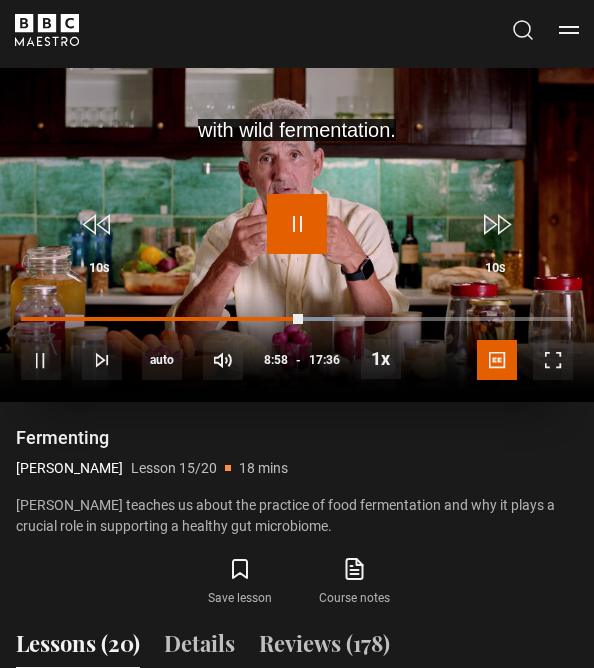 click at bounding box center [297, 224] 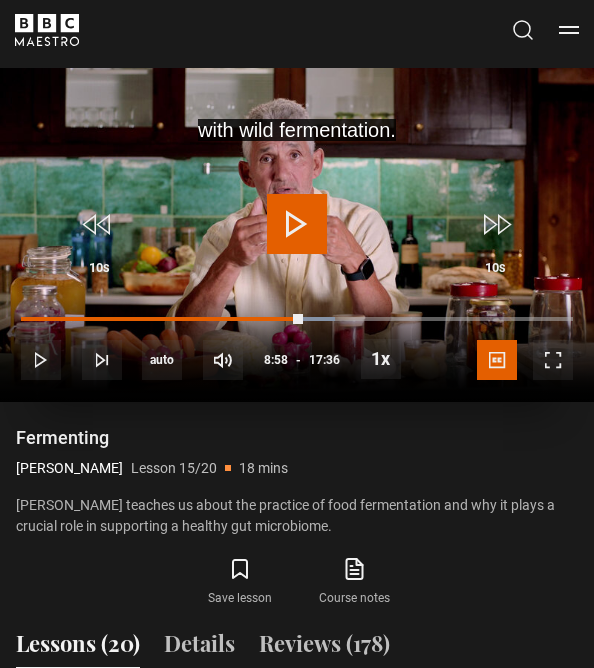 click at bounding box center (297, 224) 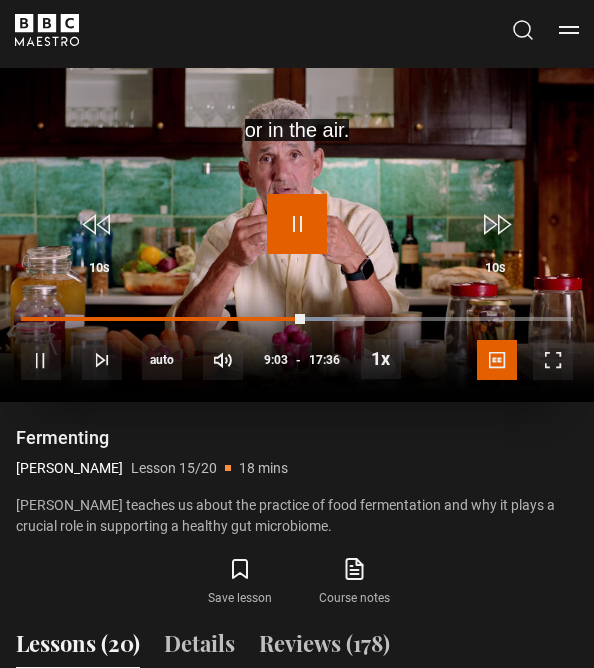 click at bounding box center [297, 224] 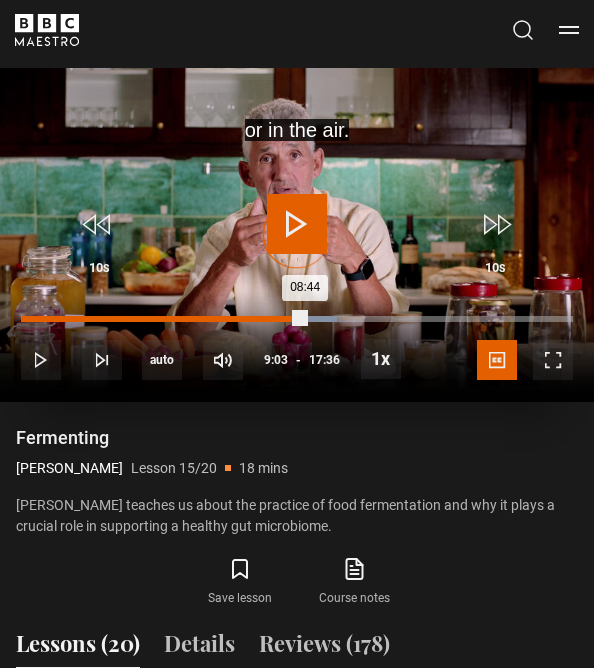 click on "08:44" at bounding box center (163, 319) 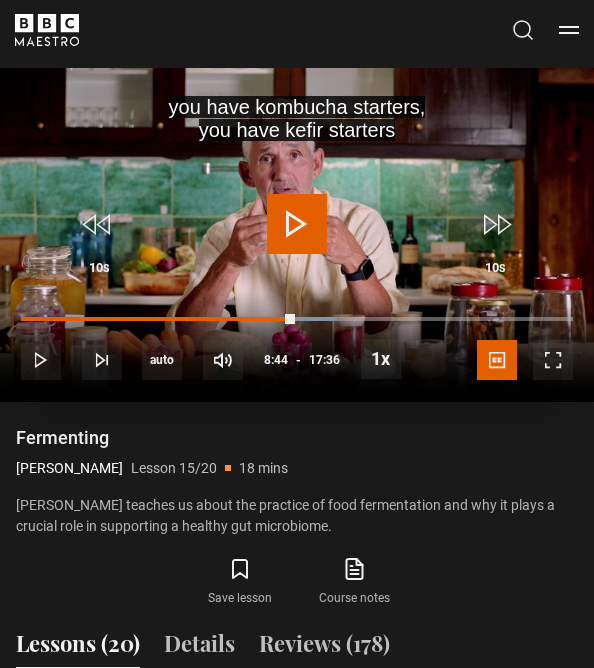 click at bounding box center (297, 224) 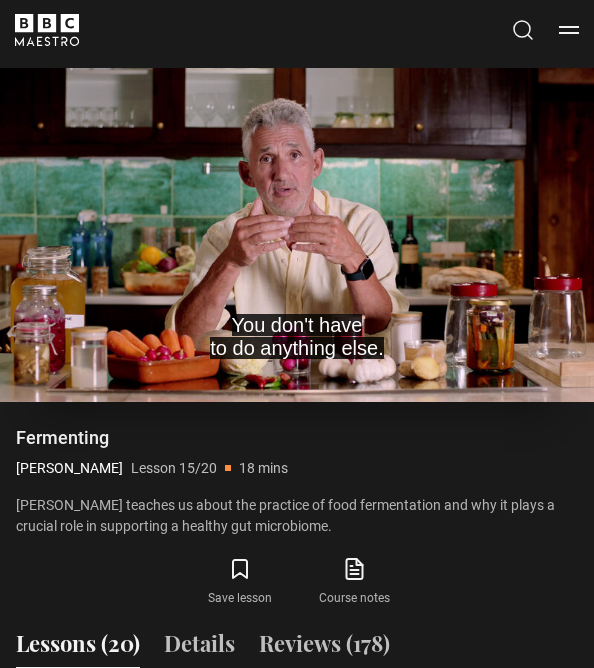 click at bounding box center (297, 235) 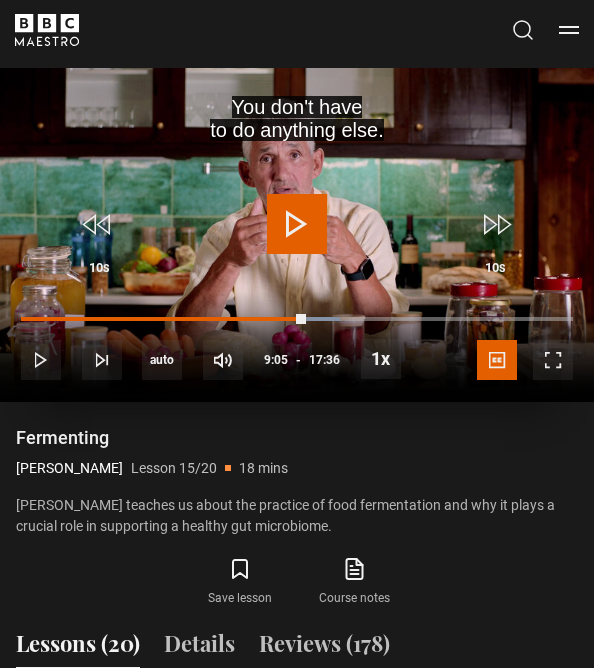 click at bounding box center [297, 224] 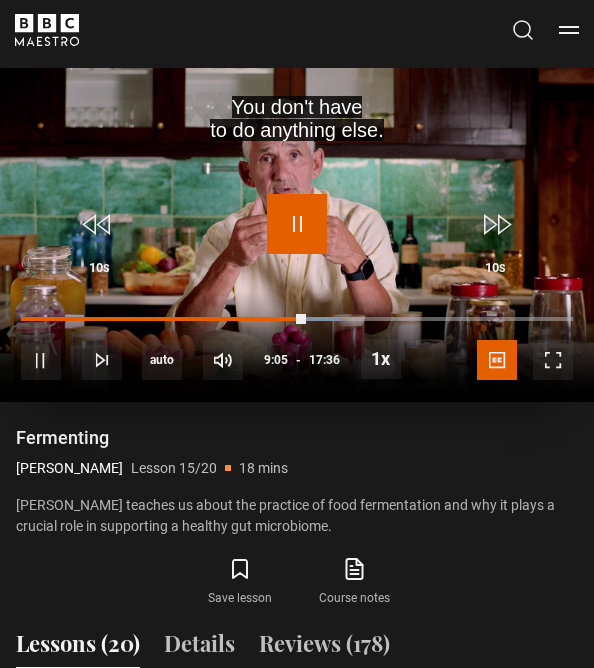 click at bounding box center (297, 224) 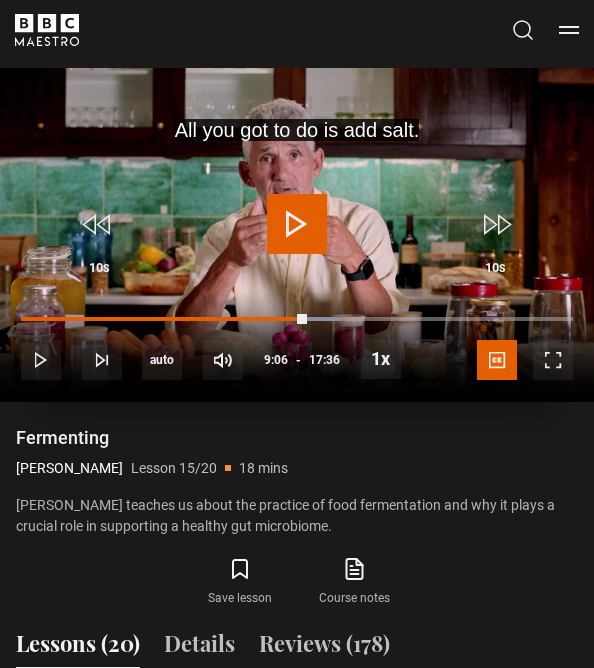 click at bounding box center [297, 224] 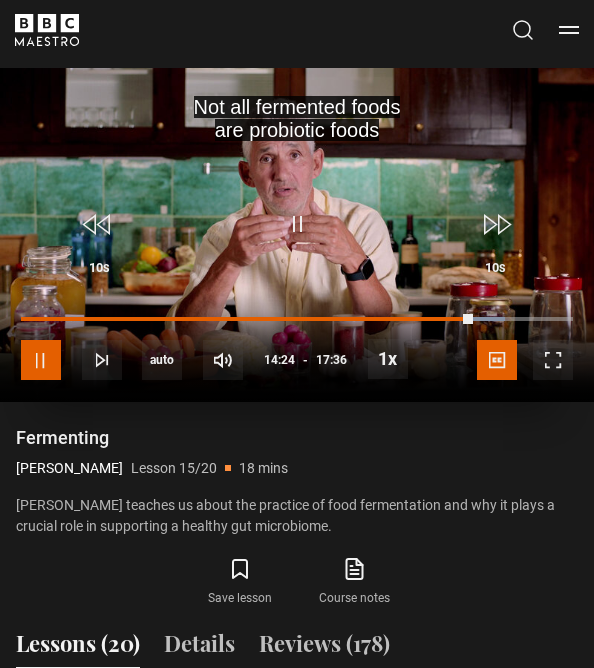 click at bounding box center [41, 360] 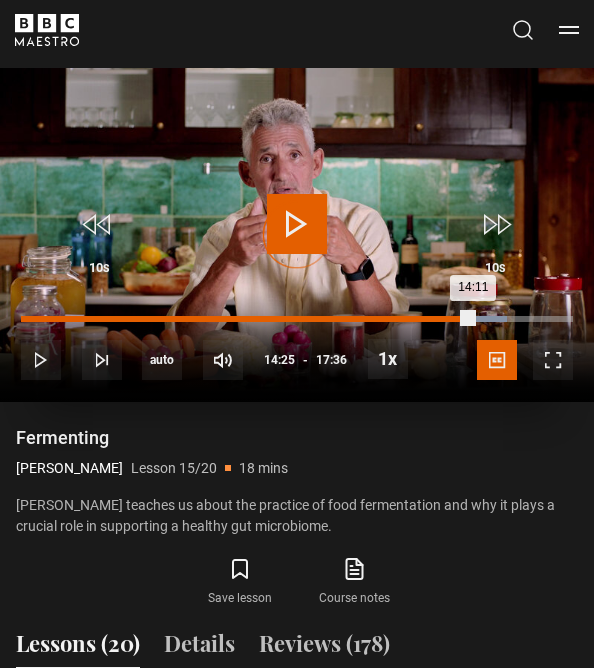 click on "14:11" at bounding box center (247, 319) 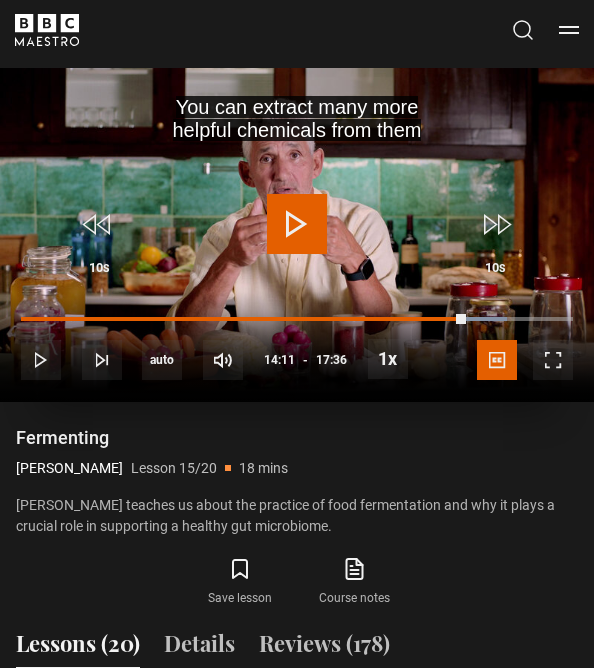 click at bounding box center (297, 224) 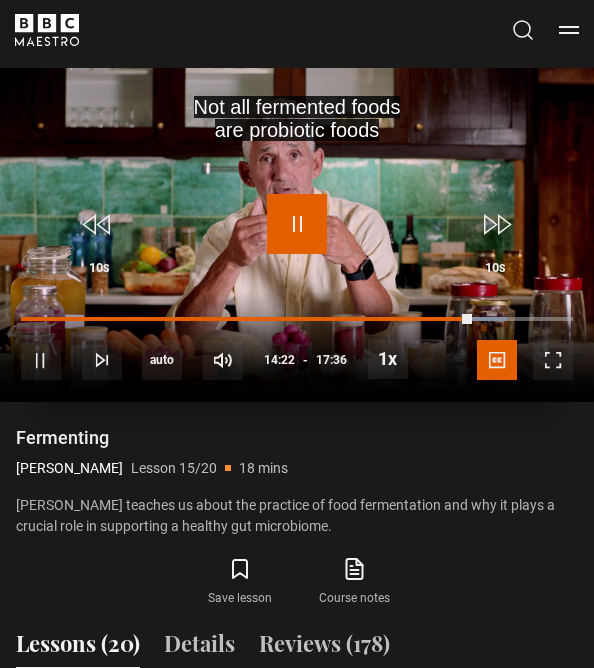 drag, startPoint x: 303, startPoint y: 214, endPoint x: 357, endPoint y: 206, distance: 54.589375 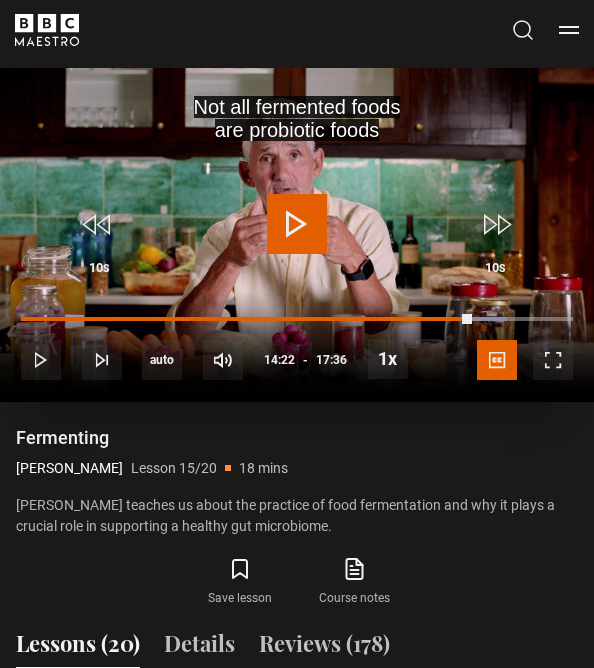 click at bounding box center [297, 224] 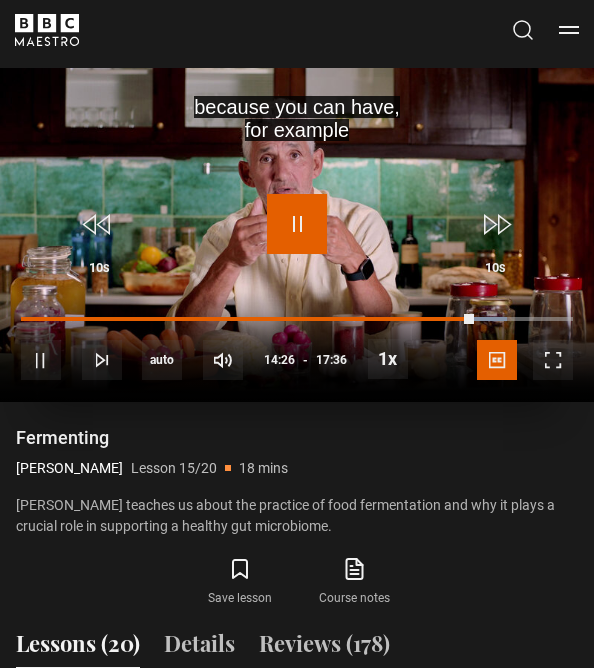 click at bounding box center [297, 224] 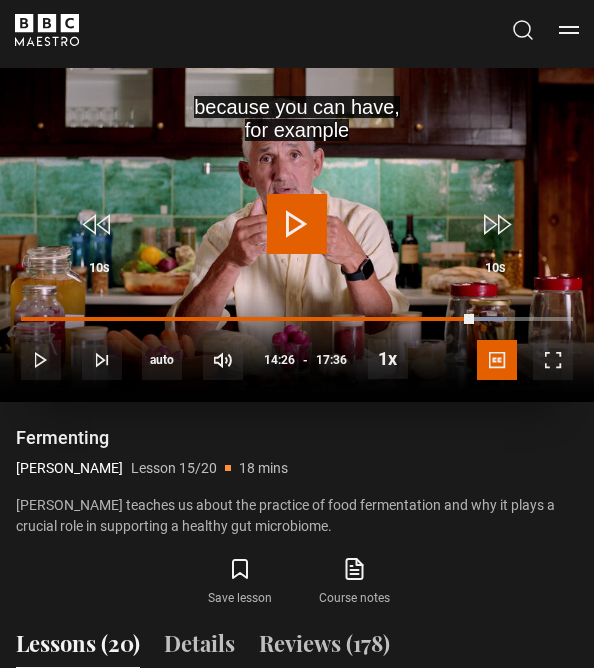 click at bounding box center [297, 224] 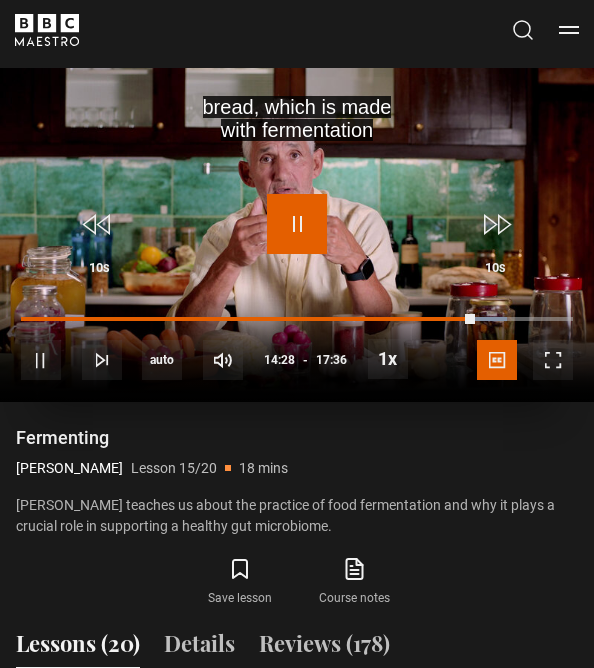 click at bounding box center [297, 224] 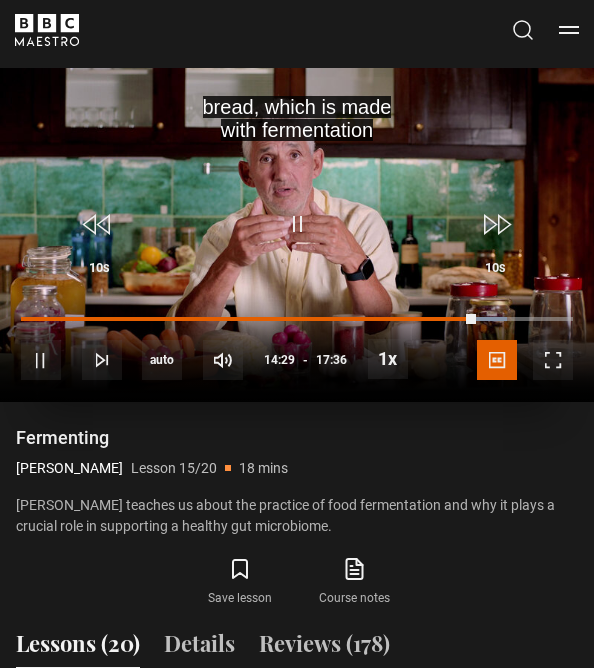 type 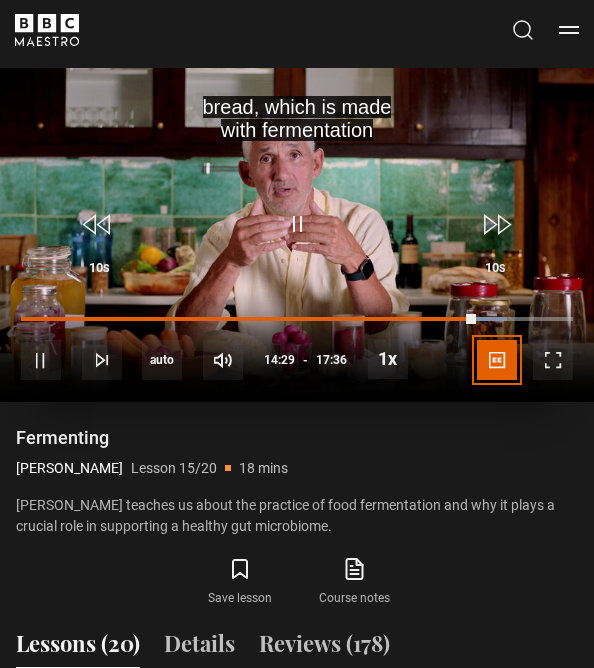 click on "Captions" at bounding box center (497, 360) 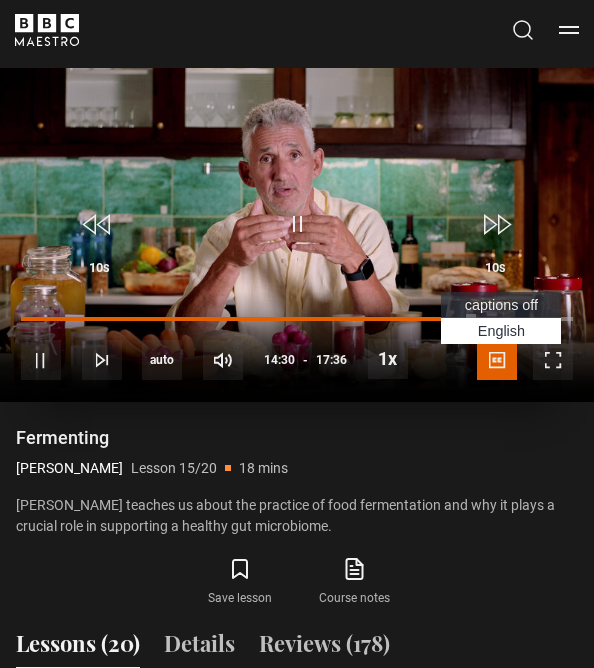 click at bounding box center [297, 235] 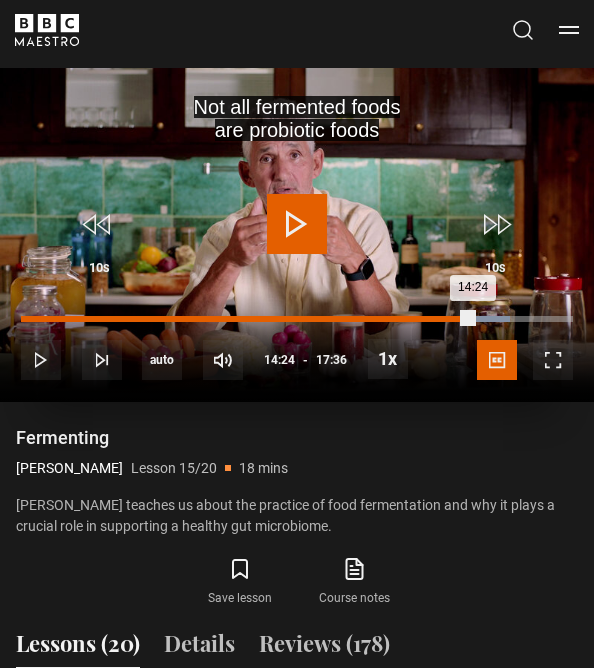 click on "14:24" at bounding box center (247, 319) 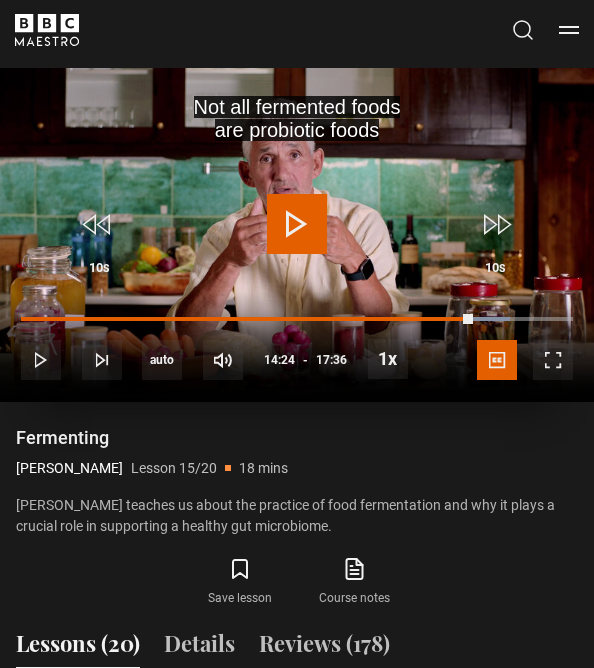 click at bounding box center (297, 224) 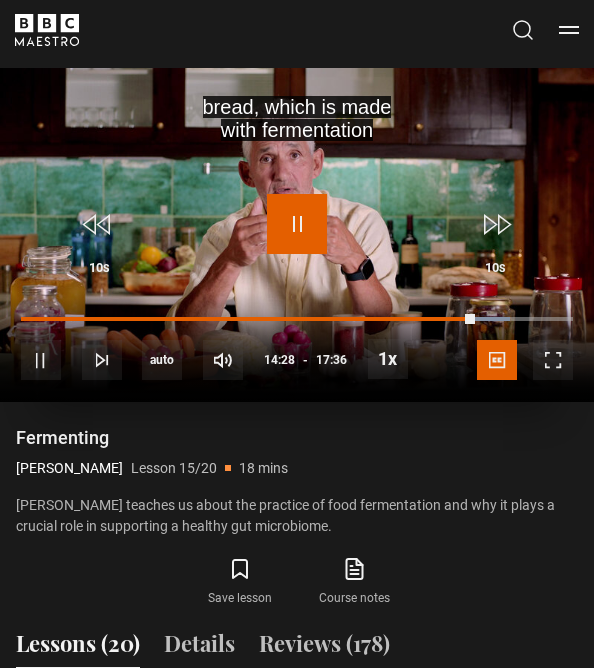 click at bounding box center [297, 224] 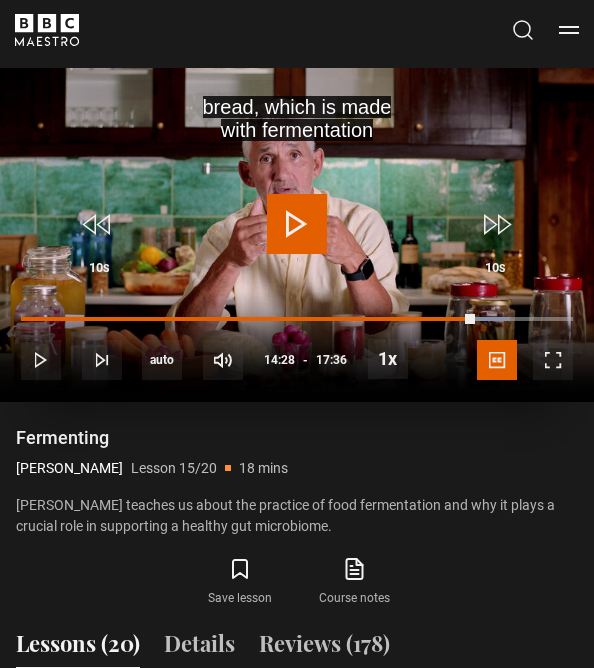 click on "Play" at bounding box center [297, 228] 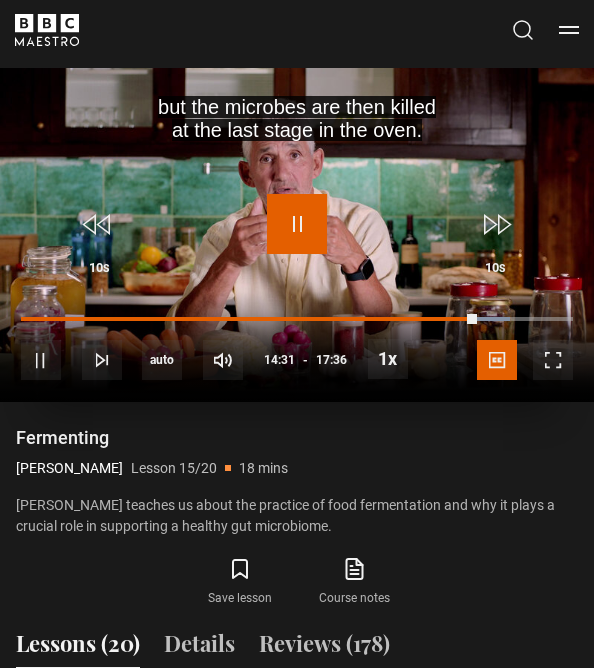 click at bounding box center [297, 224] 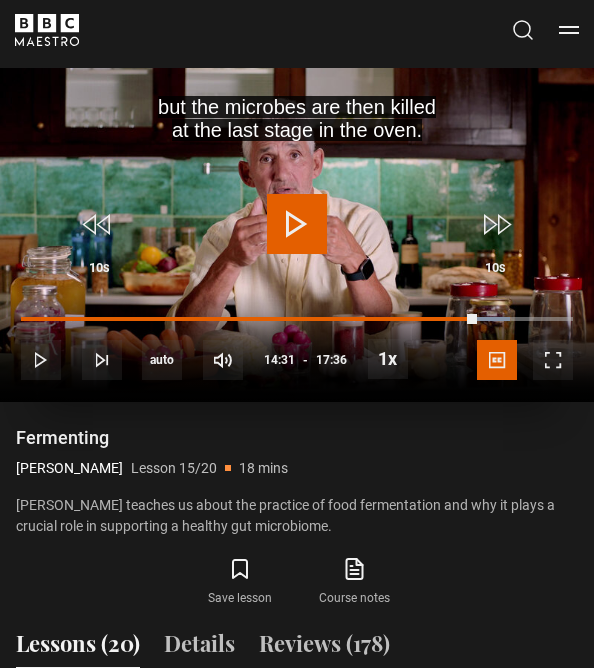 click at bounding box center (297, 224) 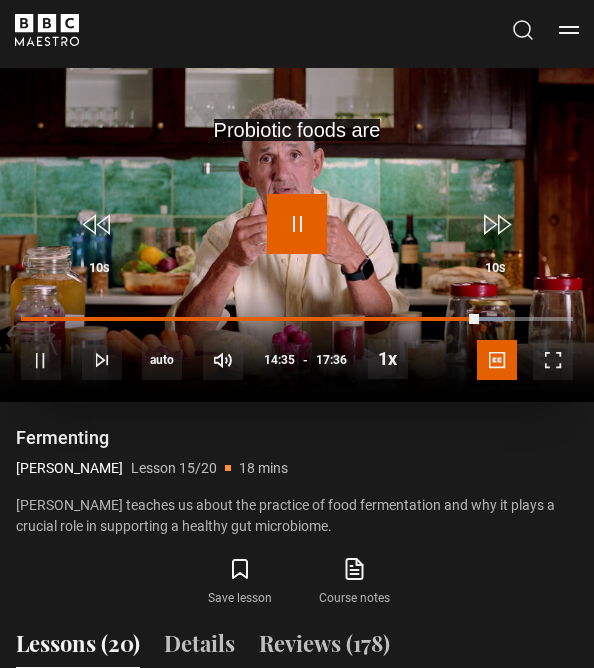click at bounding box center [297, 224] 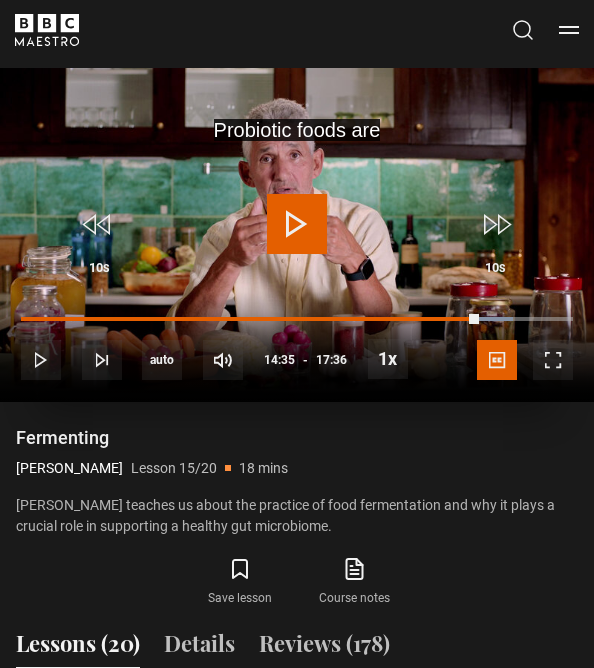 click at bounding box center (297, 235) 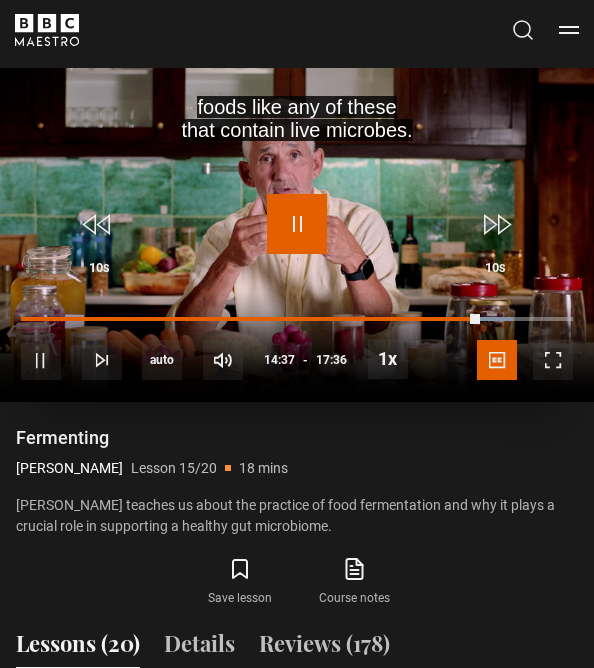 click at bounding box center (297, 224) 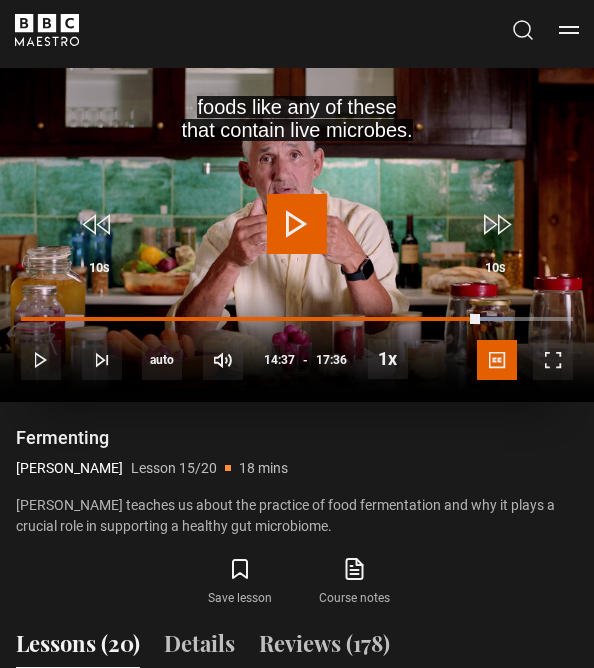 click at bounding box center (297, 224) 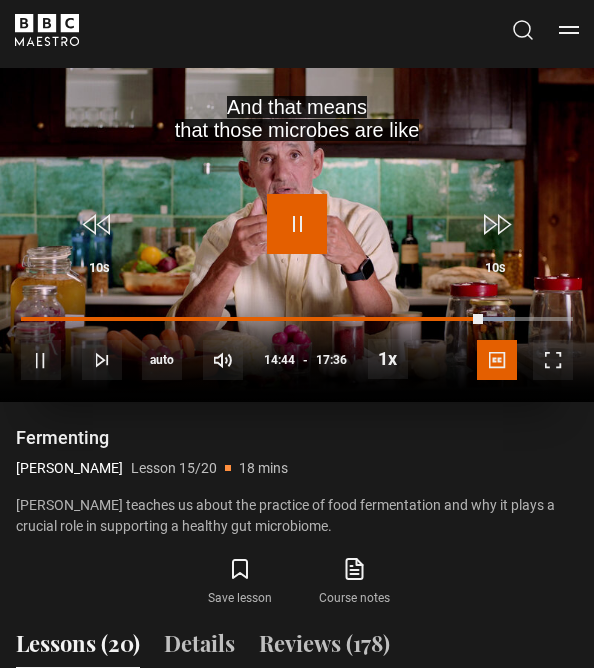 click at bounding box center [297, 224] 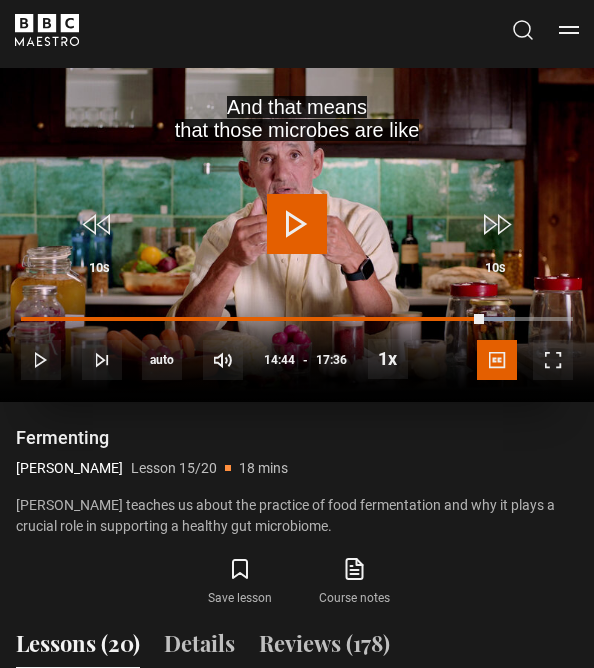 click at bounding box center [297, 224] 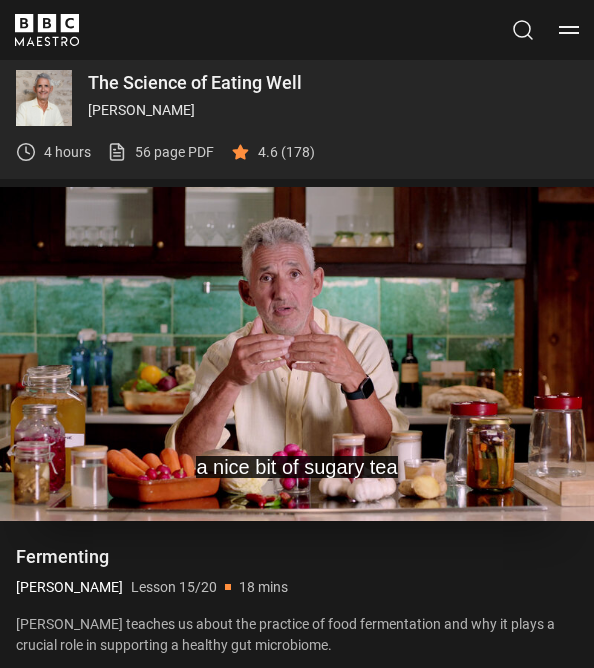 scroll, scrollTop: 960, scrollLeft: 0, axis: vertical 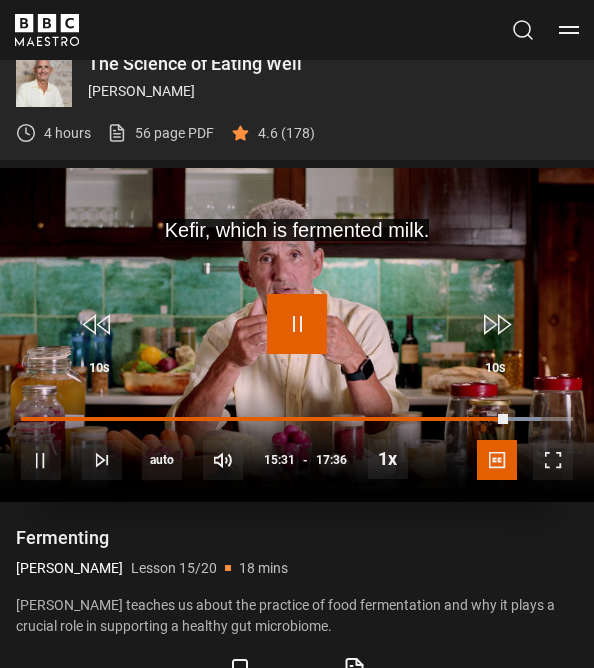 click at bounding box center [297, 324] 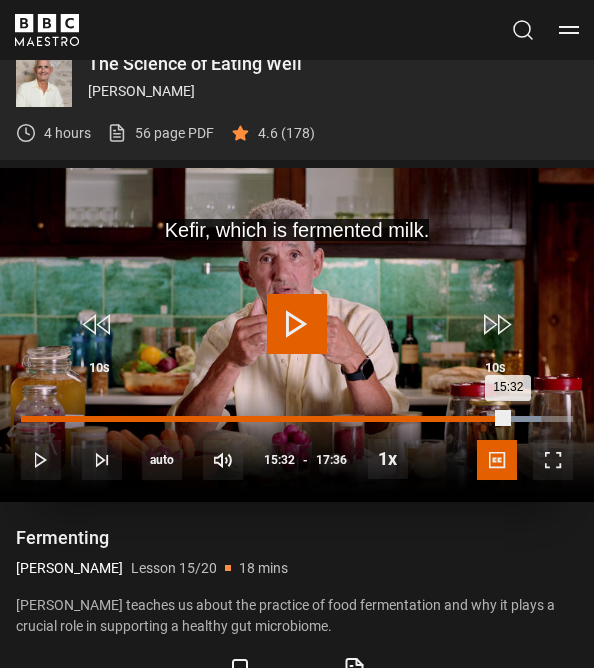 click on "15:32" at bounding box center (265, 419) 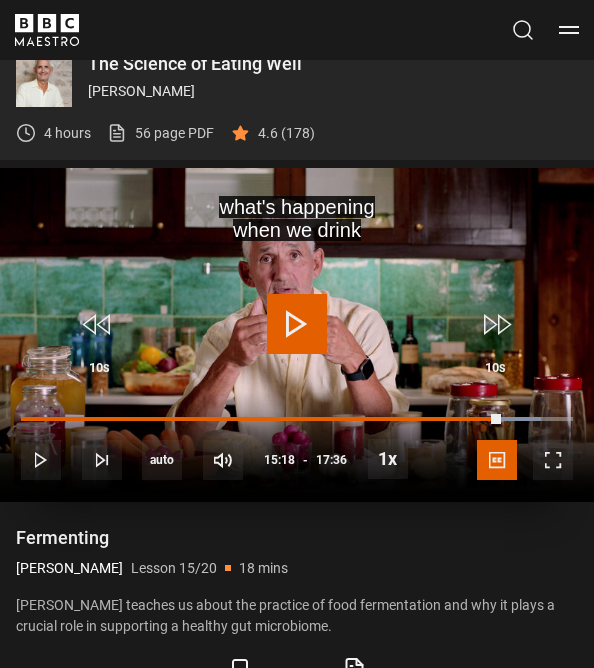 click at bounding box center [297, 324] 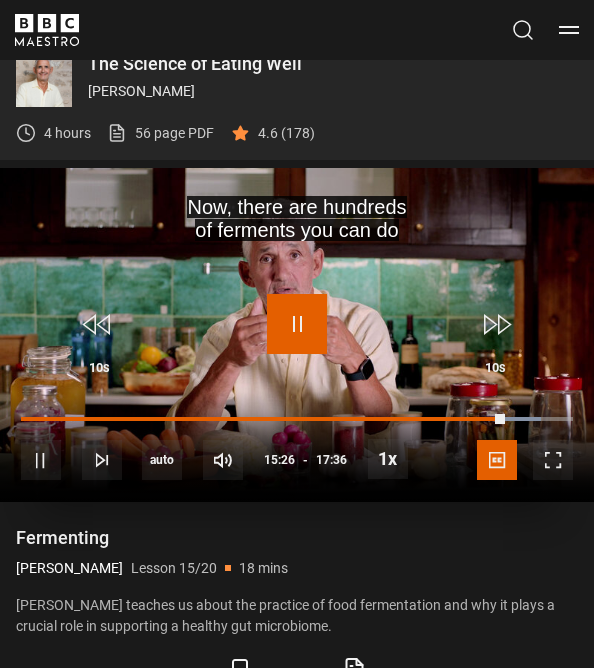click at bounding box center (297, 324) 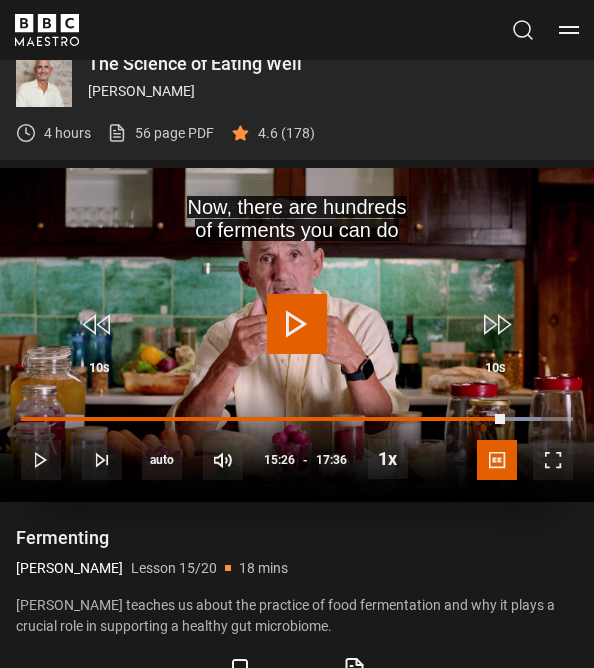 click at bounding box center [297, 324] 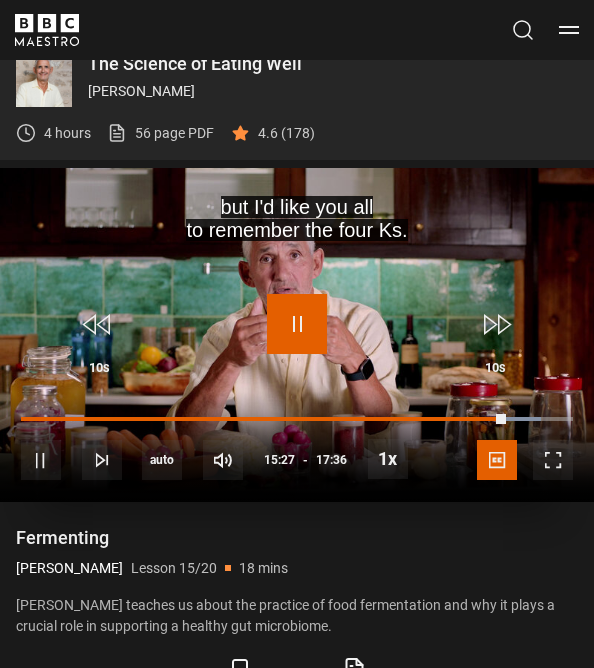 click at bounding box center [297, 324] 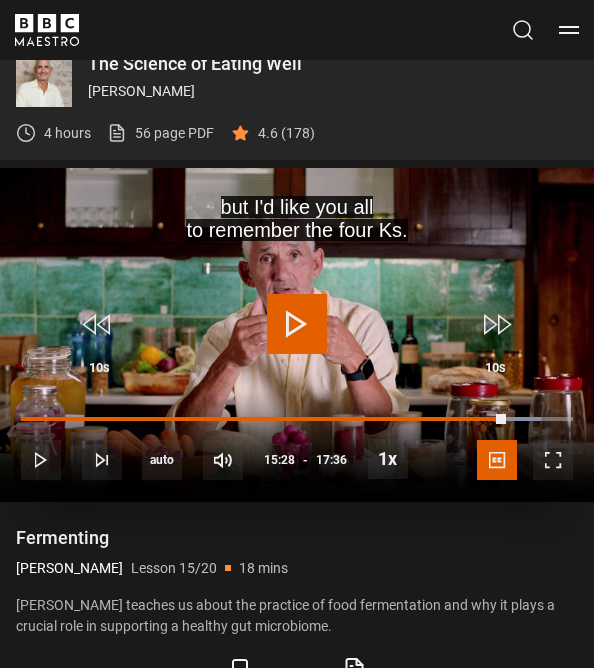 click at bounding box center (297, 324) 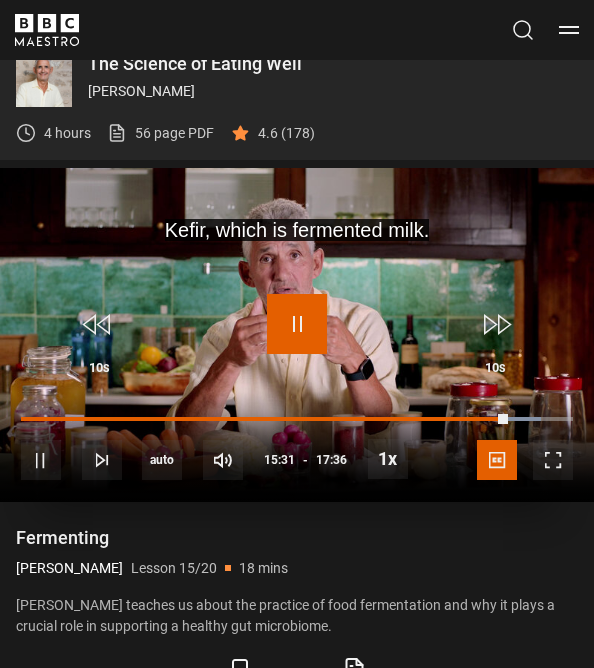 click at bounding box center (297, 324) 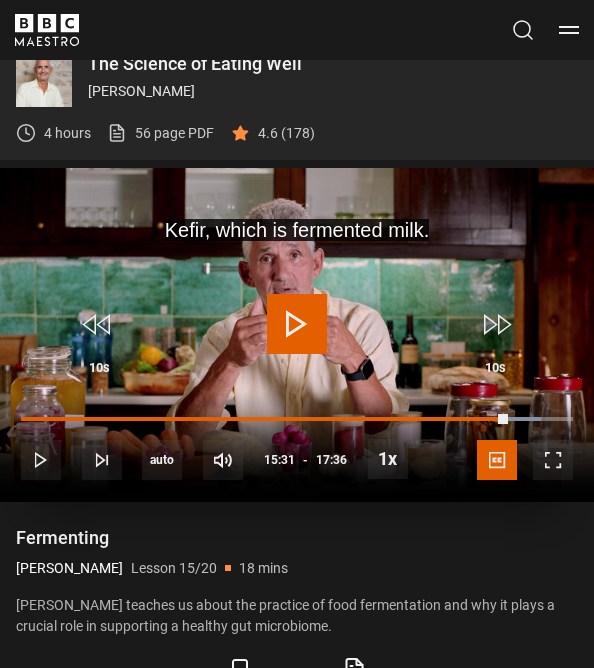 click at bounding box center [297, 324] 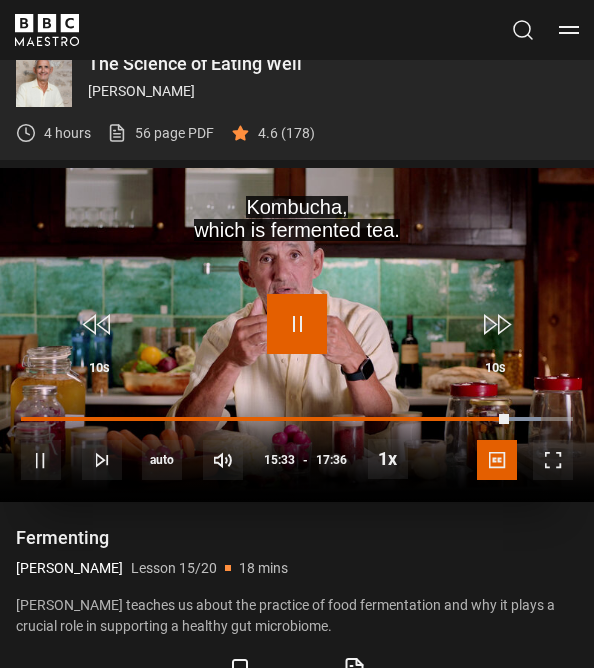 click at bounding box center (297, 324) 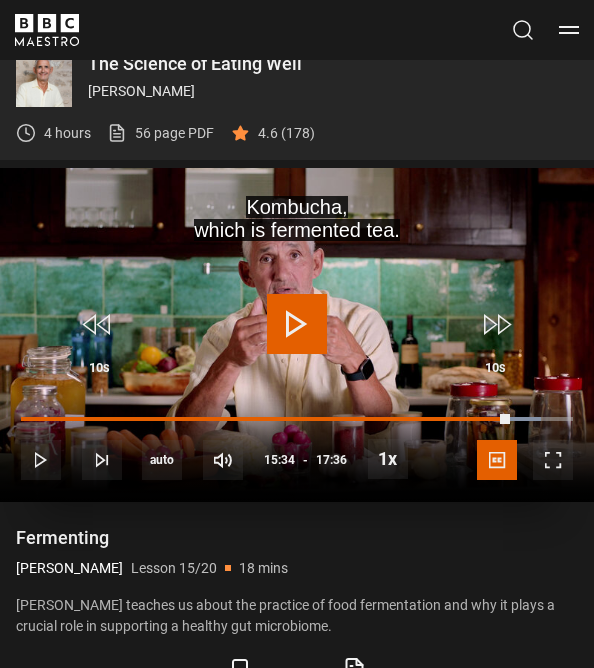 click at bounding box center (297, 324) 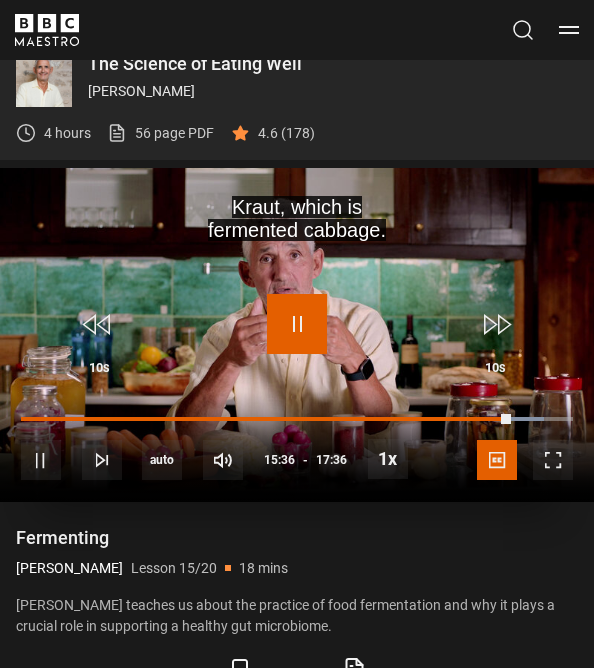 click at bounding box center [297, 324] 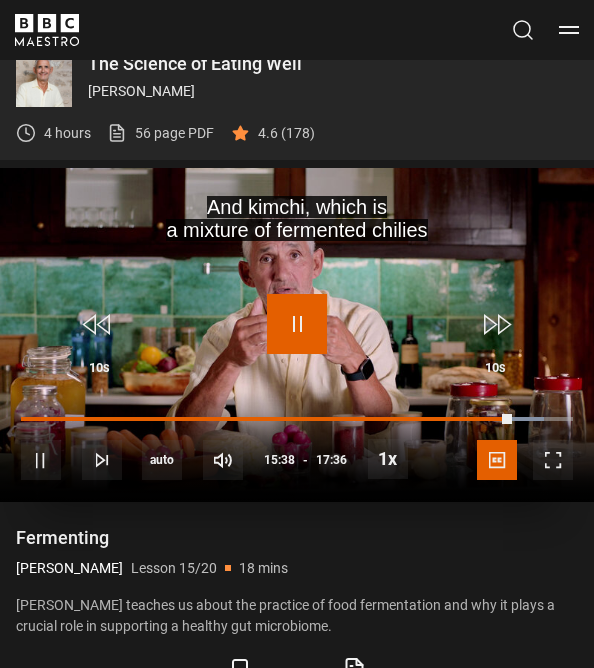 click at bounding box center (297, 324) 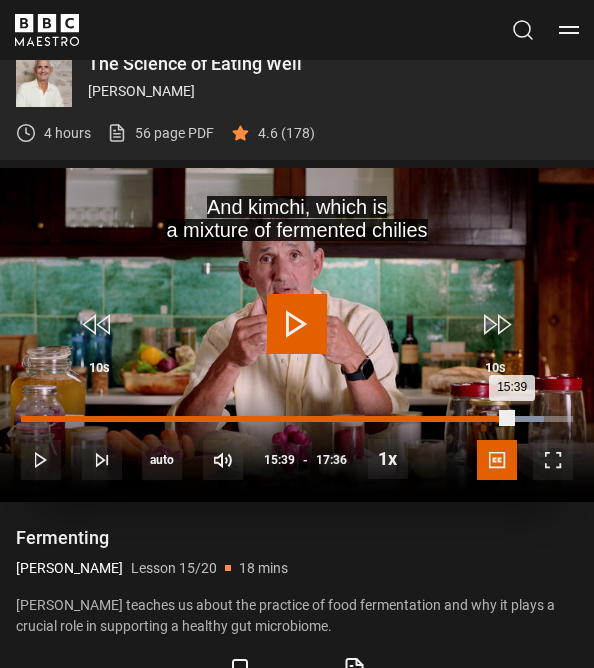 click on "15:39" at bounding box center [266, 419] 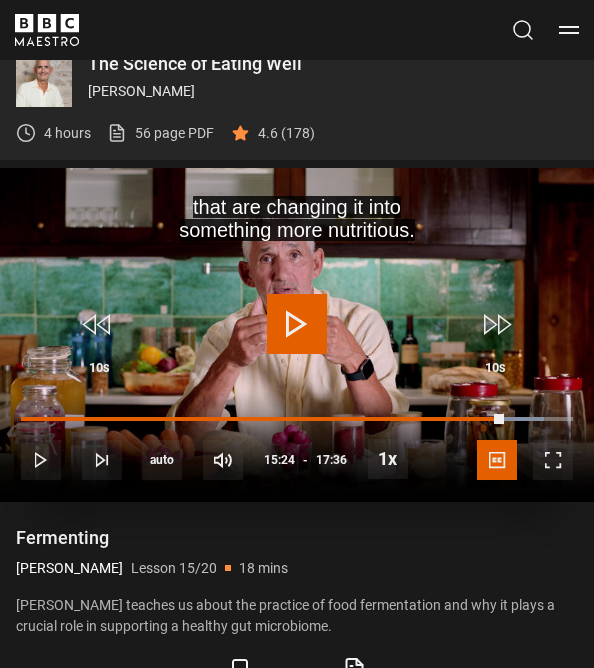 click at bounding box center [297, 324] 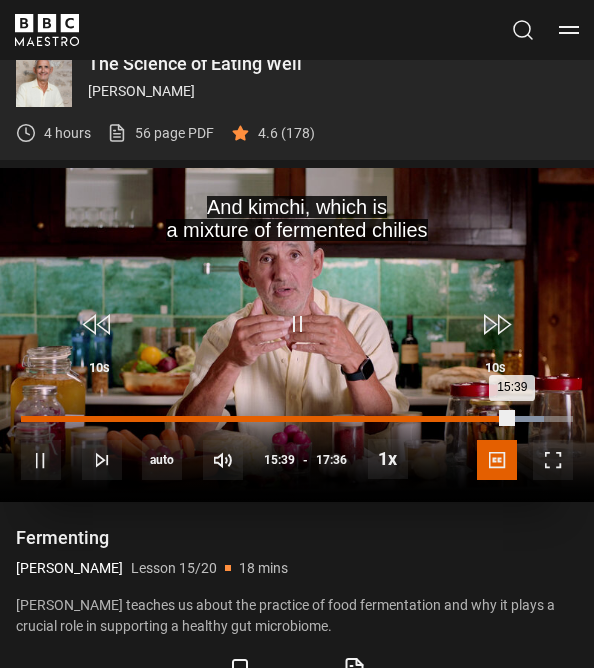 click on "15:39" at bounding box center [267, 419] 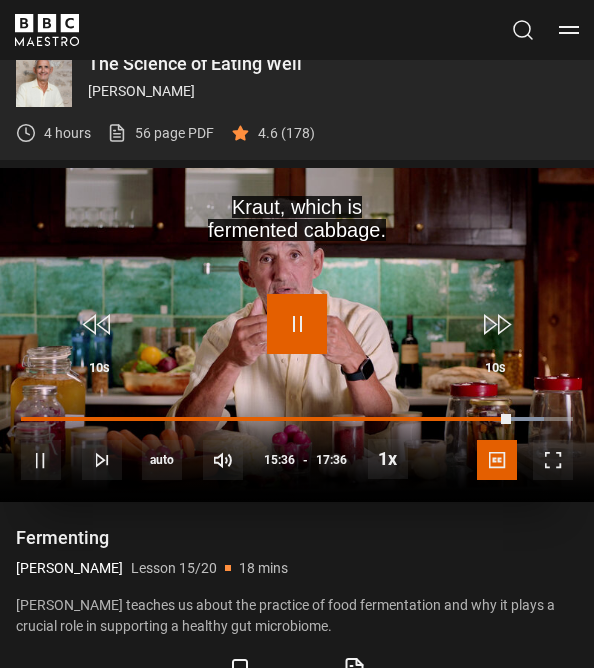 click at bounding box center (297, 324) 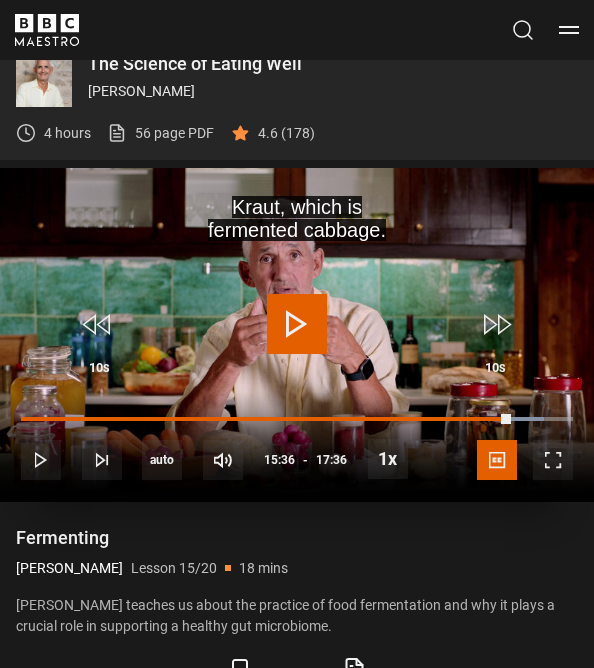 click at bounding box center (297, 324) 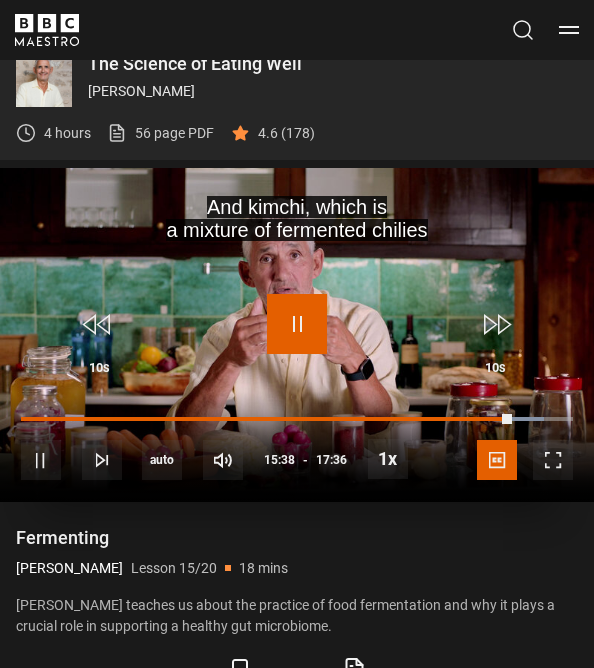 click at bounding box center (297, 324) 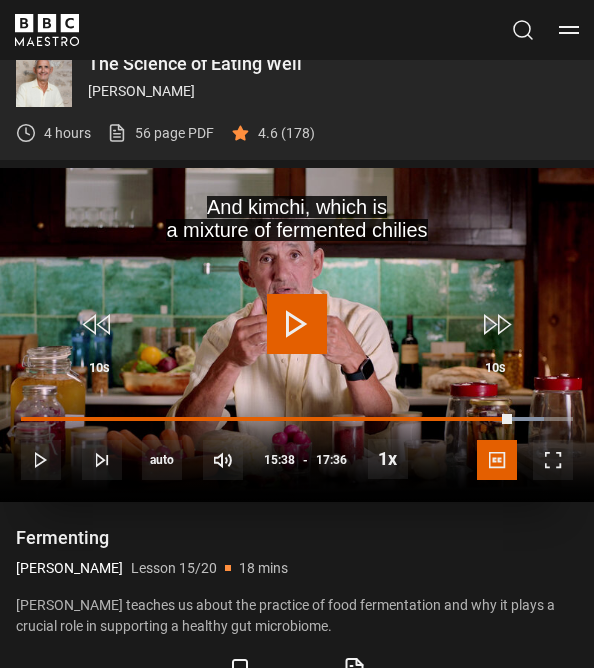 click at bounding box center (297, 324) 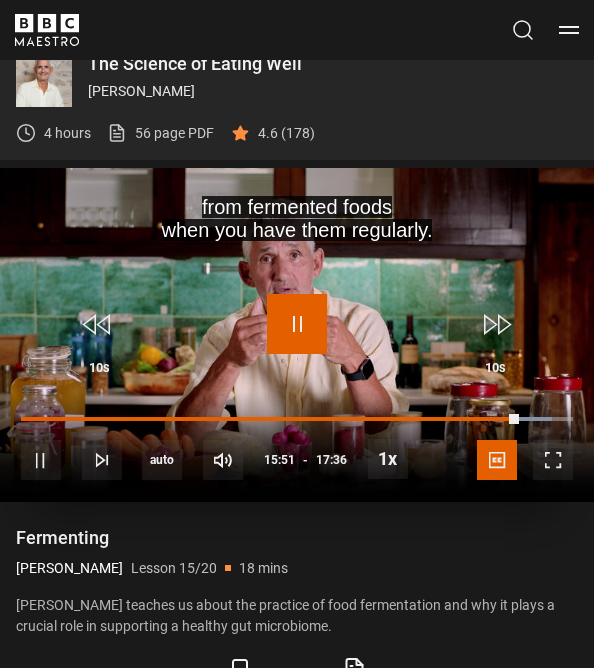 click at bounding box center (297, 324) 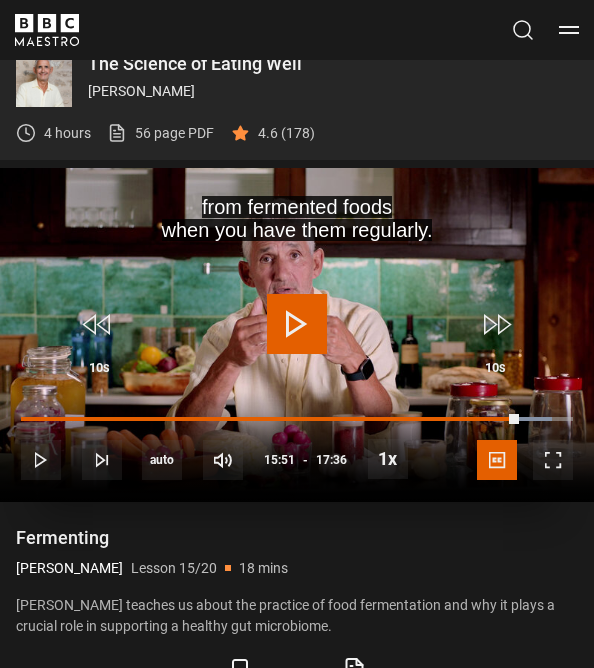 click at bounding box center (297, 324) 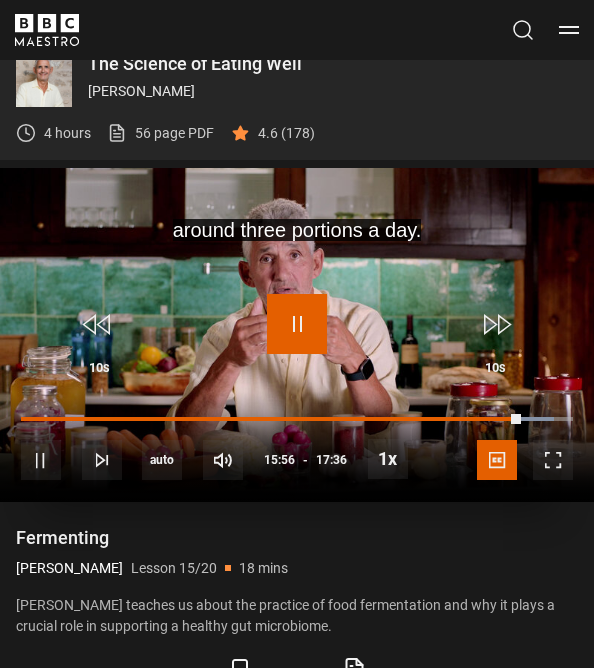 click at bounding box center [297, 324] 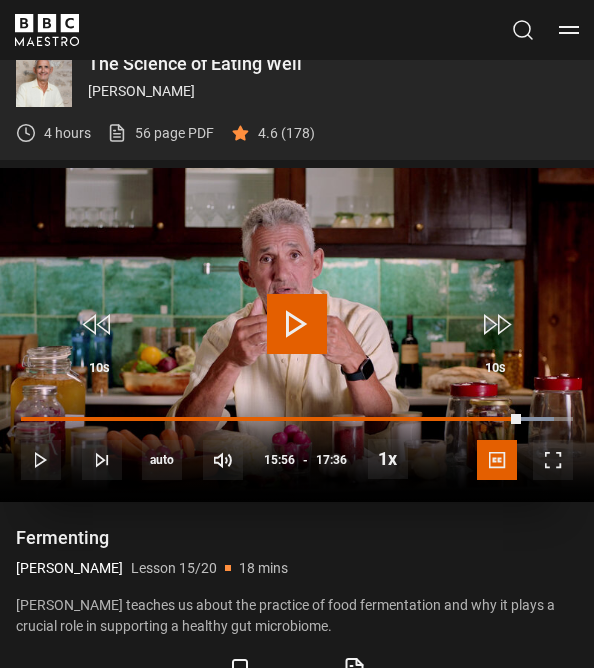 click at bounding box center (297, 324) 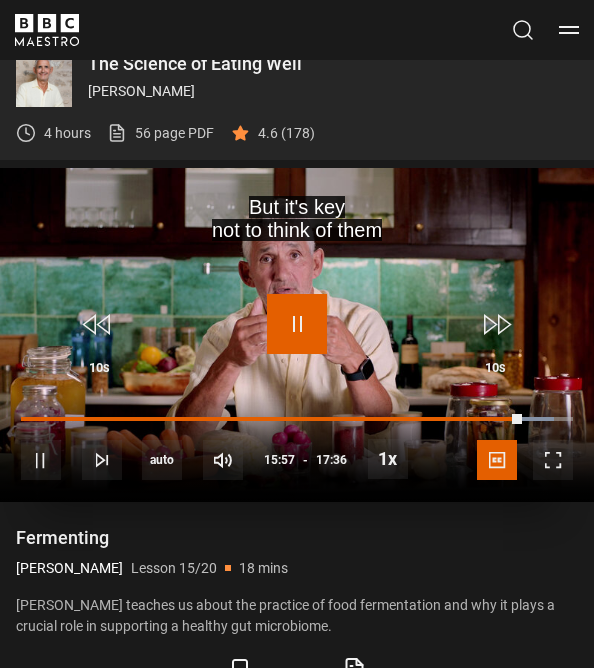 click at bounding box center (297, 324) 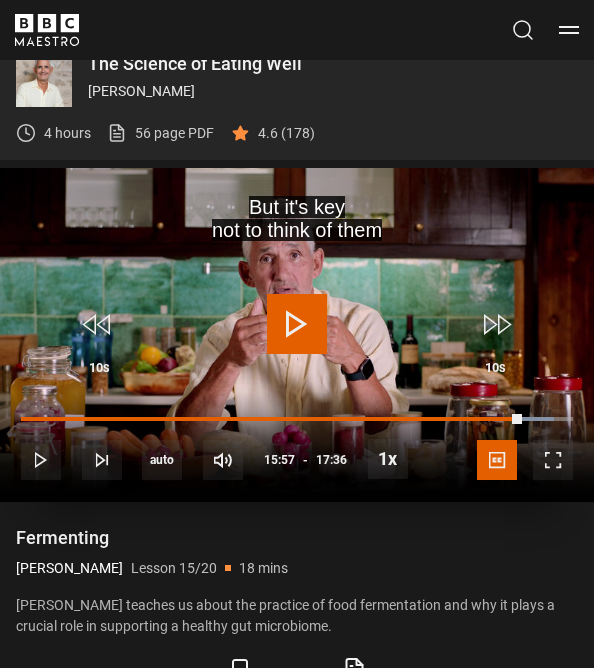 click at bounding box center (297, 324) 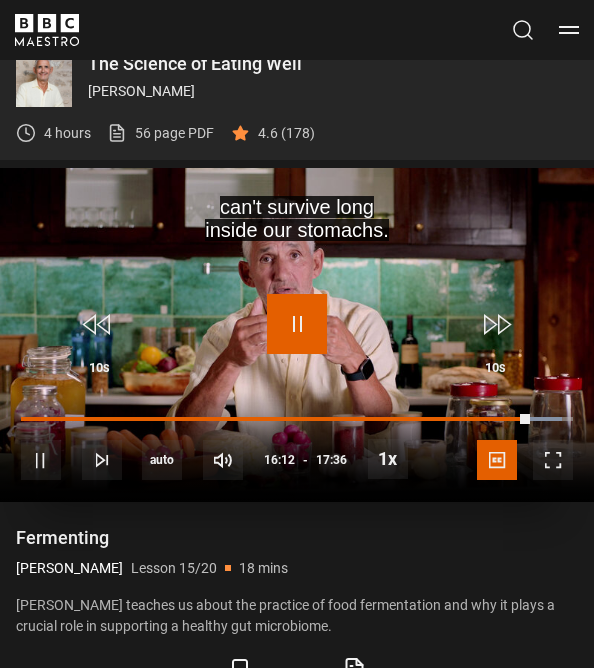 click at bounding box center (297, 324) 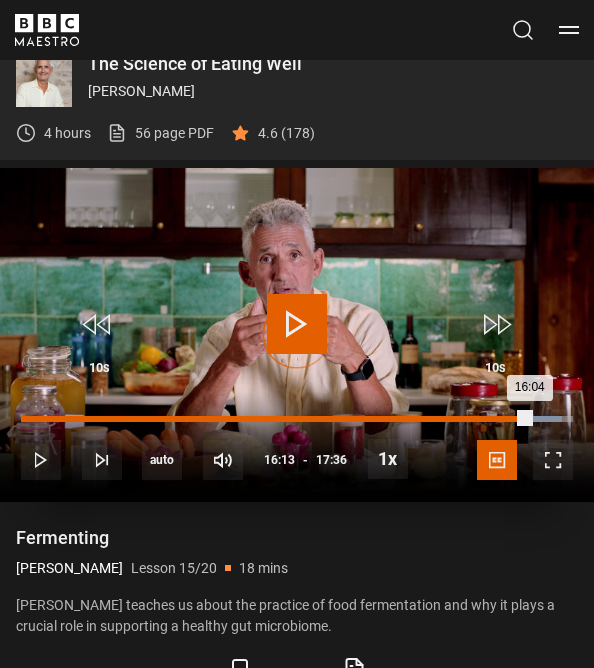 click on "16:04" at bounding box center (275, 419) 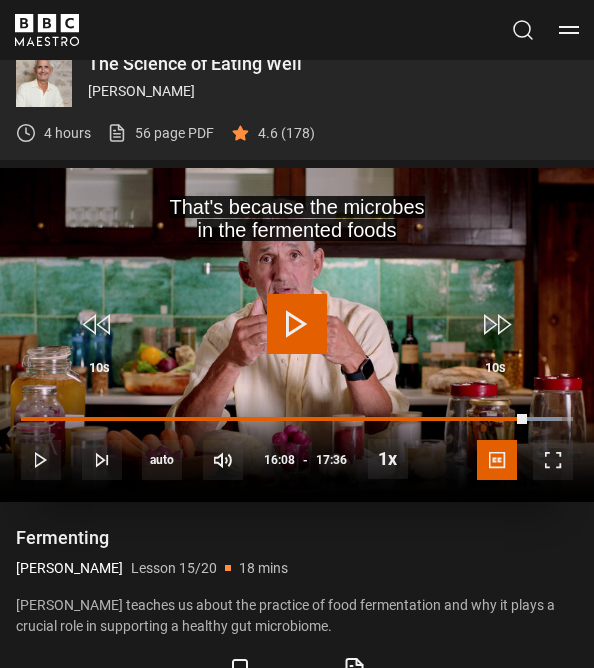 click at bounding box center [297, 324] 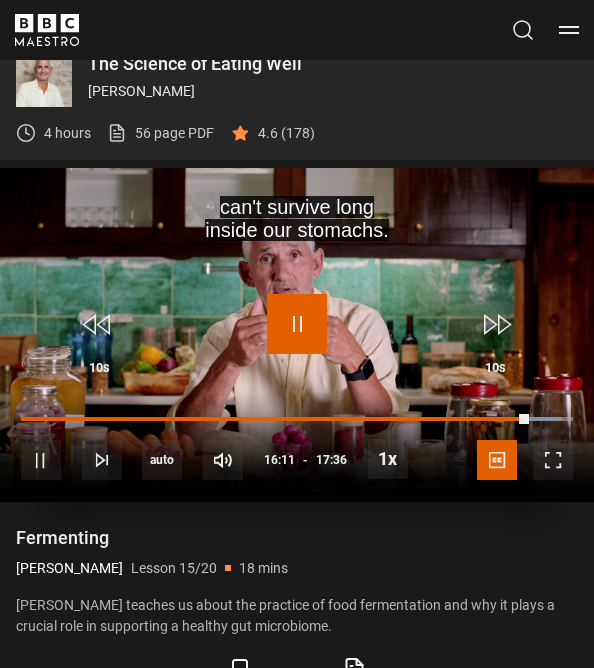 click at bounding box center (297, 324) 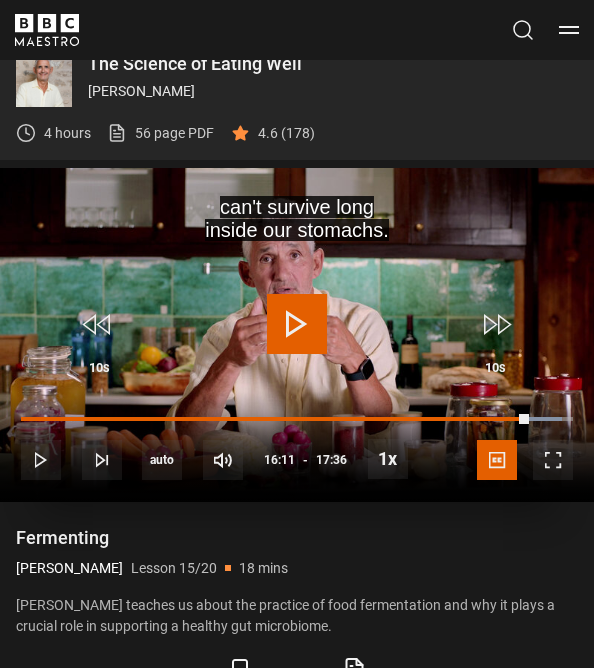 click at bounding box center [297, 324] 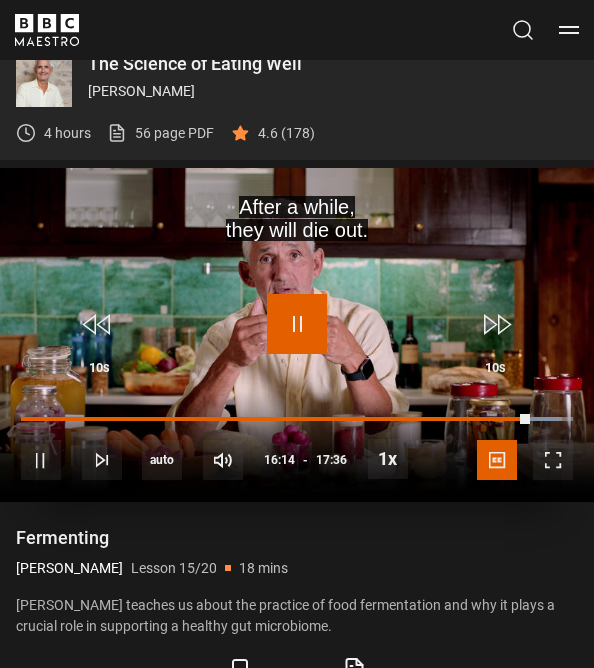 click at bounding box center (297, 324) 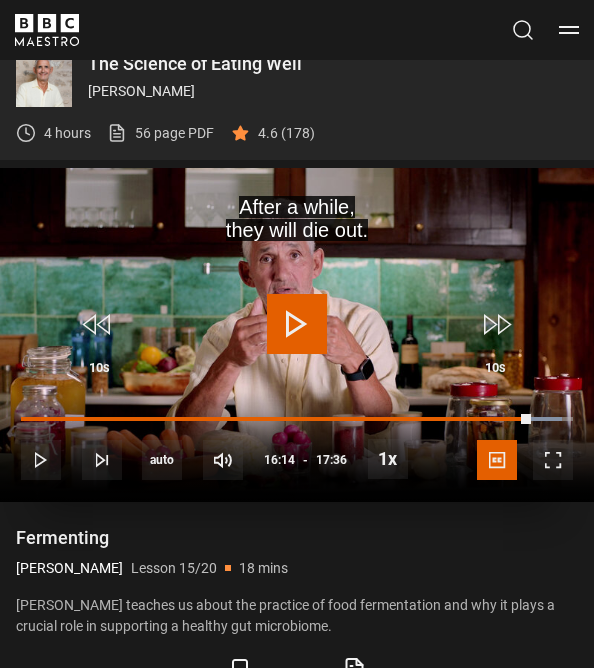 click at bounding box center (297, 324) 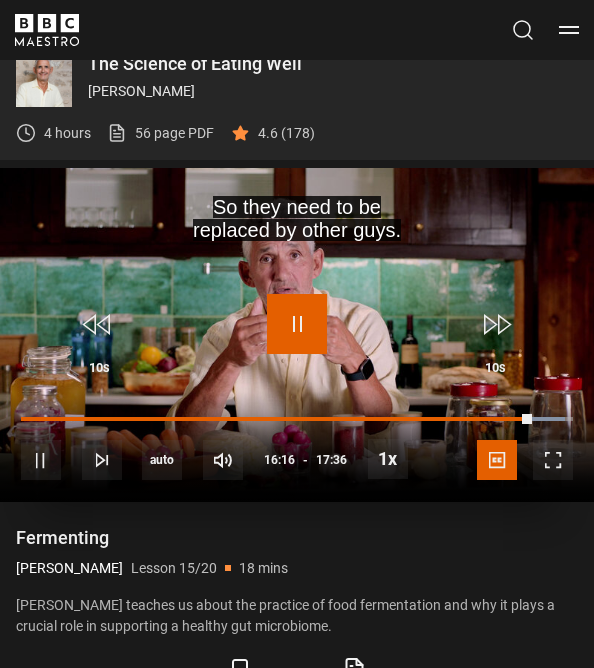 drag, startPoint x: 323, startPoint y: 304, endPoint x: 563, endPoint y: 343, distance: 243.1481 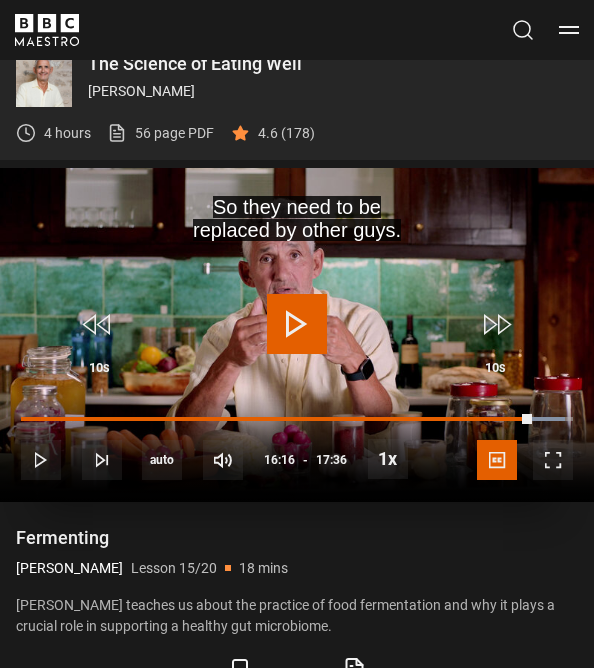 click at bounding box center [297, 324] 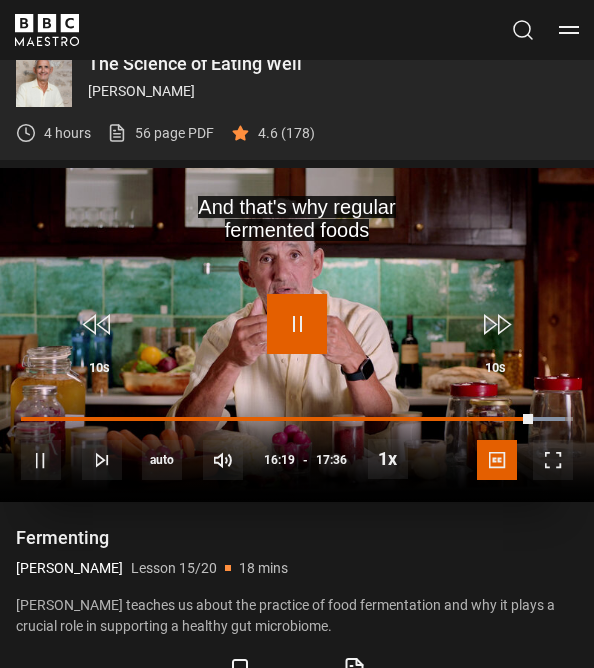 click at bounding box center [297, 324] 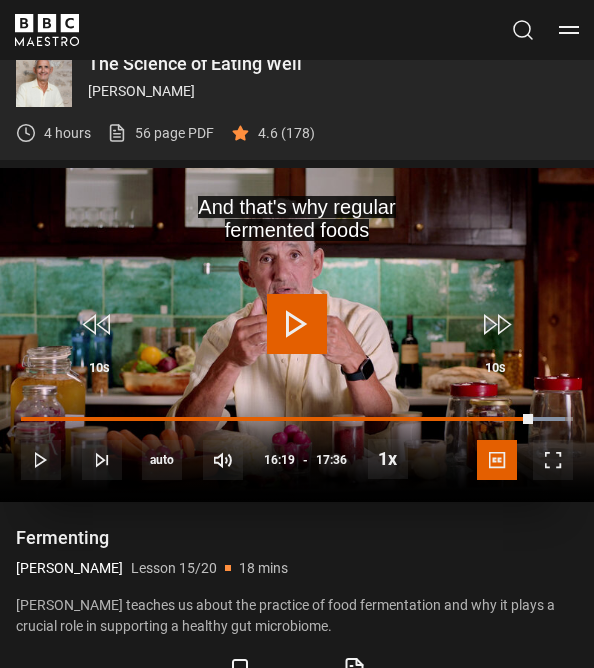 click at bounding box center [297, 324] 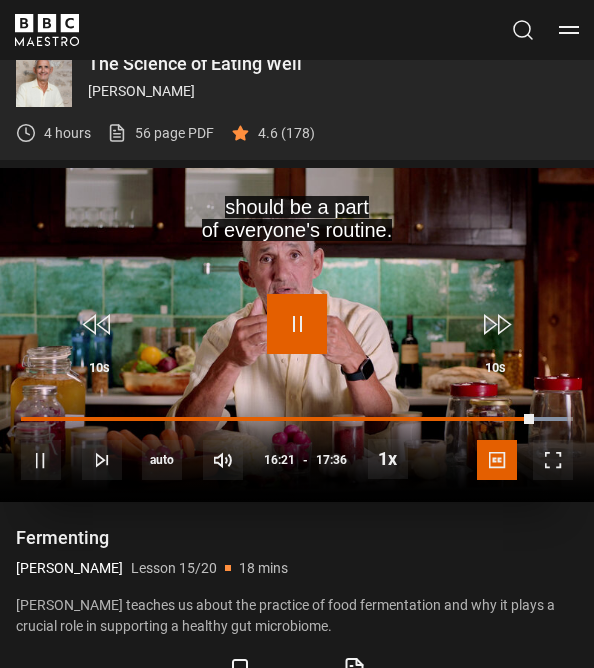 click at bounding box center (297, 324) 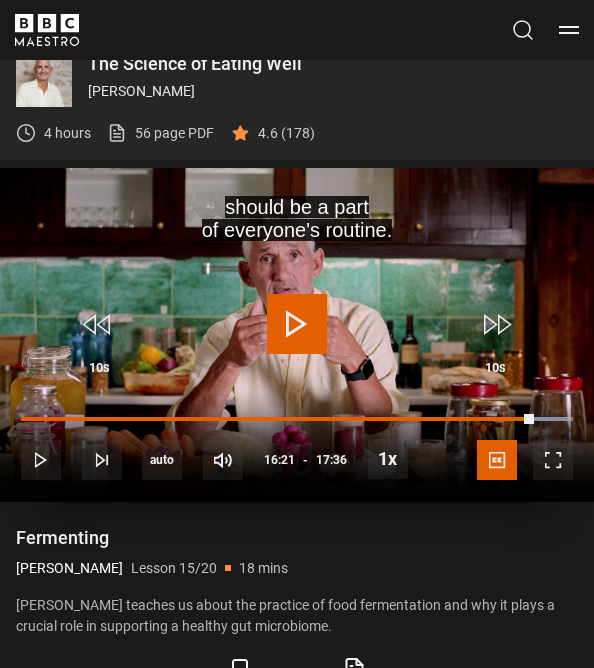 click at bounding box center (297, 324) 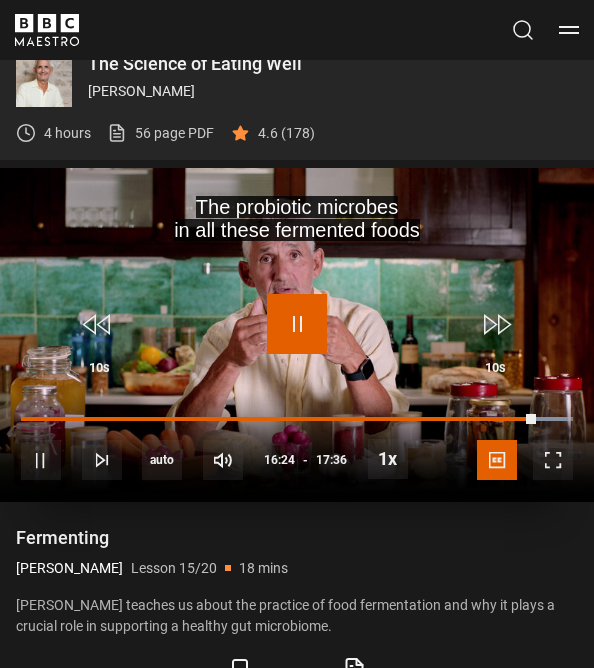 click at bounding box center [297, 324] 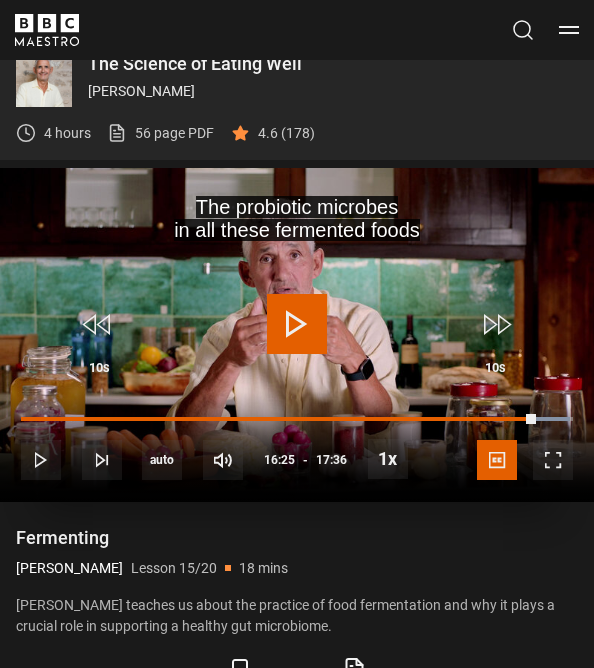 click at bounding box center [297, 324] 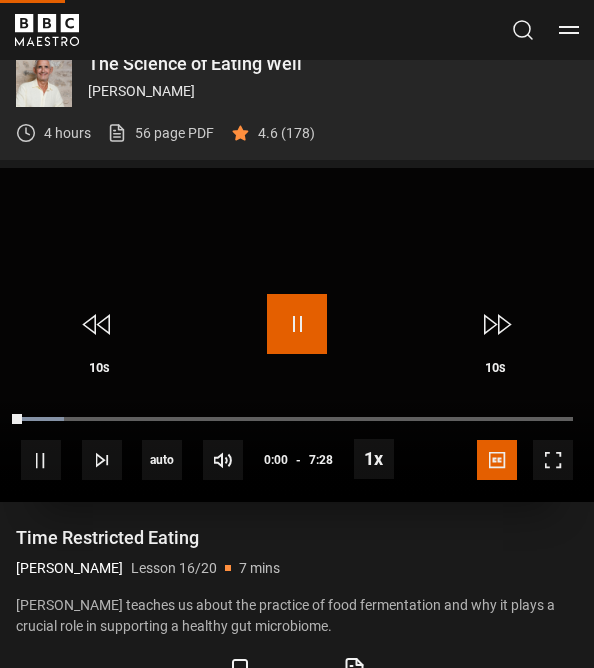 click at bounding box center [297, 324] 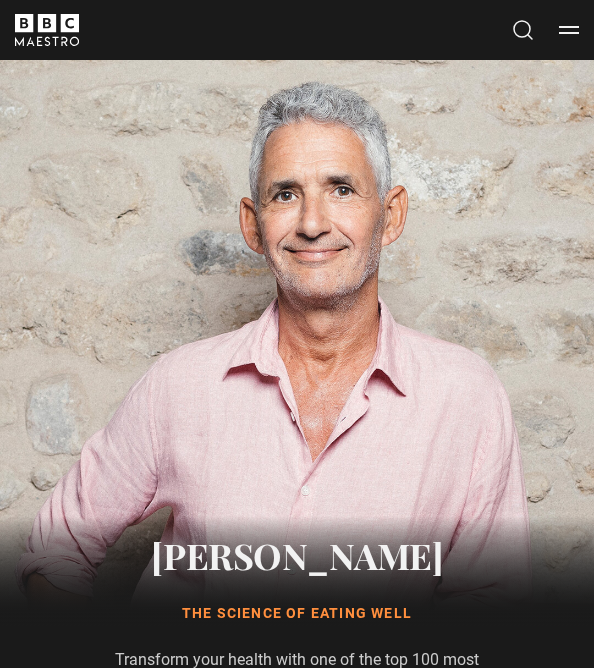 scroll, scrollTop: 0, scrollLeft: 0, axis: both 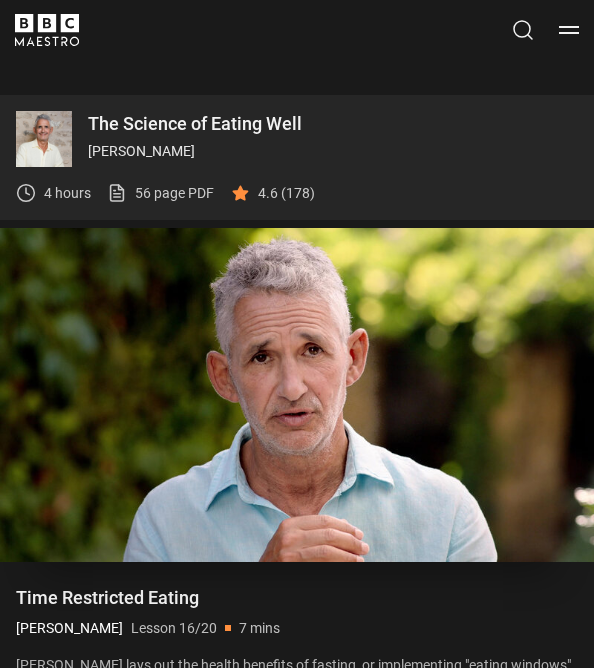 click at bounding box center (297, 384) 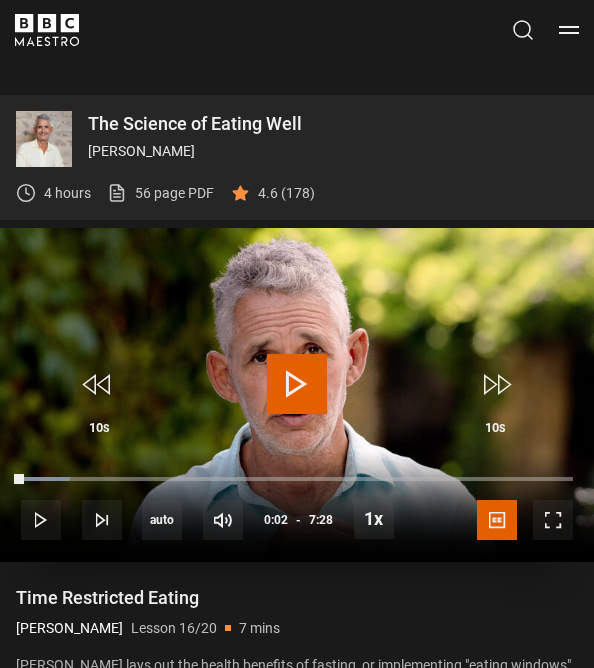 click at bounding box center (297, 384) 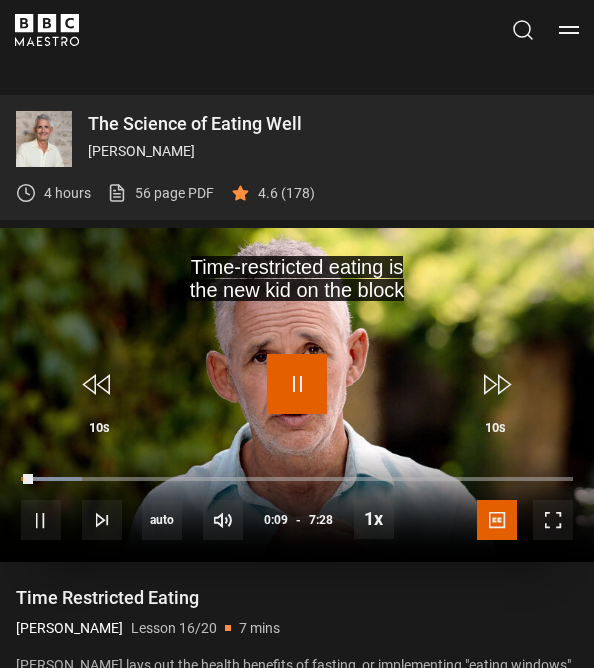 click at bounding box center (297, 384) 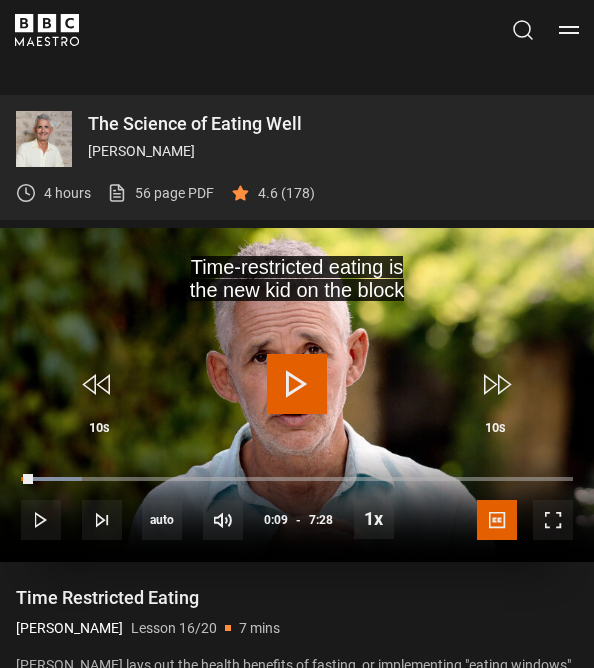 click at bounding box center [297, 384] 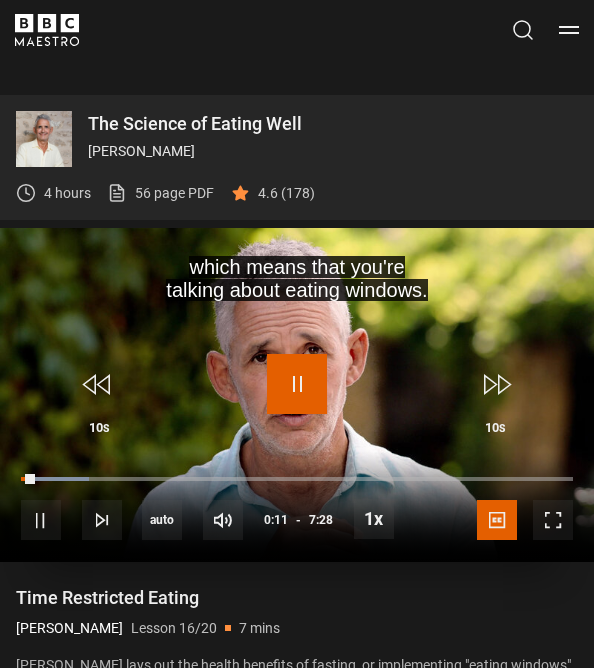 click at bounding box center [297, 384] 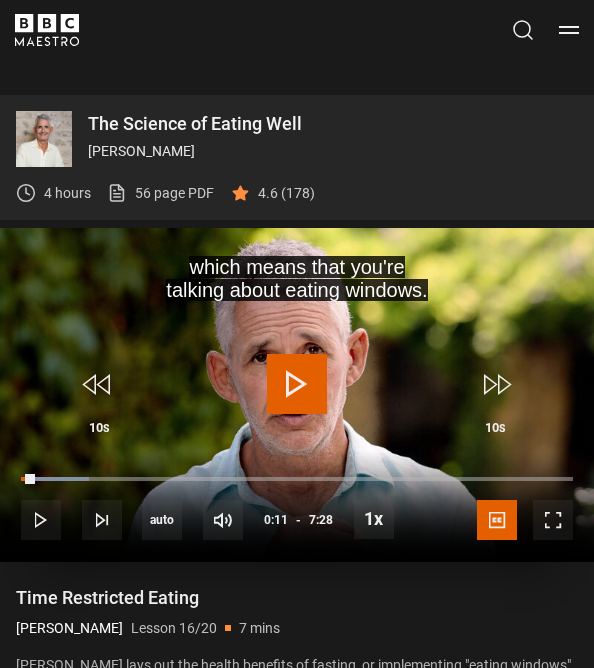 click at bounding box center (297, 384) 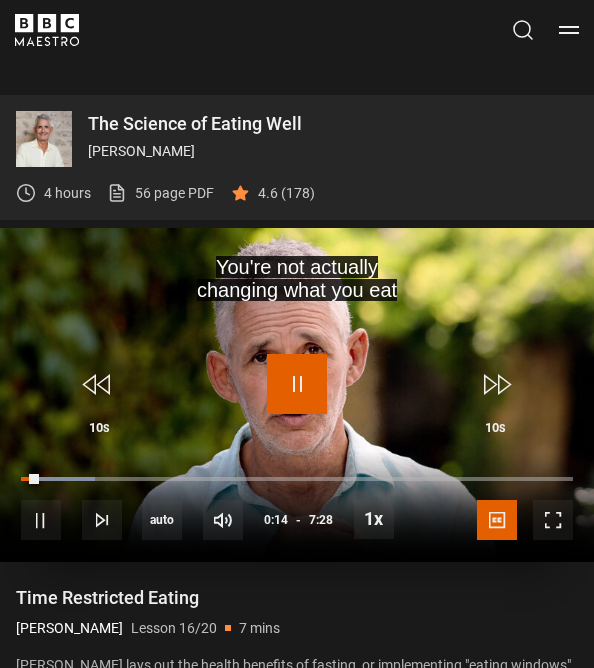 click at bounding box center [297, 384] 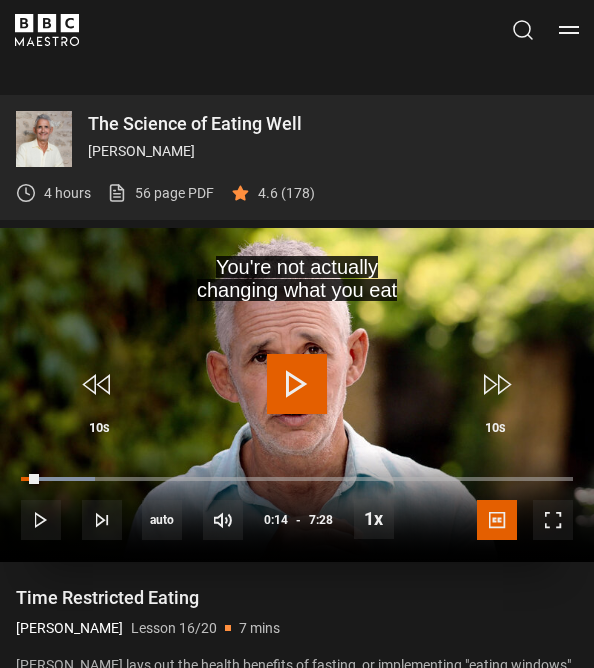 click at bounding box center (297, 384) 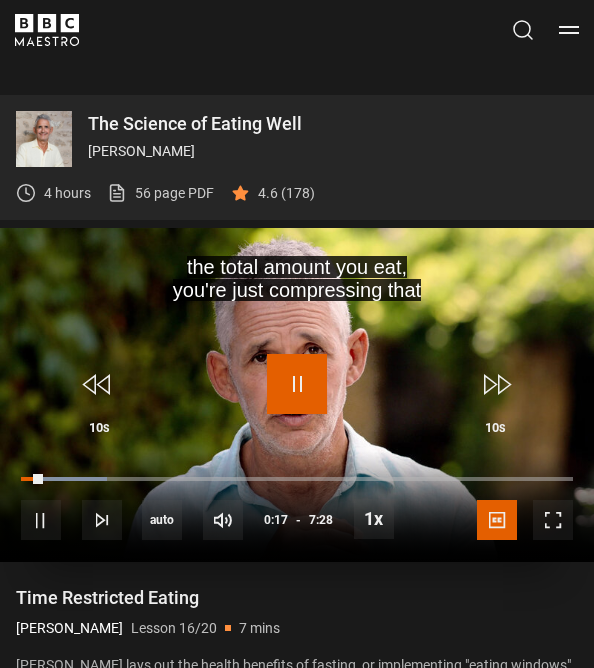 click at bounding box center (297, 384) 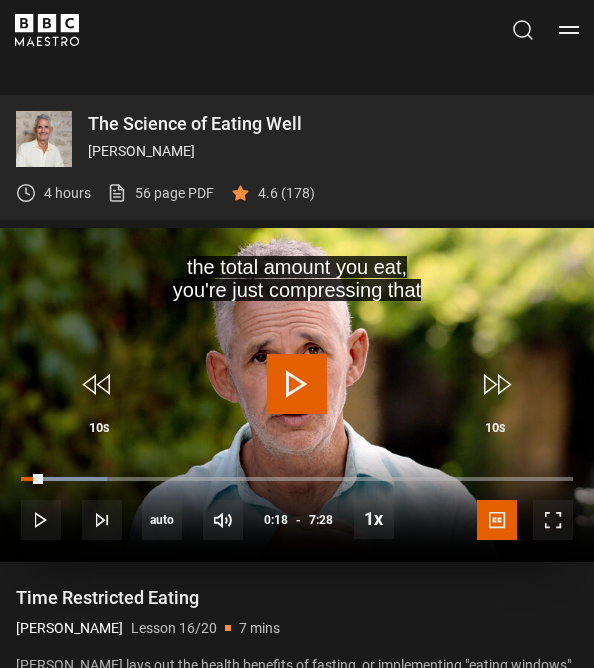 click at bounding box center (297, 384) 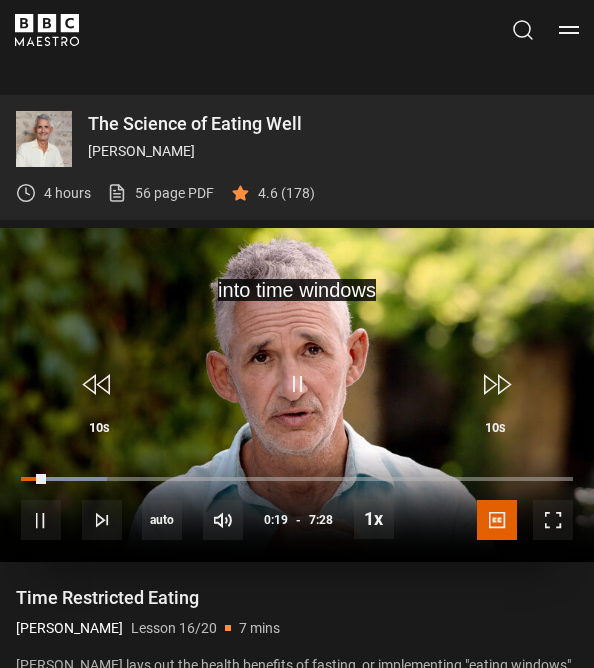 click at bounding box center (297, 395) 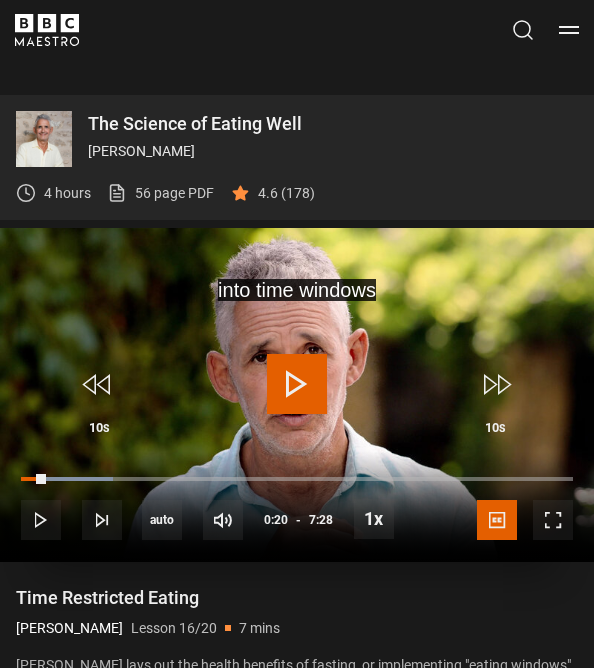 click at bounding box center [297, 384] 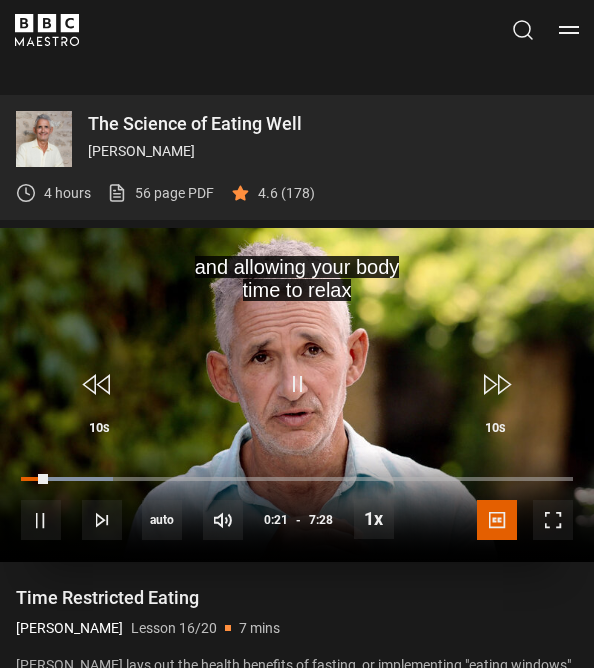 click at bounding box center [297, 395] 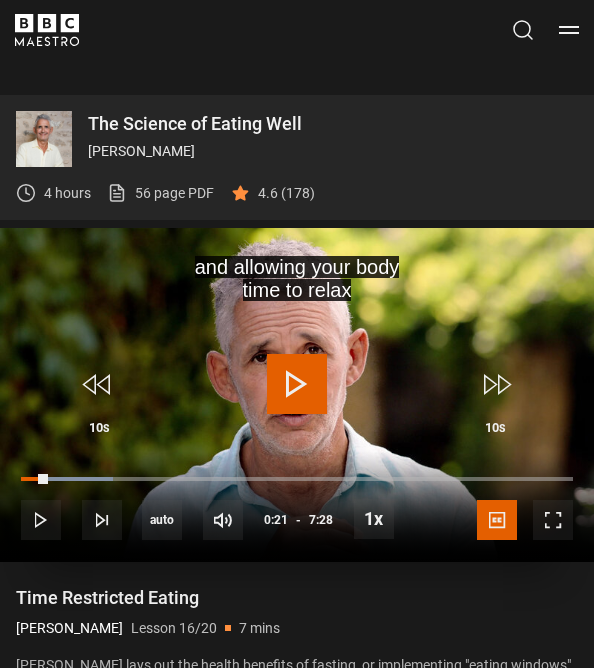 click at bounding box center [297, 384] 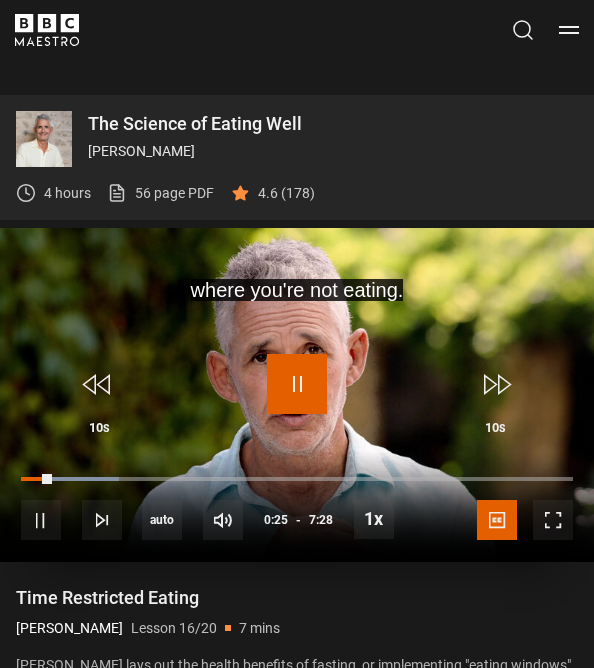 click at bounding box center (297, 384) 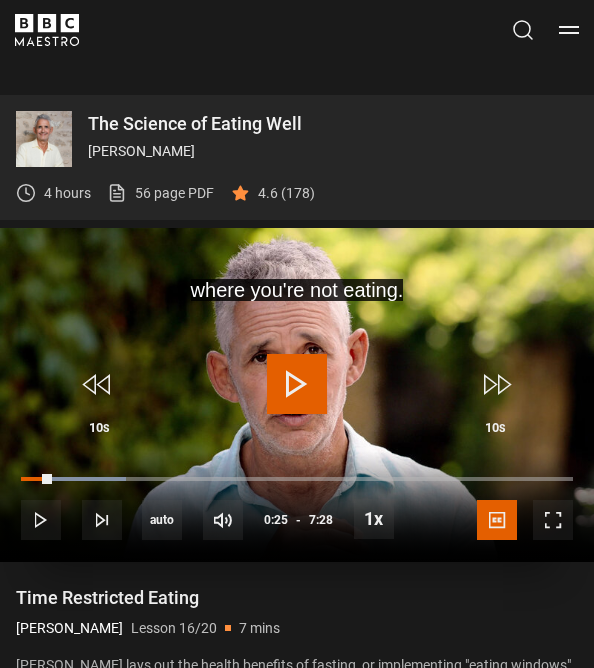 click at bounding box center (297, 384) 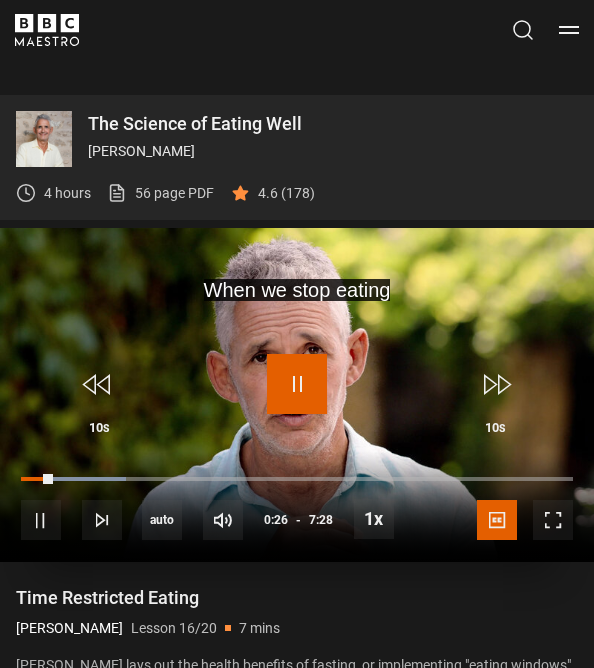 click at bounding box center (297, 384) 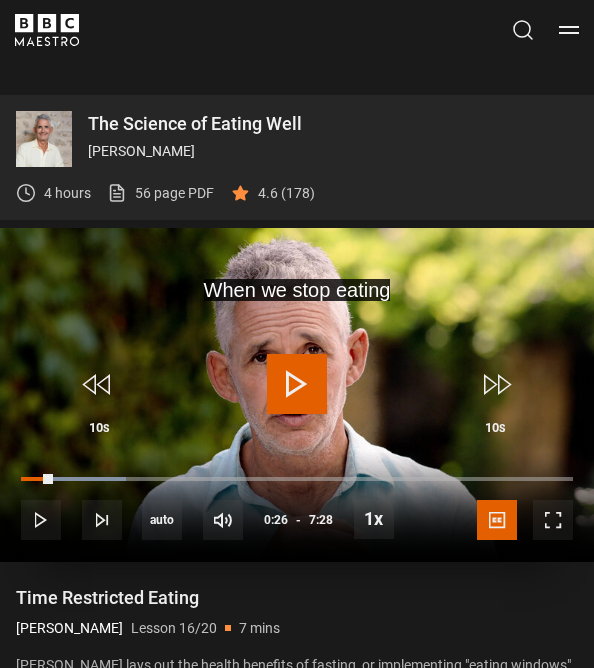 click at bounding box center [297, 384] 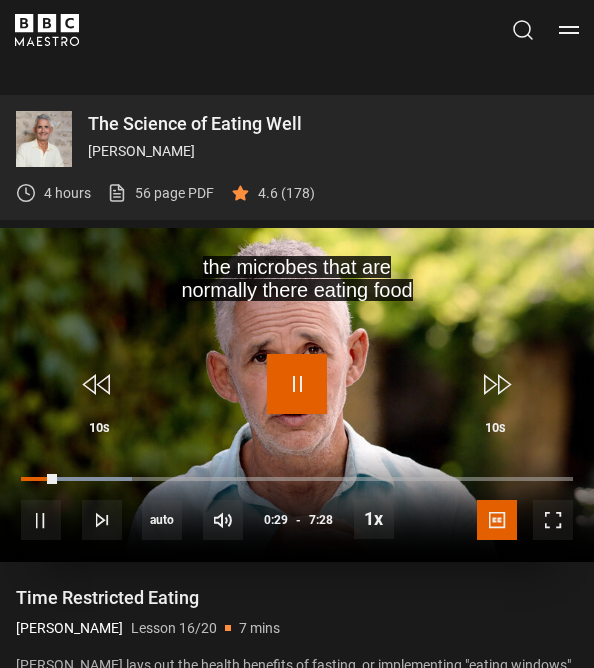 click at bounding box center [297, 384] 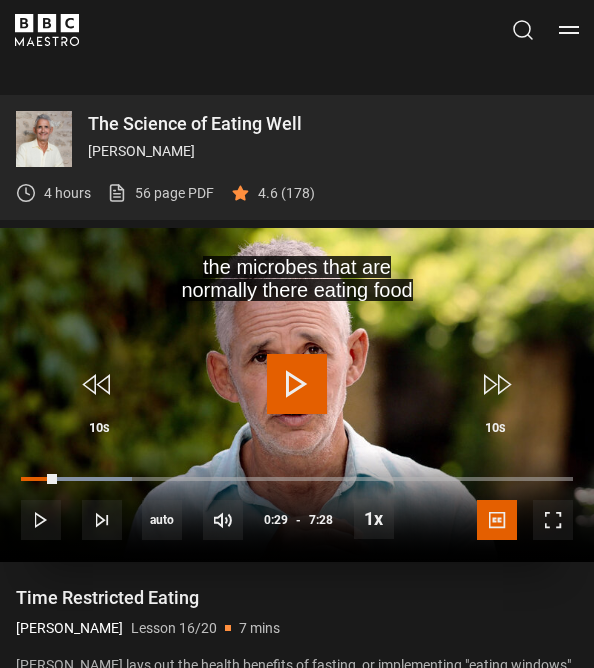 click at bounding box center (297, 384) 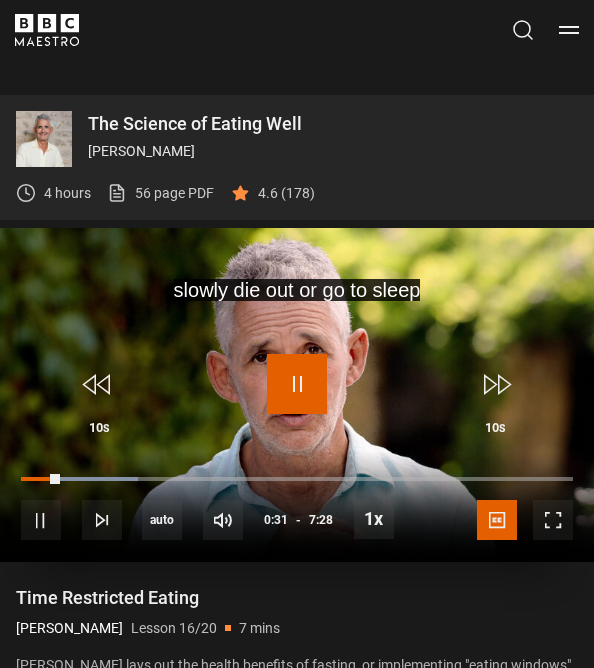 click at bounding box center (297, 384) 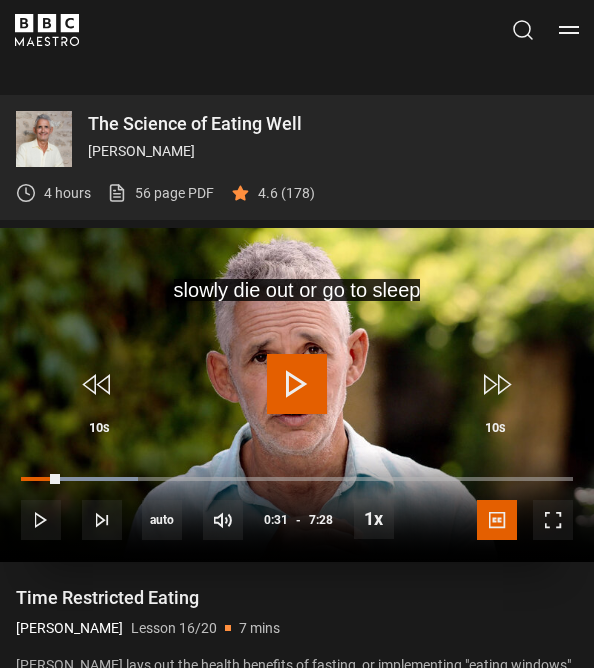click at bounding box center [297, 384] 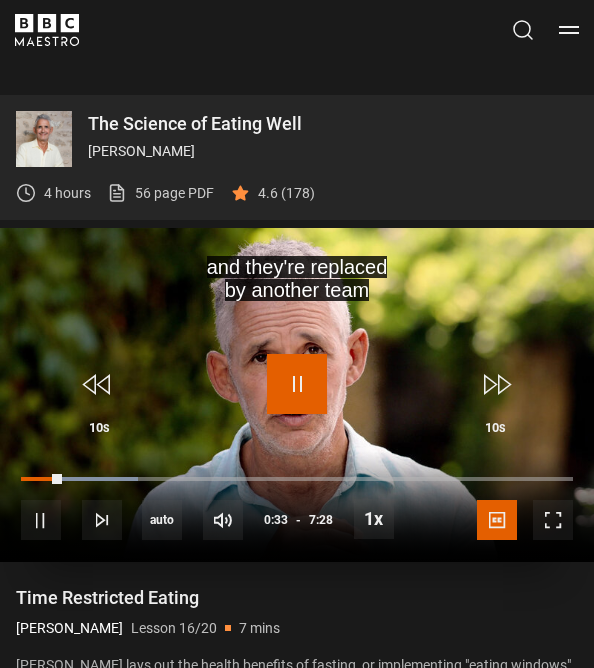 click at bounding box center [297, 384] 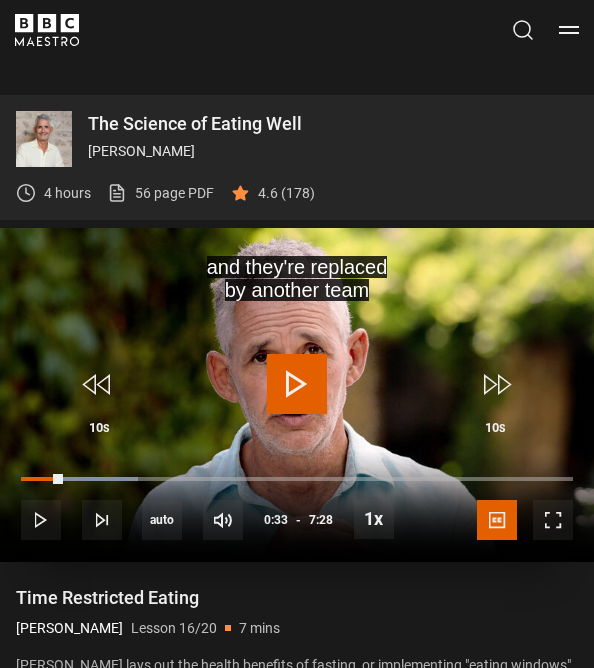 click at bounding box center [297, 395] 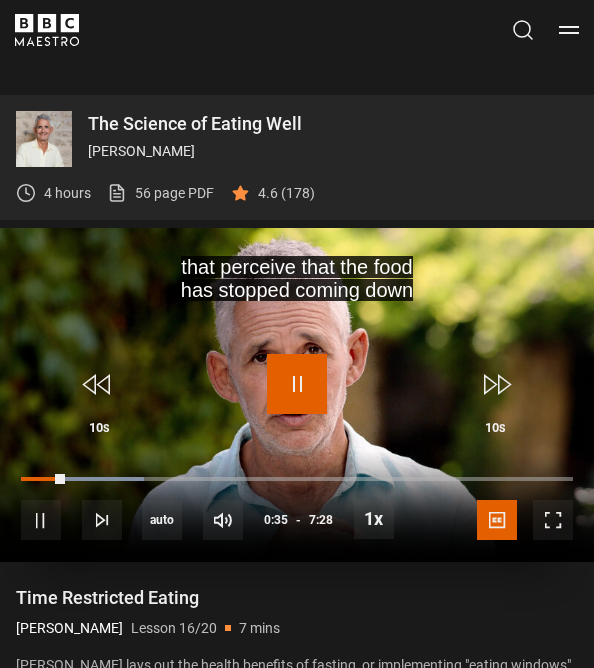 click at bounding box center [297, 384] 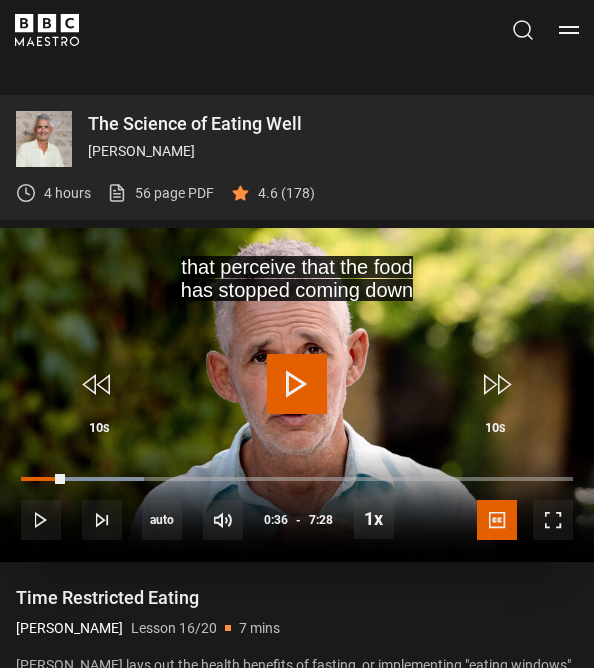 click at bounding box center (297, 384) 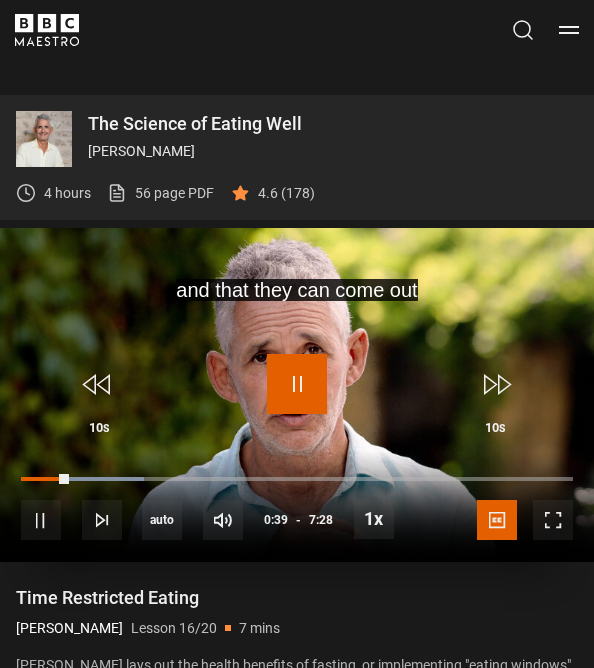 click at bounding box center [297, 384] 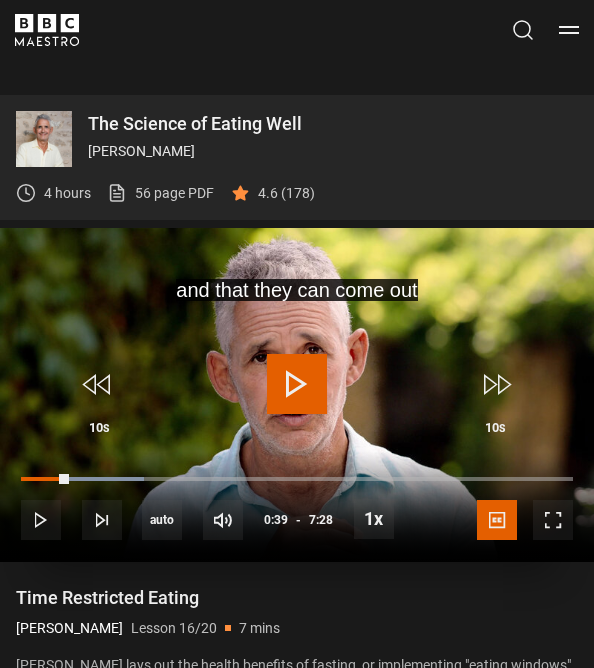 click at bounding box center [297, 384] 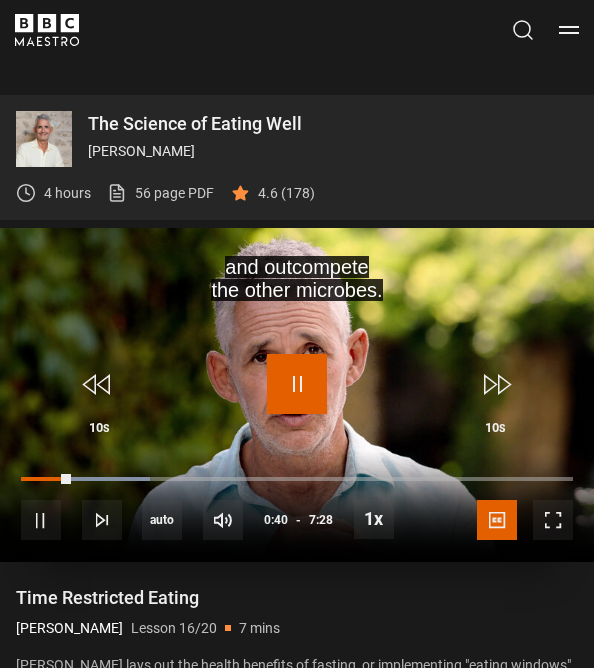 click at bounding box center (297, 384) 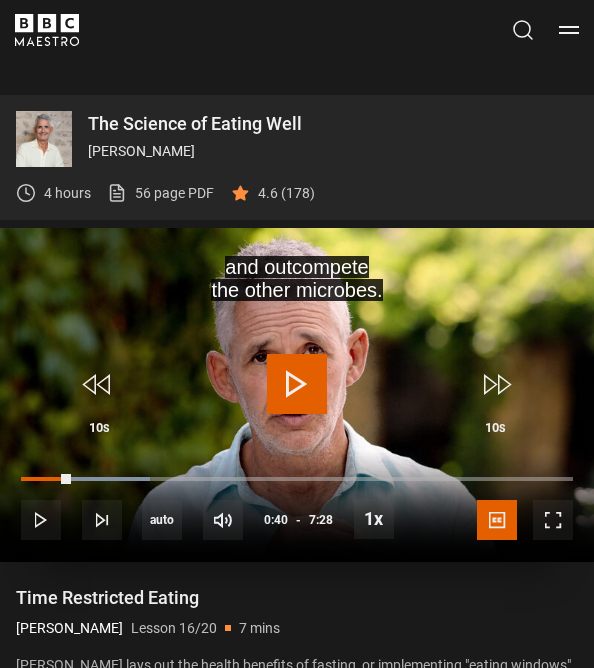 click at bounding box center (297, 384) 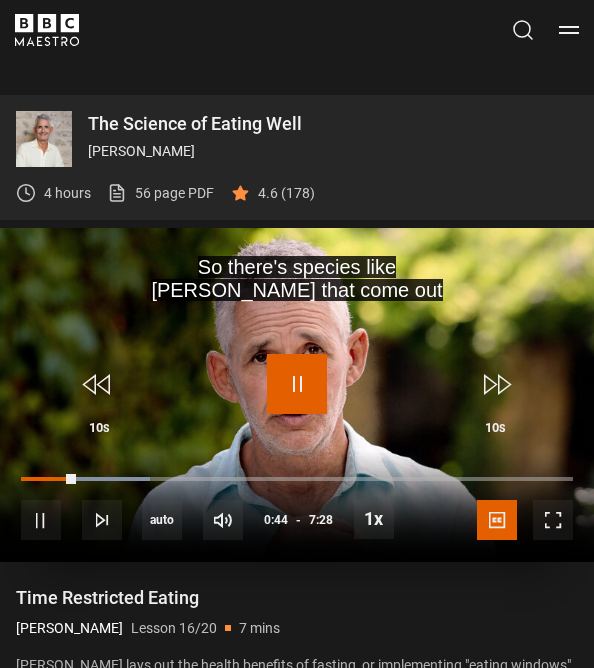click at bounding box center [297, 384] 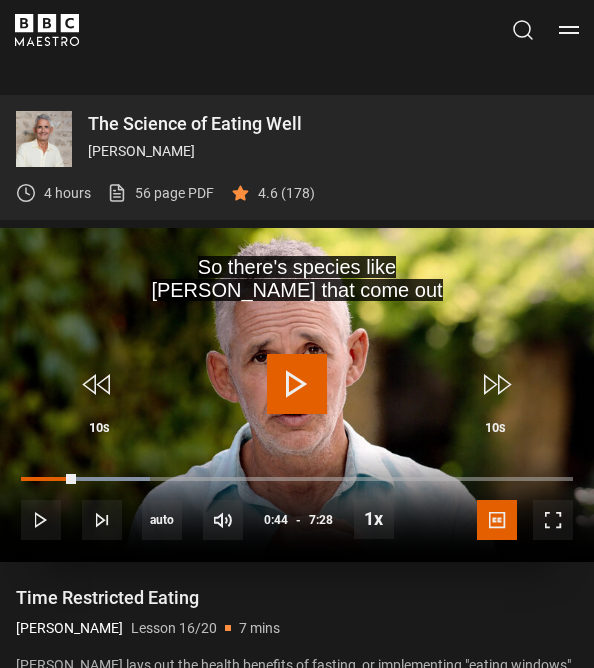 click at bounding box center (297, 384) 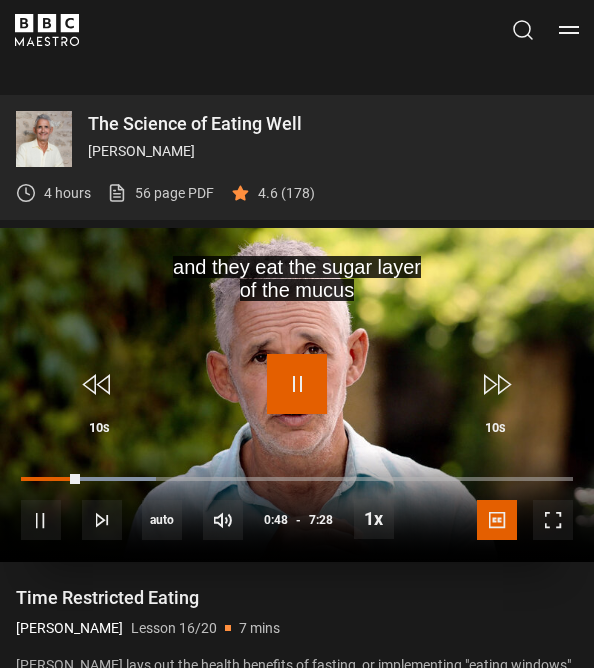 click at bounding box center [297, 384] 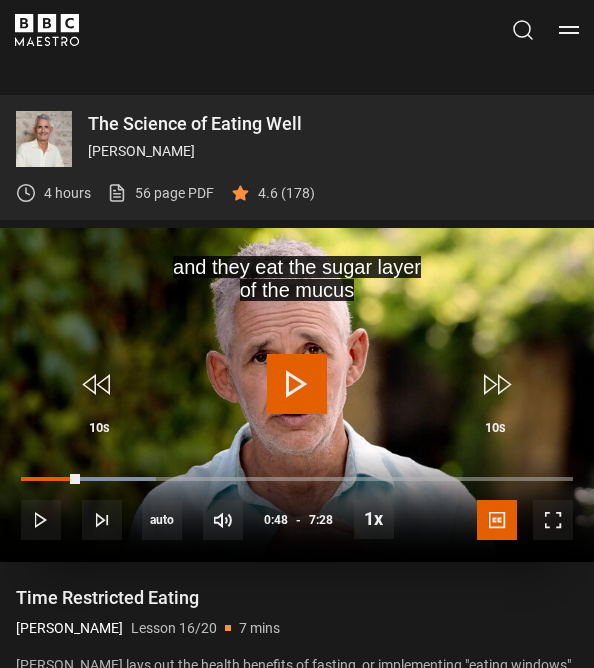 click at bounding box center (297, 395) 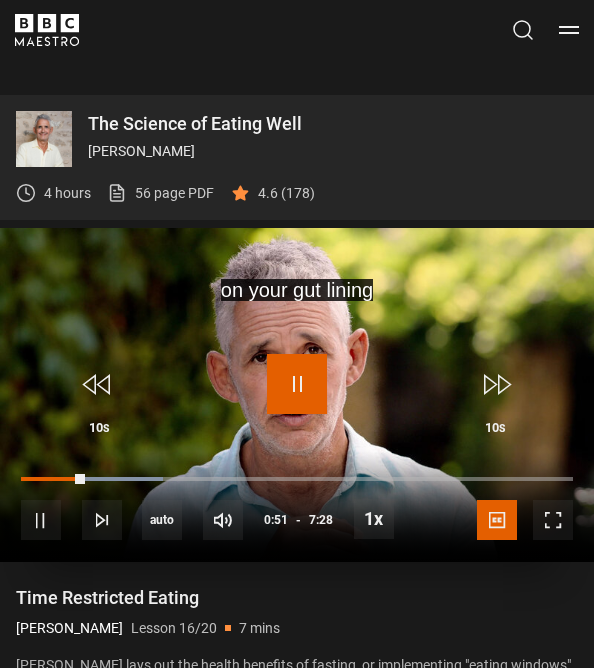 click at bounding box center (297, 384) 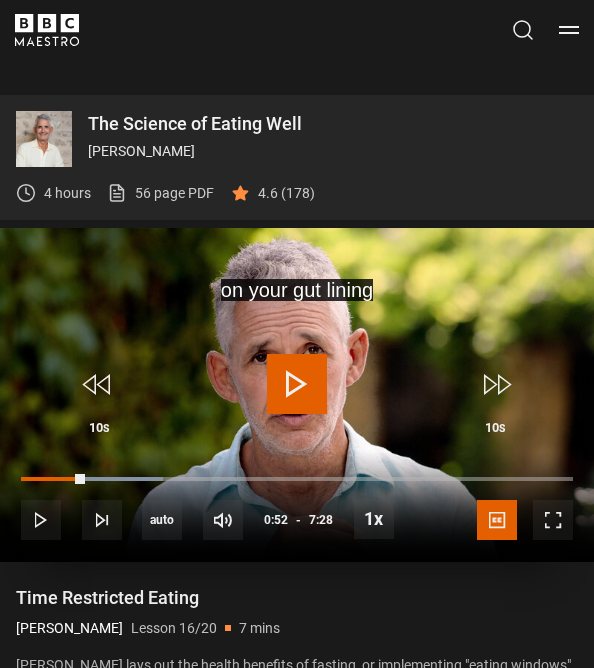 click at bounding box center (297, 384) 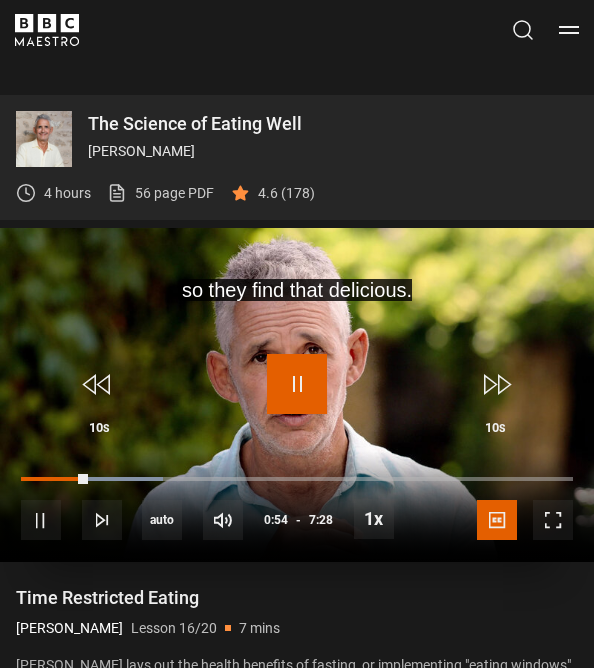 click at bounding box center (297, 384) 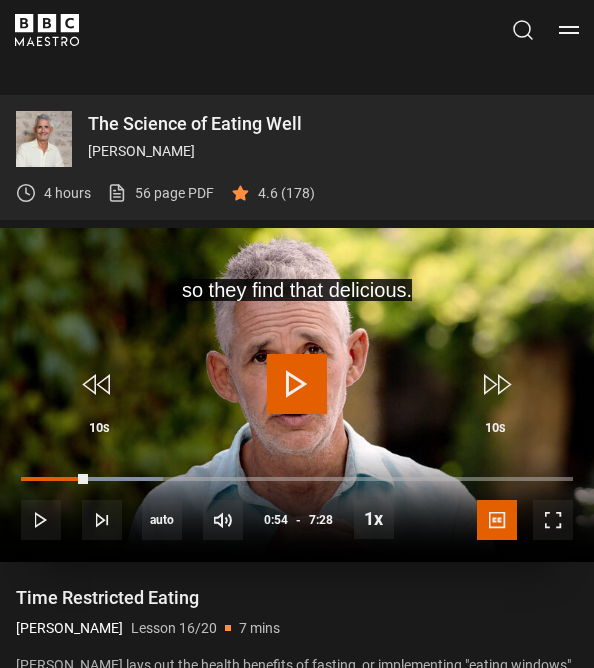 click at bounding box center (297, 384) 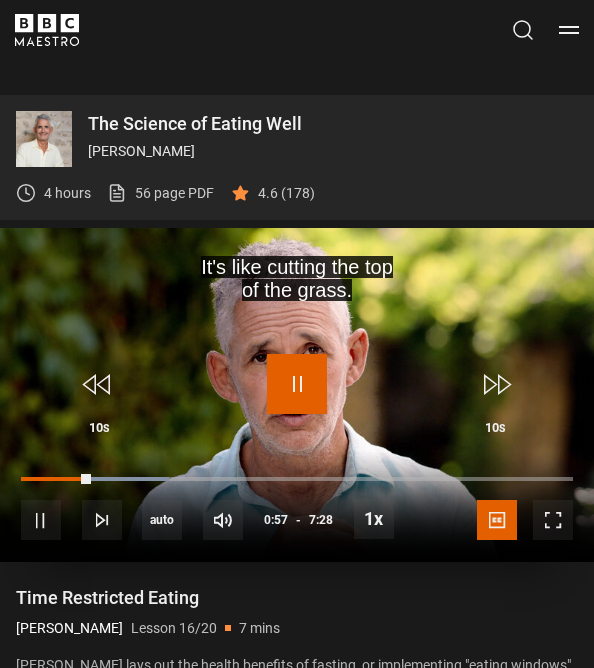 click at bounding box center [297, 384] 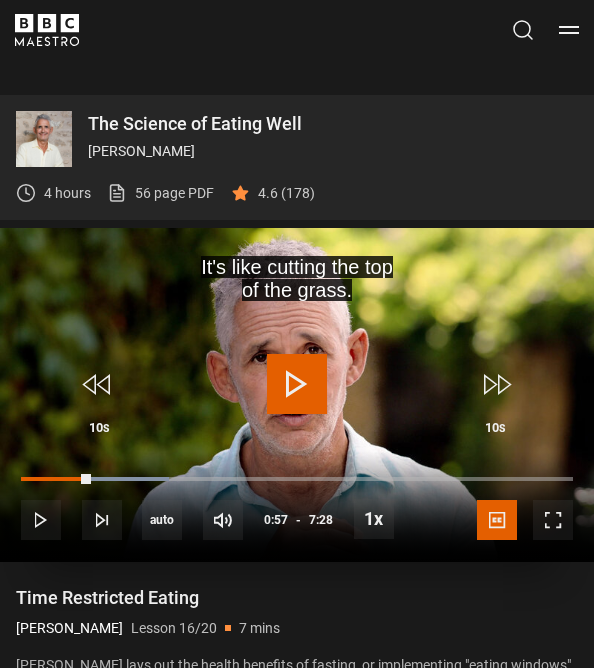click at bounding box center [297, 384] 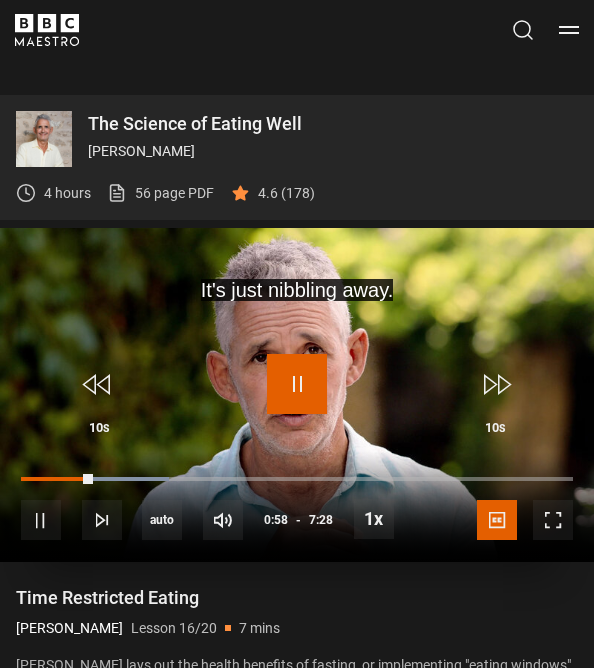 click at bounding box center [297, 384] 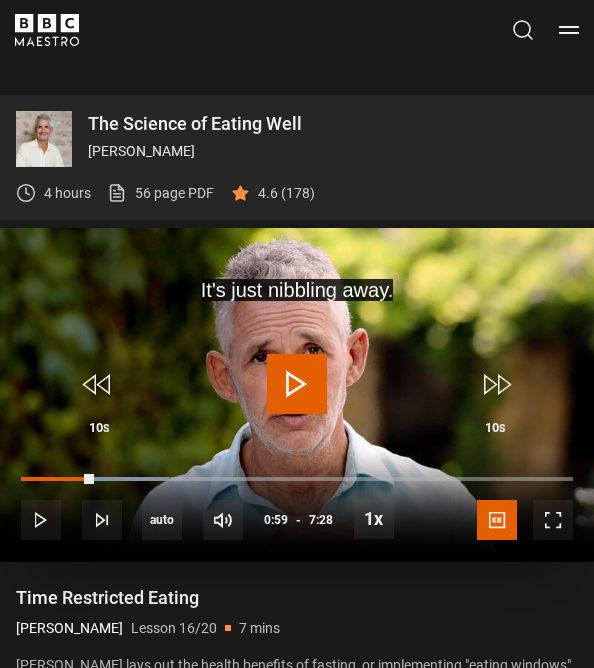 click at bounding box center (297, 384) 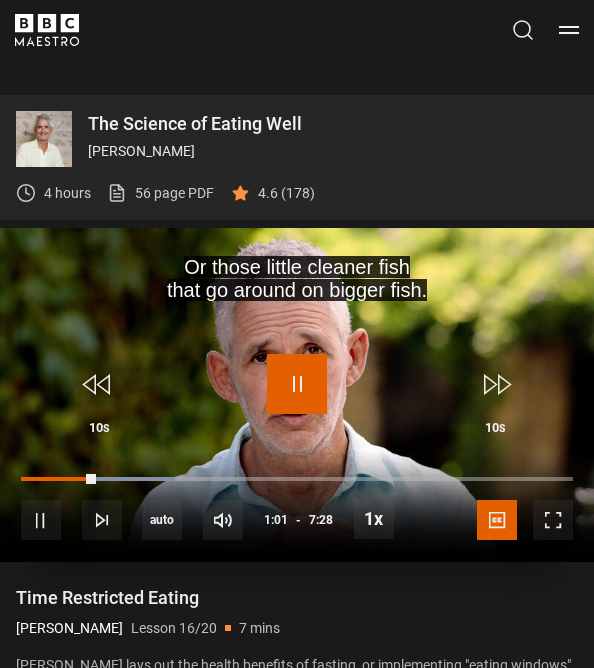 click at bounding box center (297, 384) 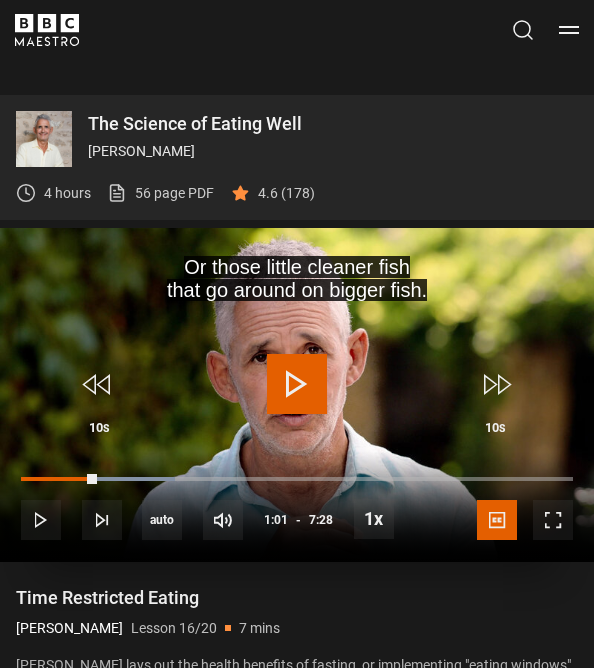 click at bounding box center [297, 384] 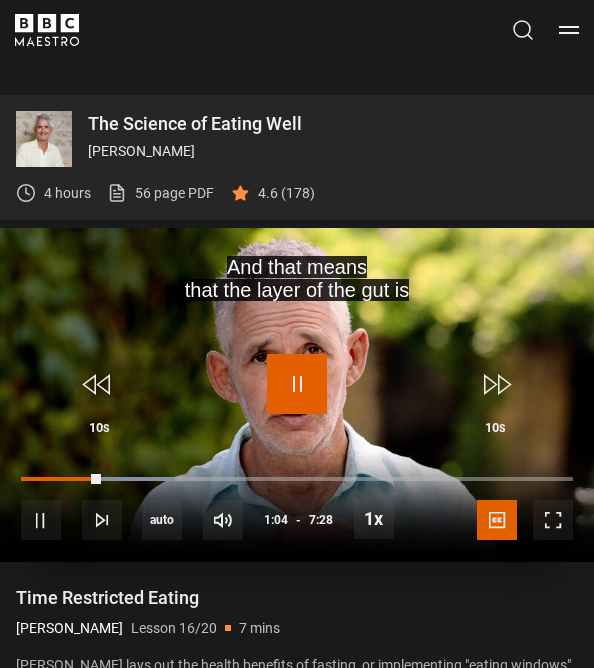 click at bounding box center (297, 384) 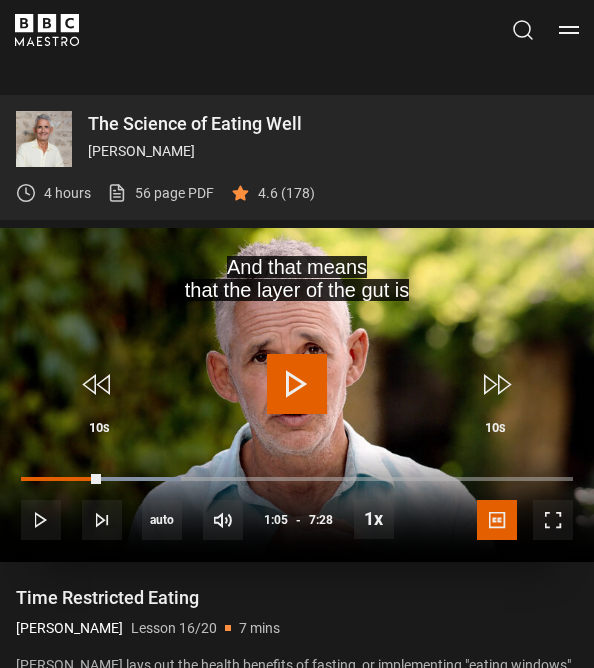click at bounding box center (297, 384) 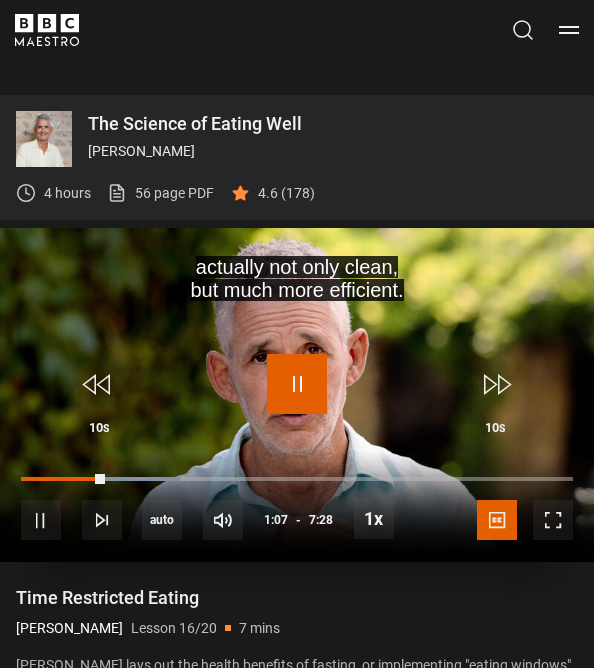 click at bounding box center (297, 384) 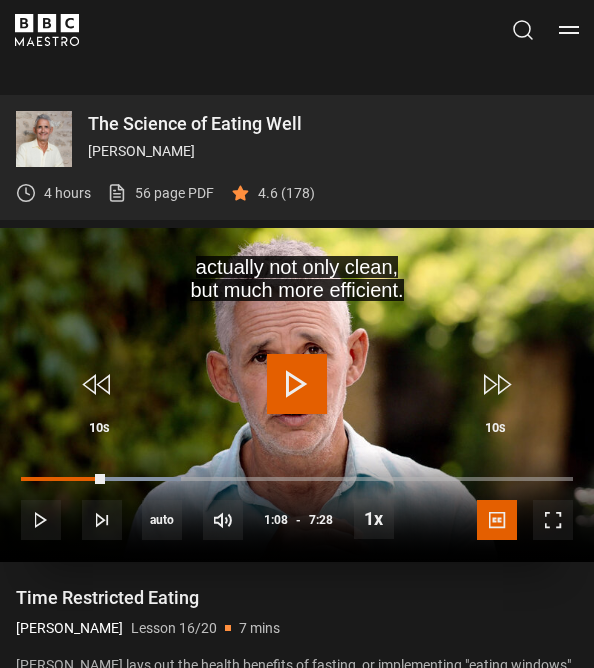 click at bounding box center (297, 384) 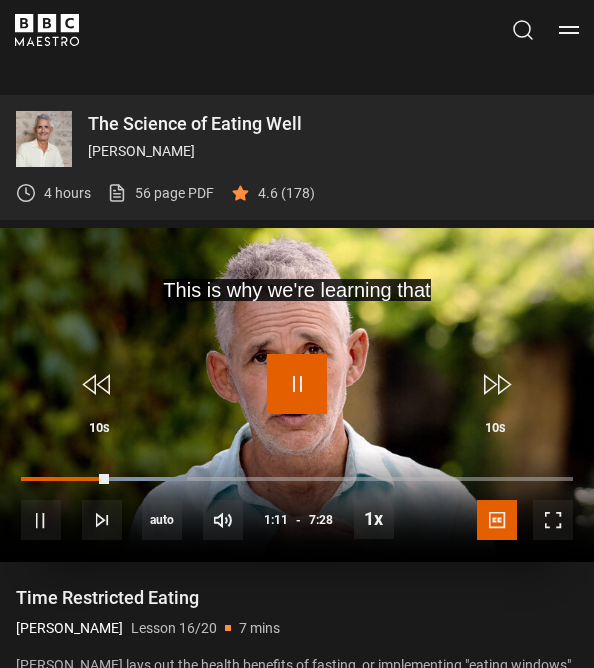 click at bounding box center [297, 384] 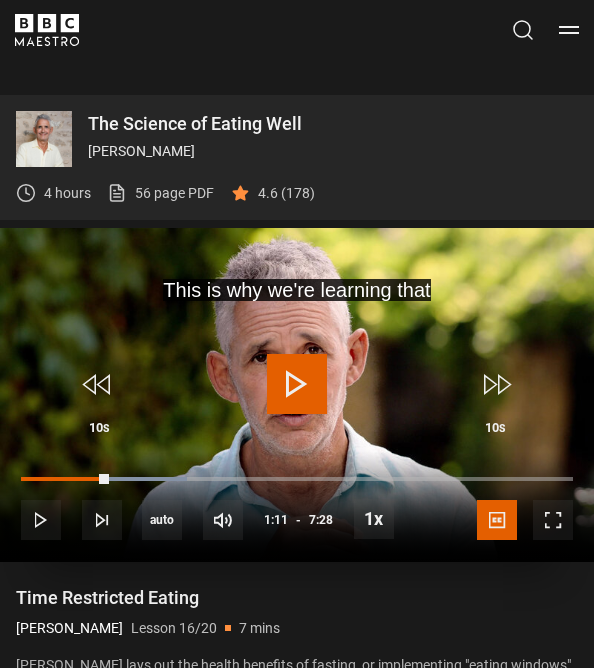 click at bounding box center (297, 395) 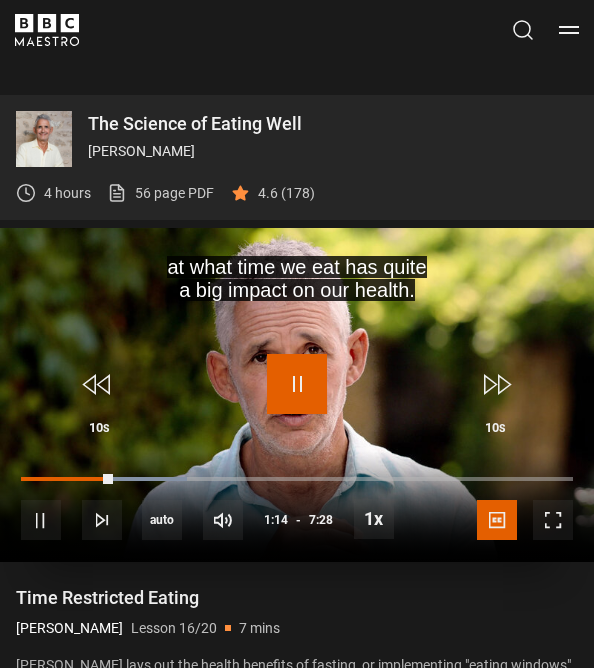 click at bounding box center (297, 384) 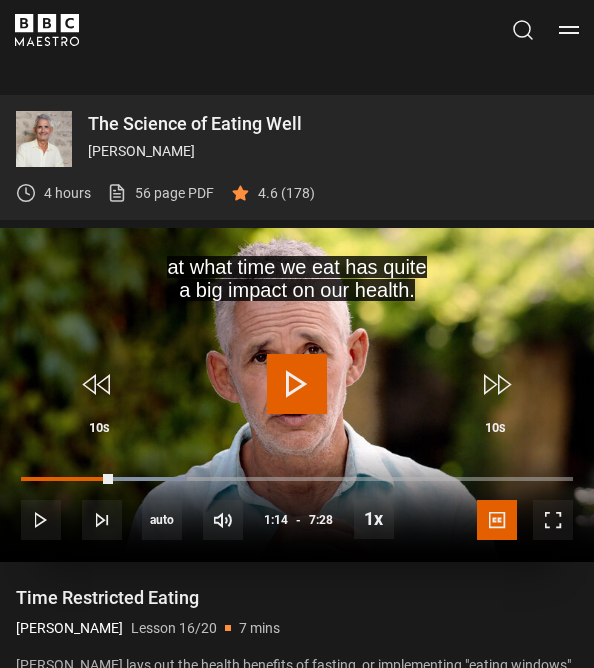 click at bounding box center (297, 384) 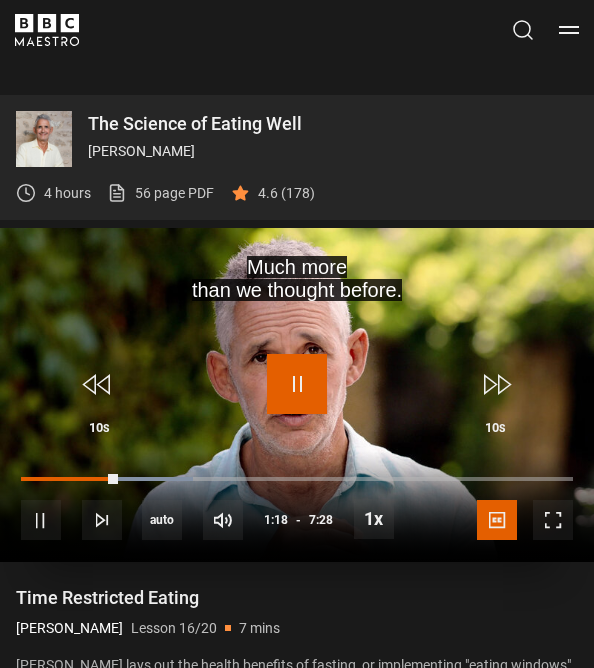 drag, startPoint x: 297, startPoint y: 387, endPoint x: 462, endPoint y: 387, distance: 165 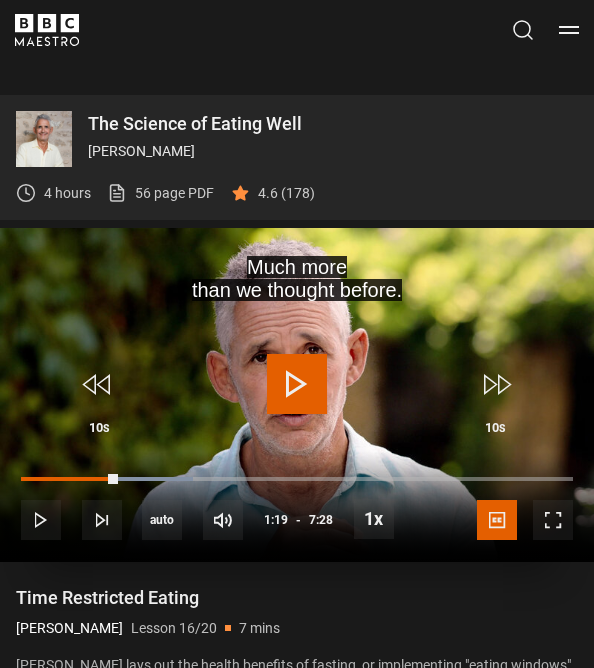 click at bounding box center (297, 384) 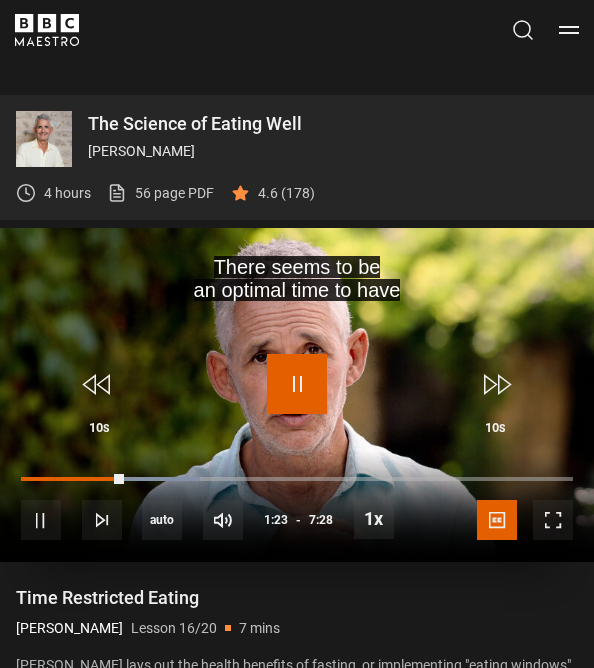 click at bounding box center [297, 384] 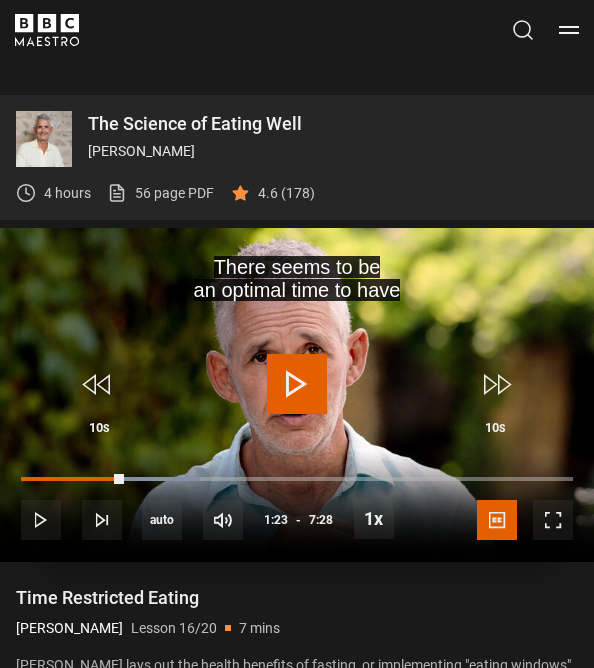 click at bounding box center (297, 395) 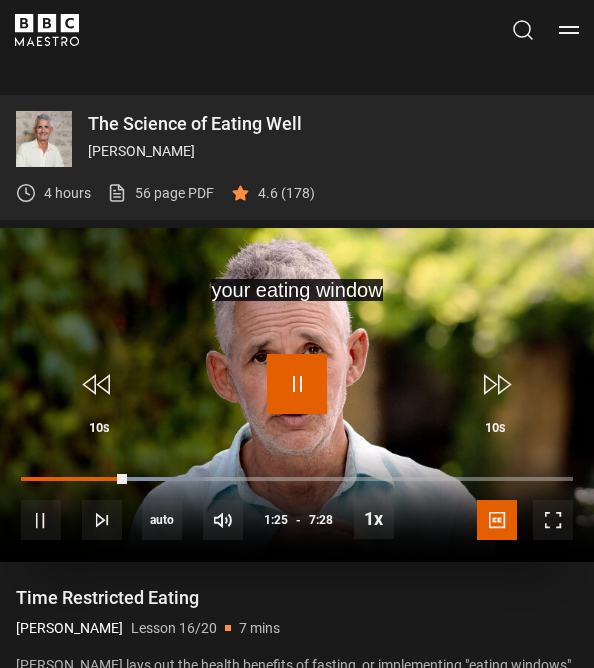 click at bounding box center (297, 384) 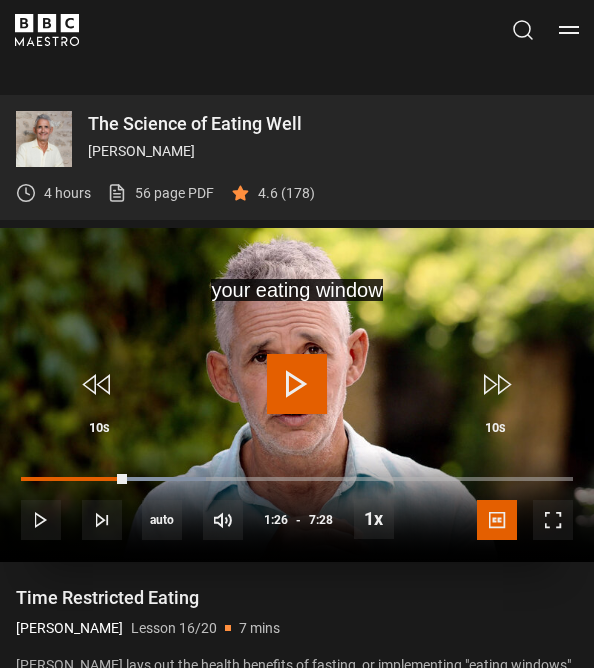 click at bounding box center (297, 384) 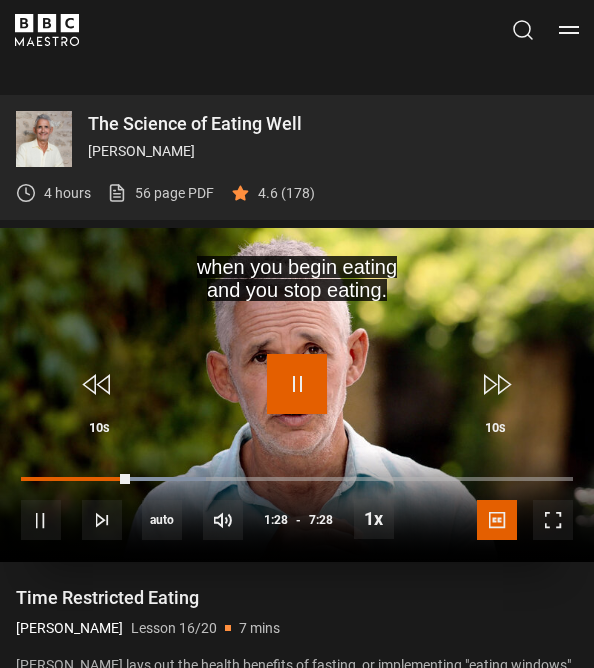 click at bounding box center [297, 384] 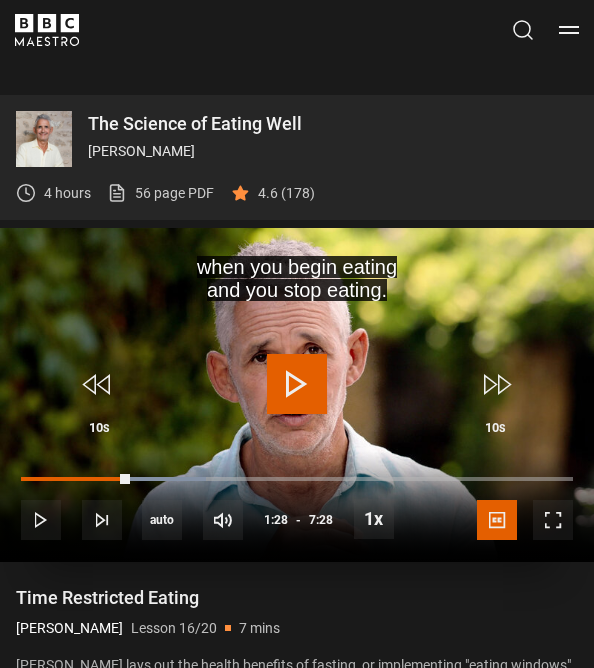 click at bounding box center [297, 384] 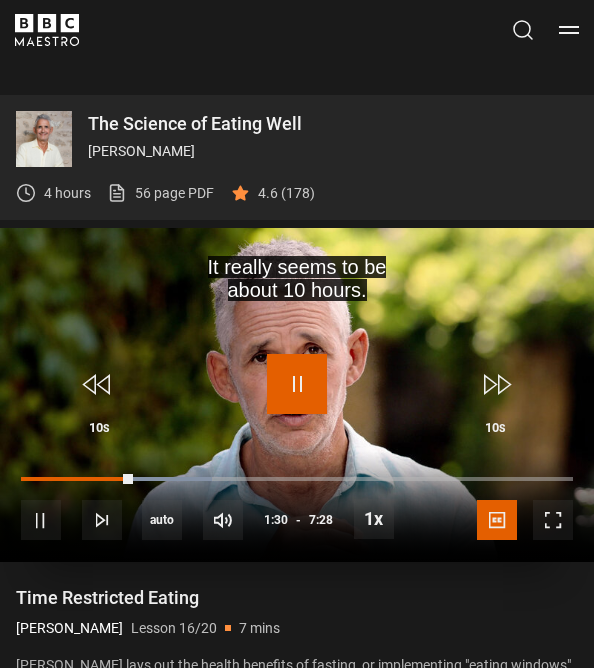 click at bounding box center (297, 384) 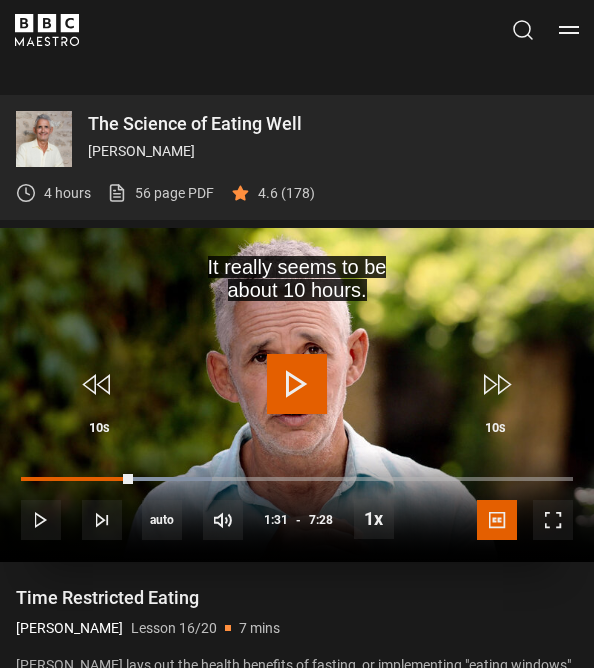 click at bounding box center [297, 384] 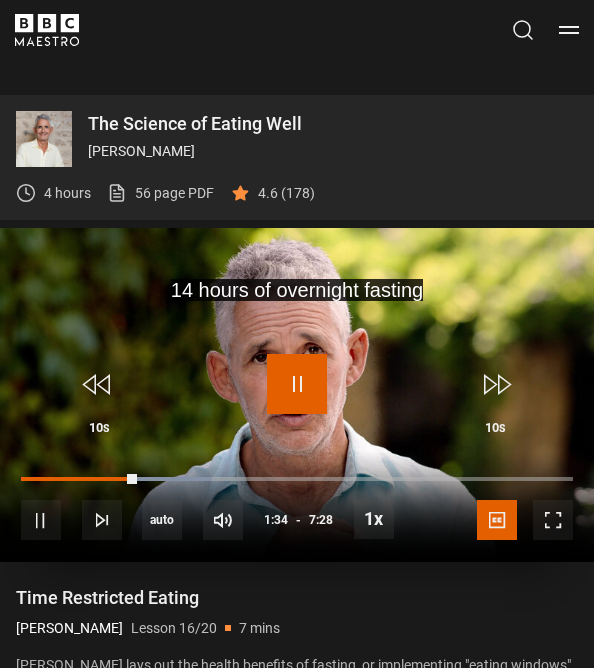 click at bounding box center [297, 384] 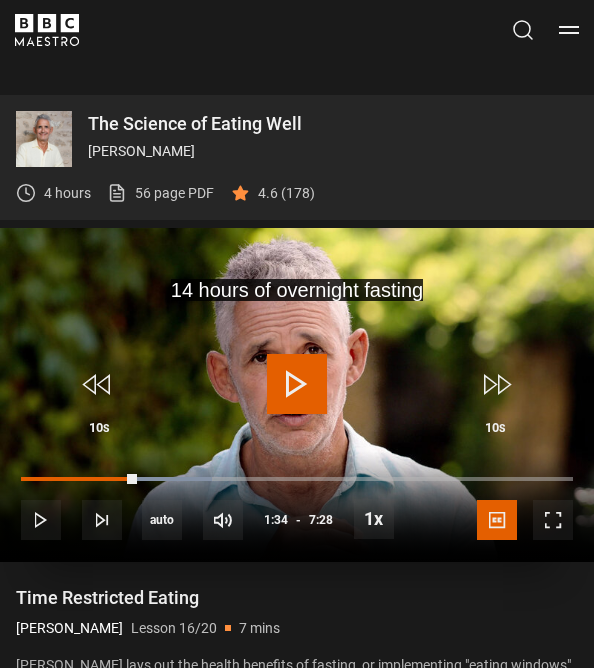 click at bounding box center (297, 384) 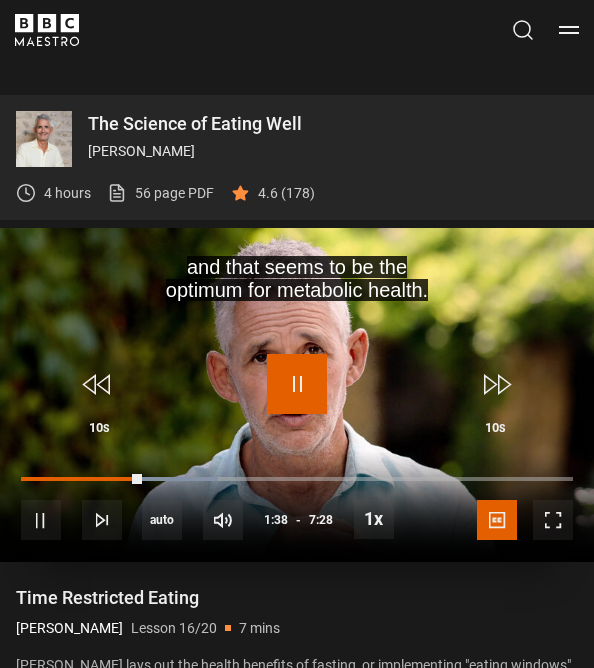 click at bounding box center (297, 384) 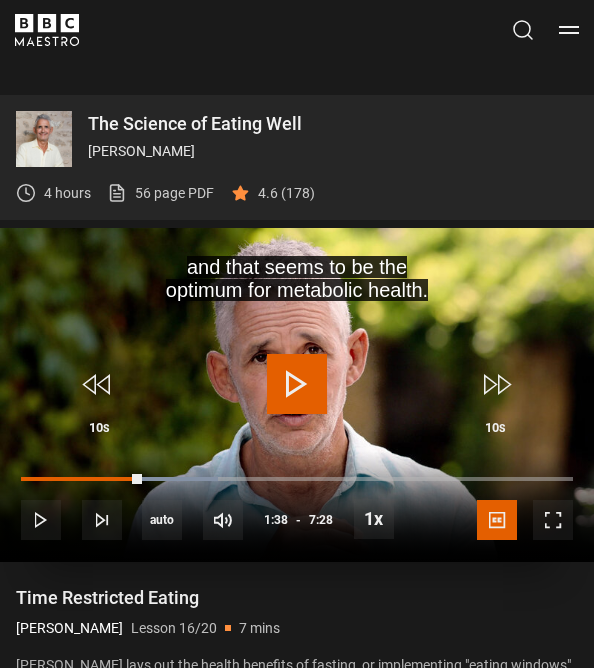 click at bounding box center [297, 384] 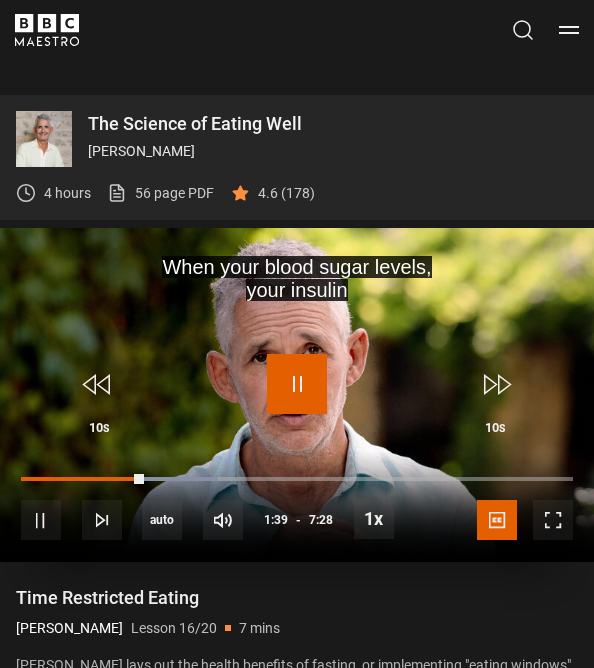 click at bounding box center [297, 384] 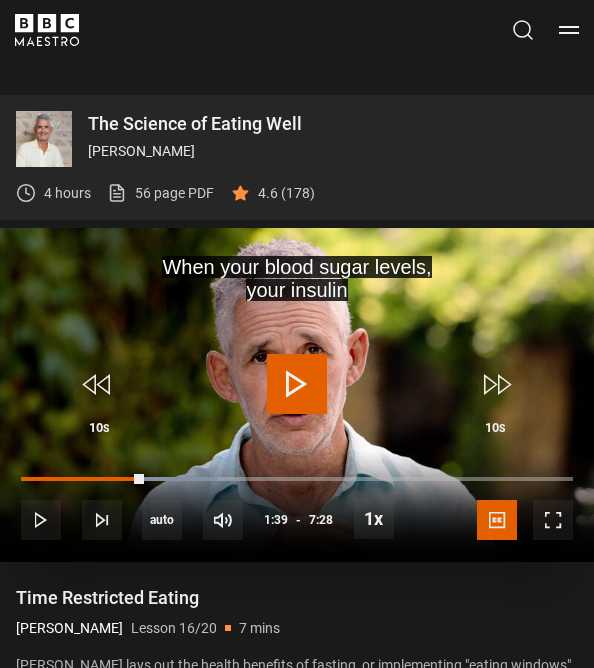 click at bounding box center (297, 384) 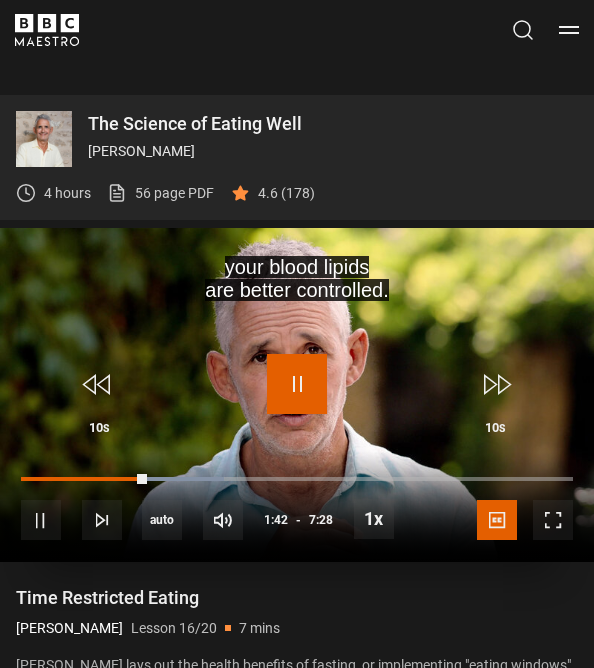 click at bounding box center [297, 384] 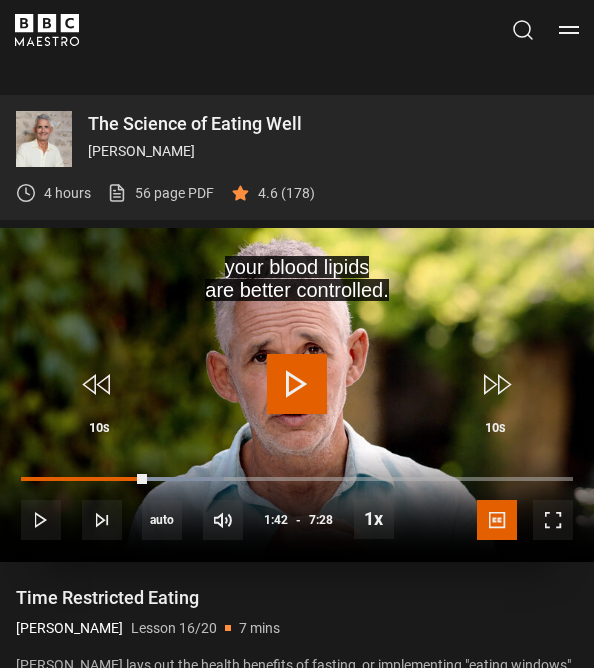 click at bounding box center [297, 384] 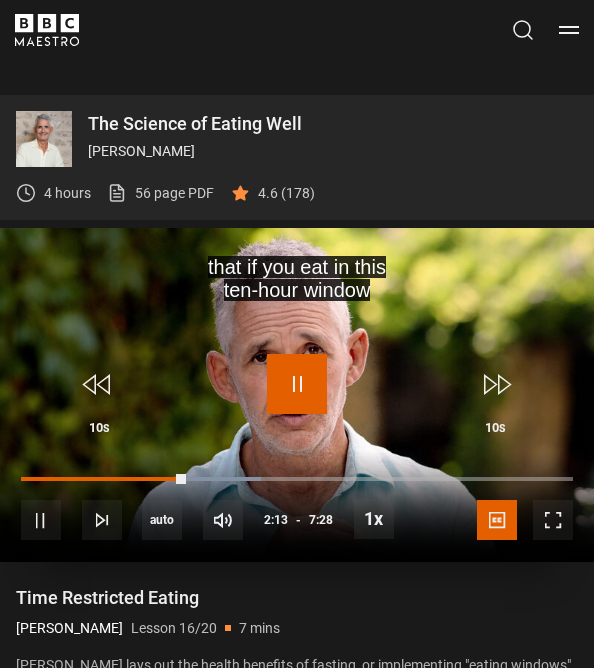 click at bounding box center (297, 384) 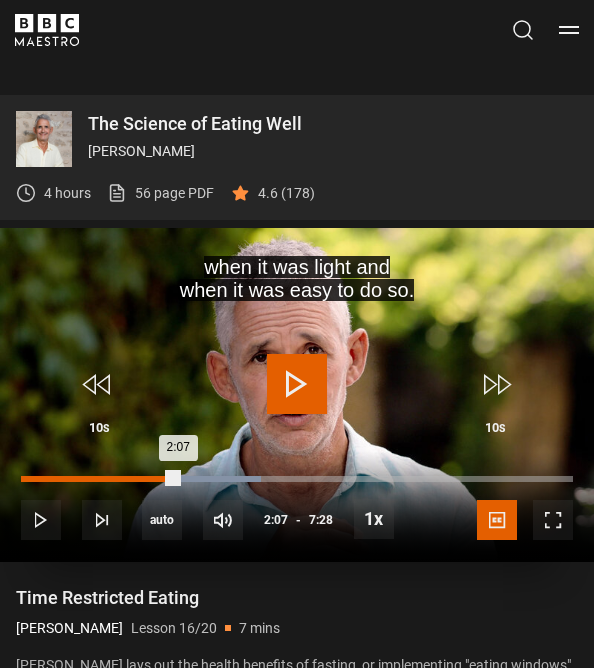click on "2:07" at bounding box center (99, 479) 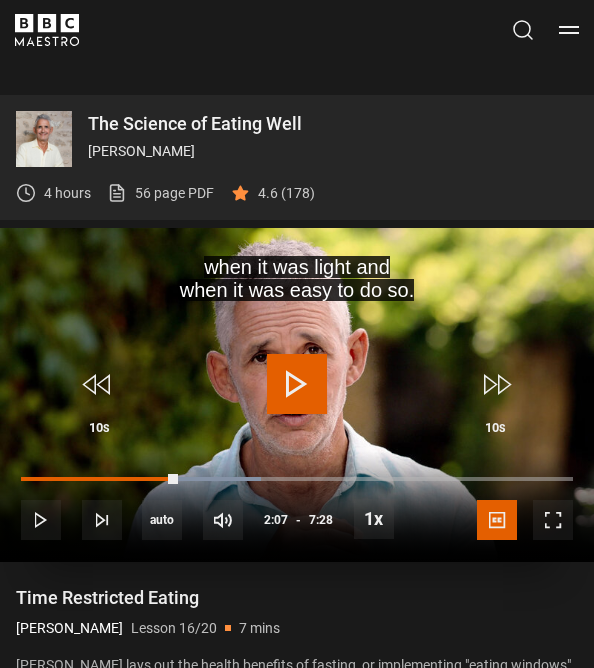click at bounding box center [297, 384] 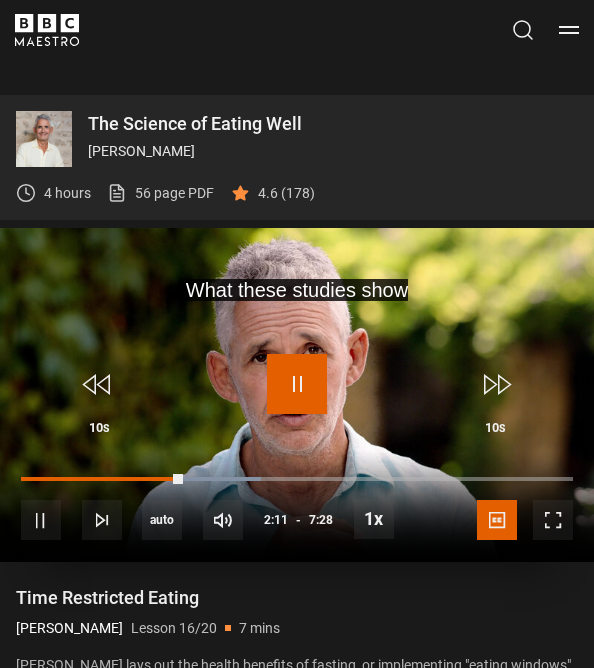 click at bounding box center [297, 384] 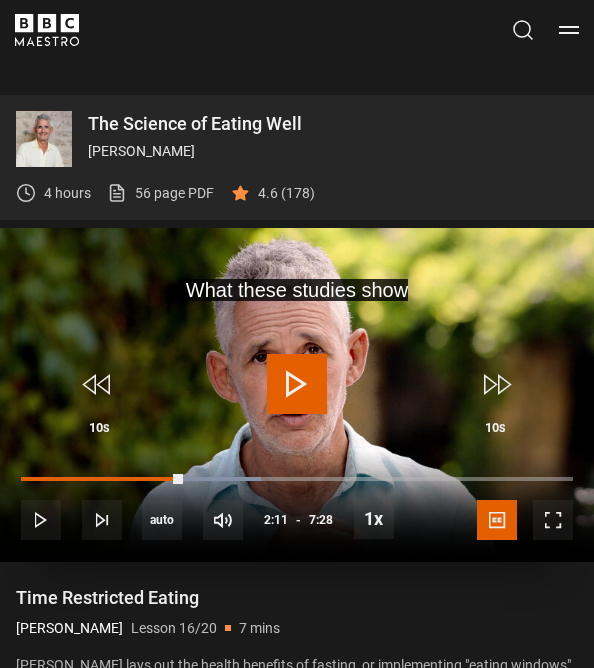 click at bounding box center (297, 384) 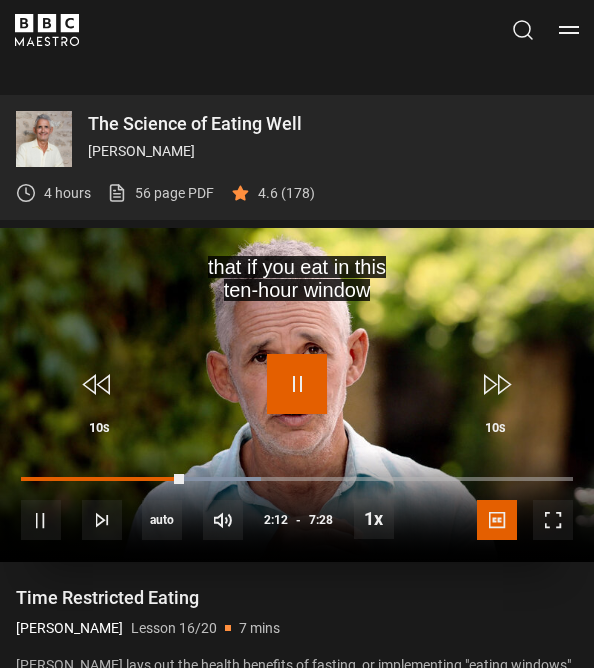 click at bounding box center (297, 384) 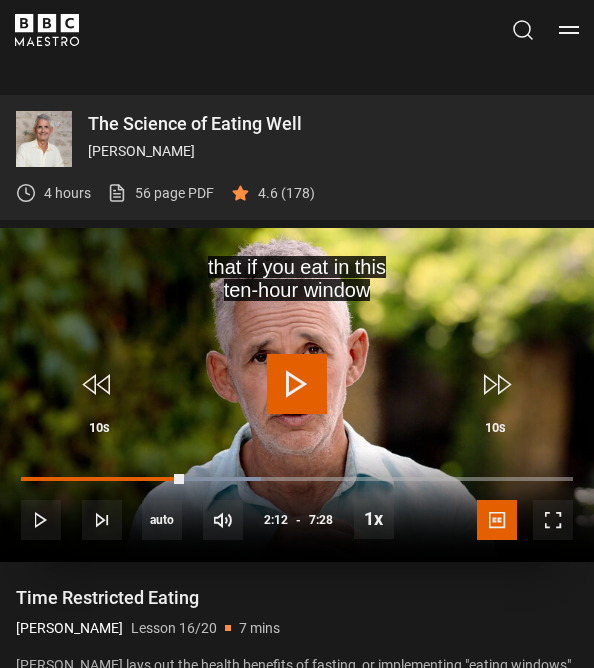 click at bounding box center [297, 384] 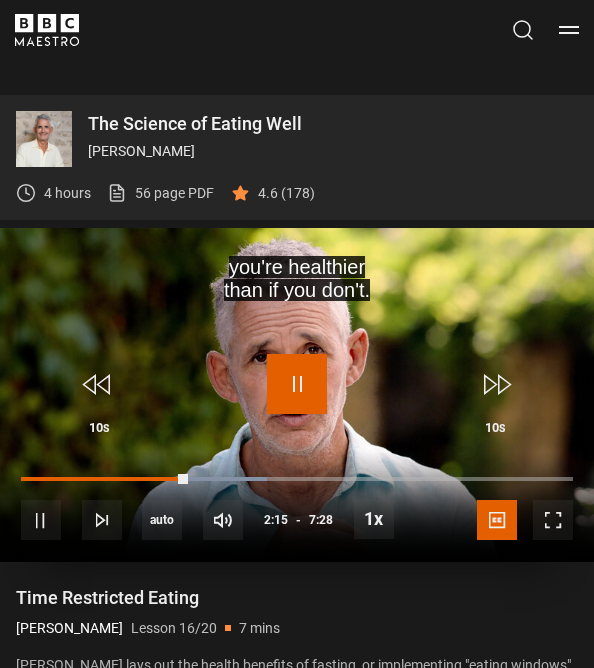 click at bounding box center [297, 384] 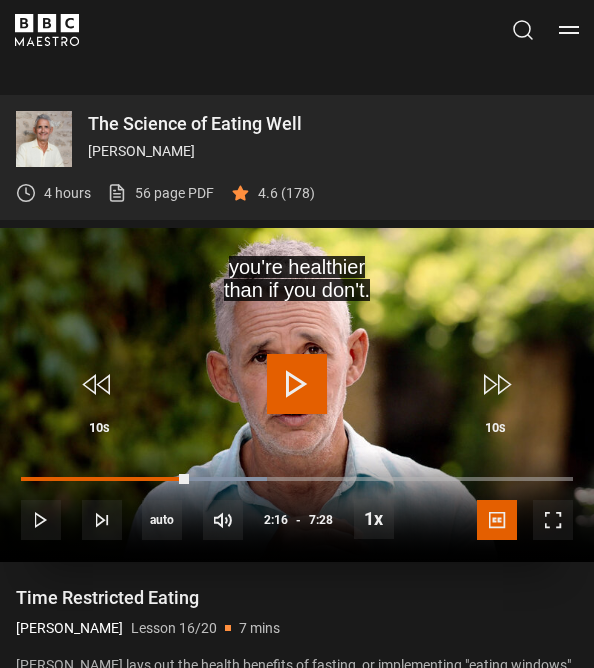 click at bounding box center [297, 384] 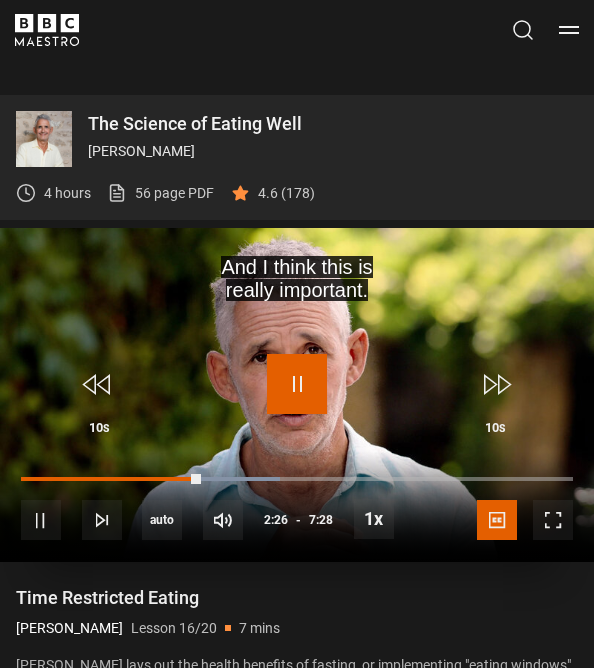 click at bounding box center (297, 384) 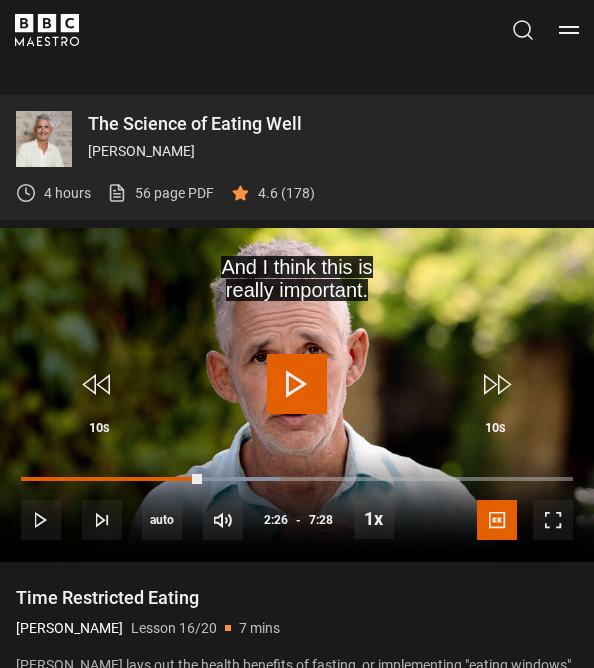 drag, startPoint x: 295, startPoint y: 381, endPoint x: 1108, endPoint y: 460, distance: 816.8292 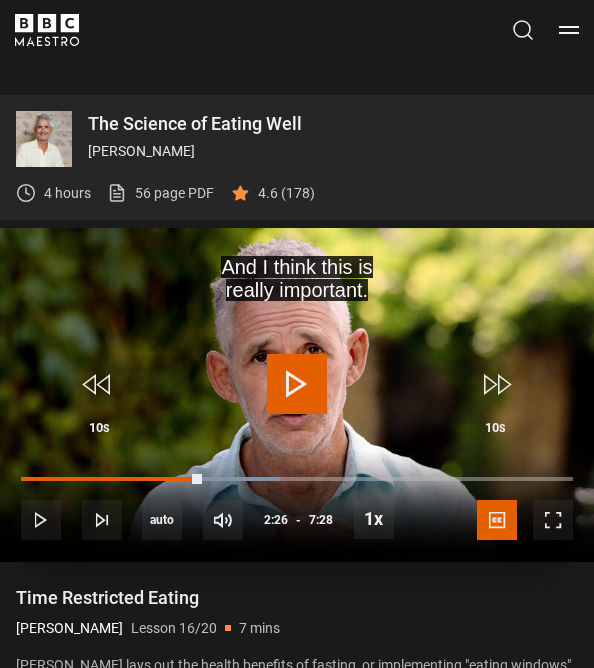 click at bounding box center [297, 384] 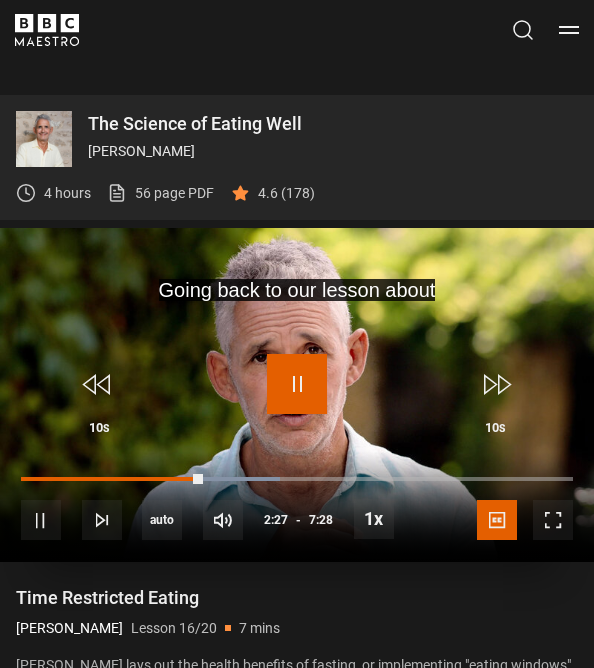 click at bounding box center [297, 384] 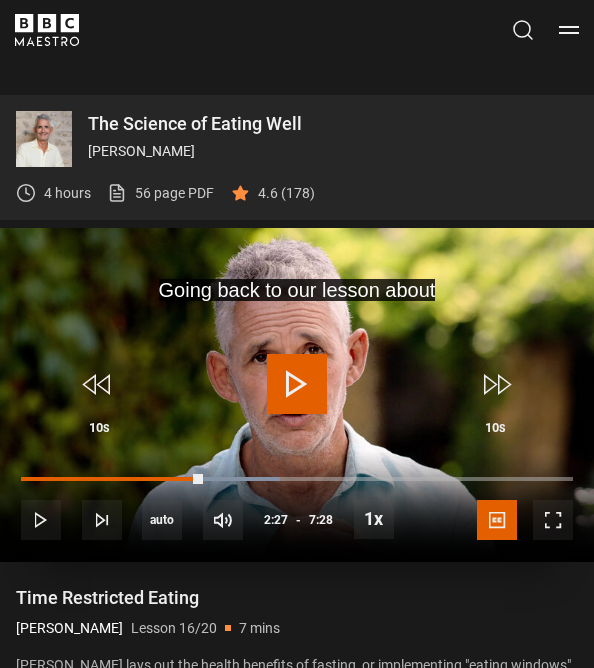 click at bounding box center [297, 384] 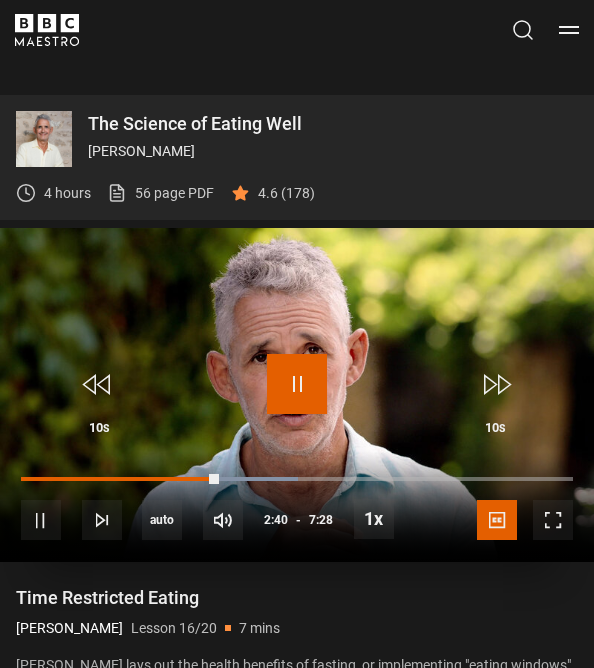 click at bounding box center (297, 384) 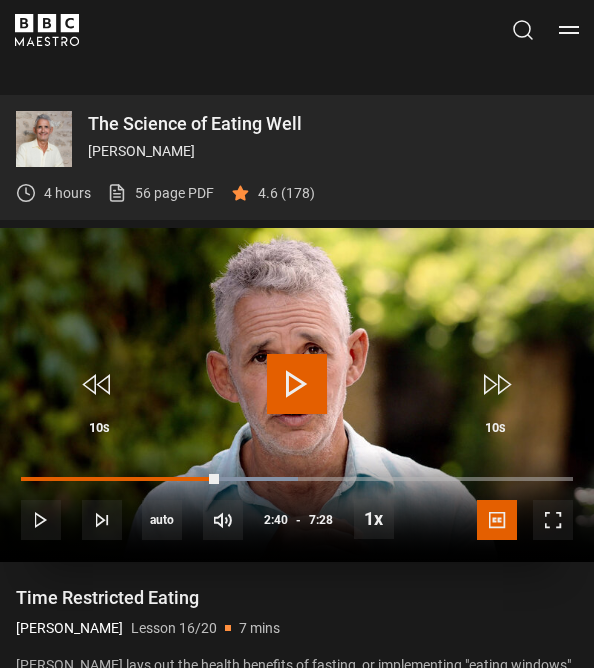click at bounding box center [297, 384] 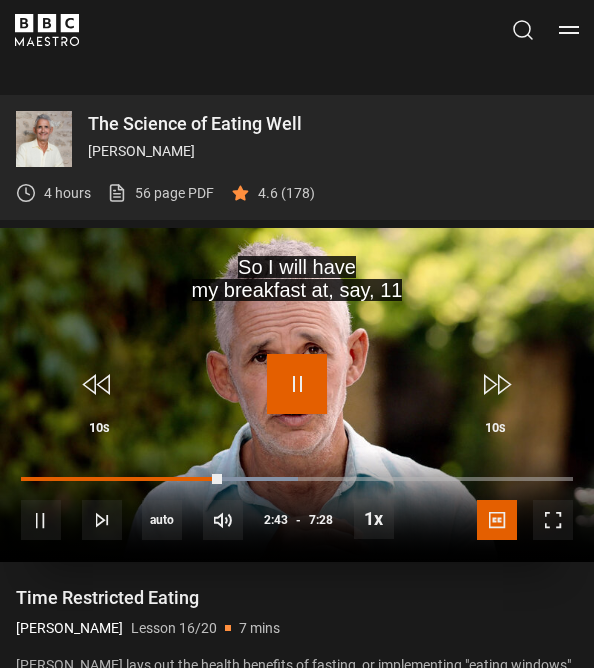 click at bounding box center [297, 384] 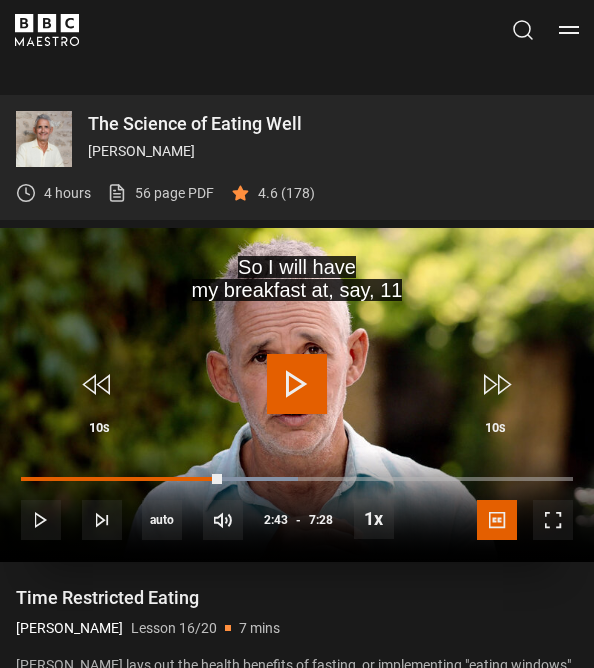click at bounding box center [297, 395] 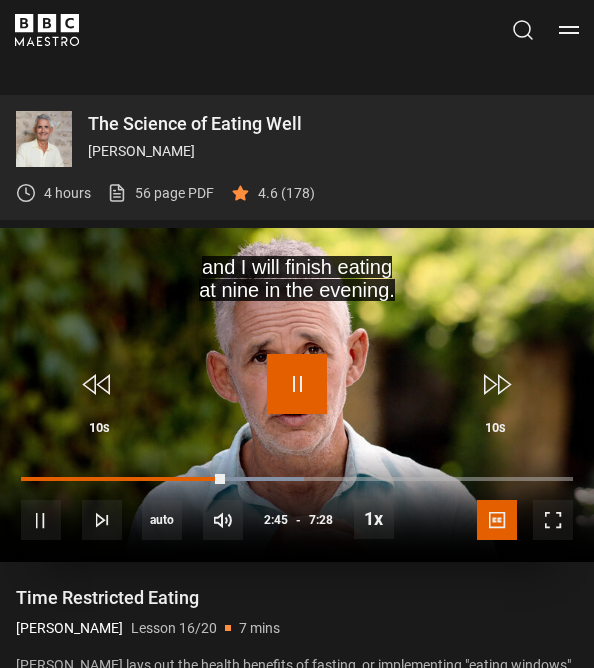click at bounding box center (297, 384) 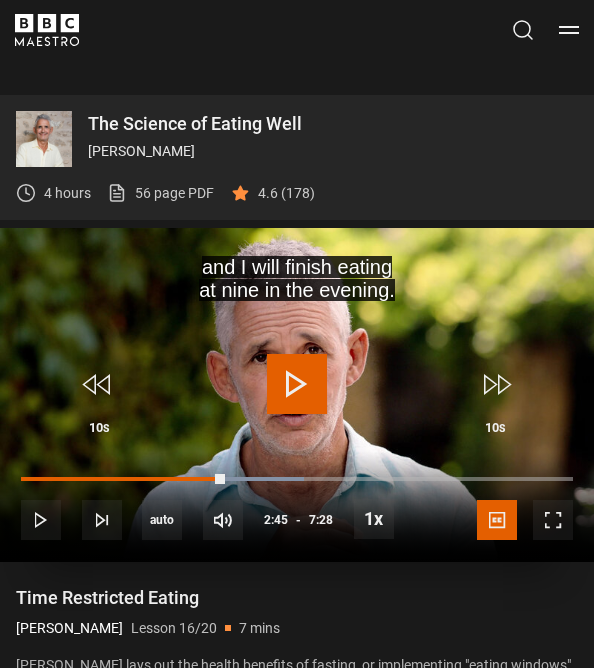 click at bounding box center (297, 384) 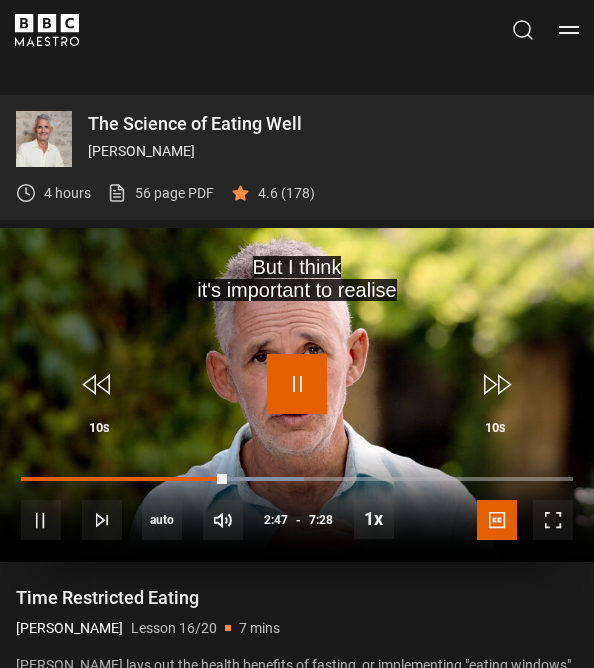 click at bounding box center [297, 384] 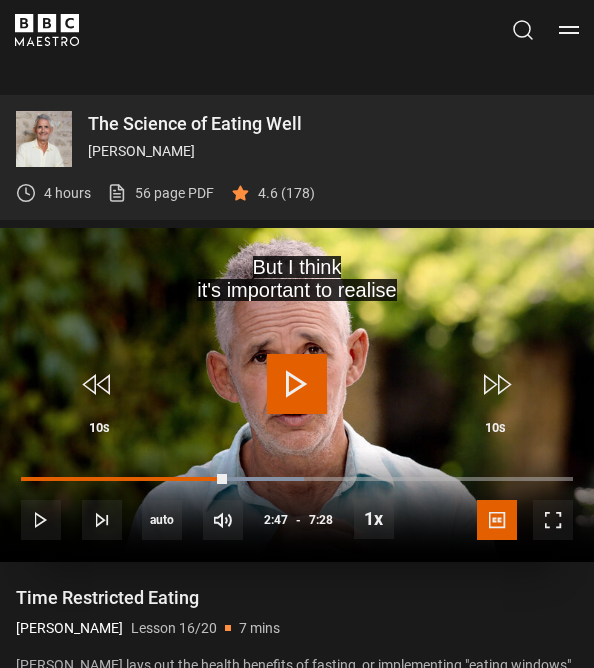 click at bounding box center [297, 395] 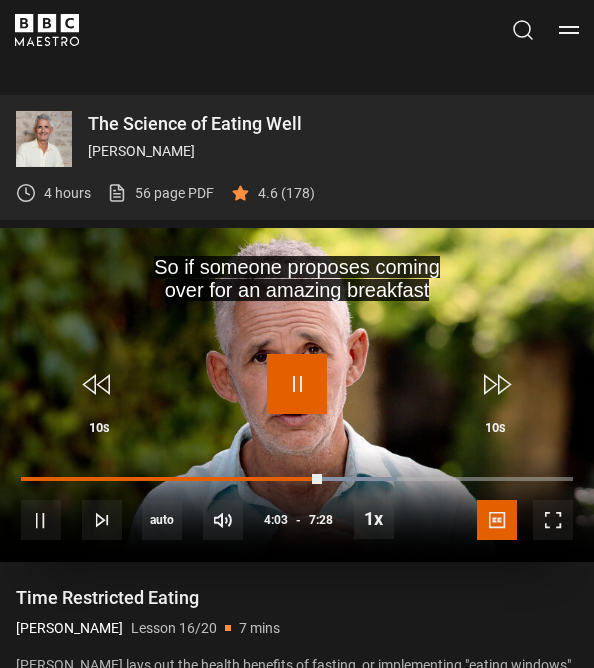 click at bounding box center [297, 384] 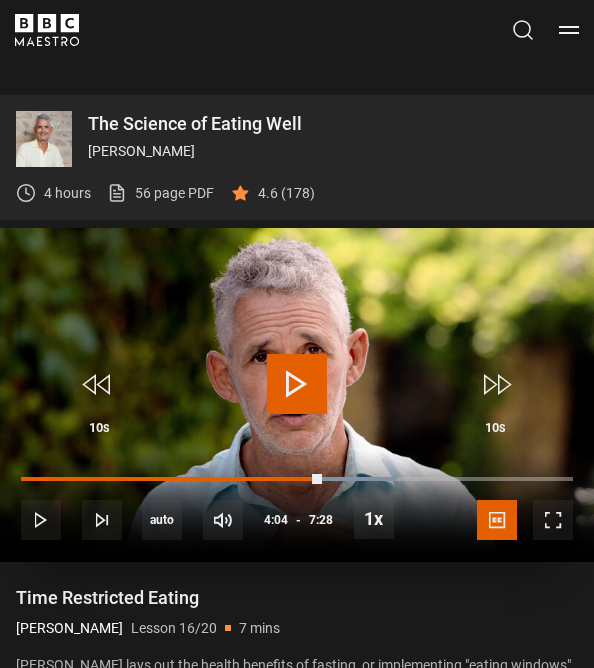 click at bounding box center (297, 384) 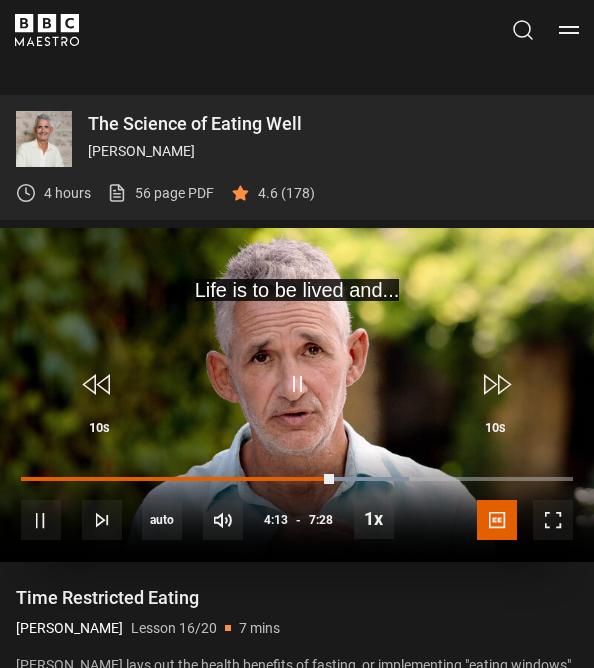 click at bounding box center [297, 395] 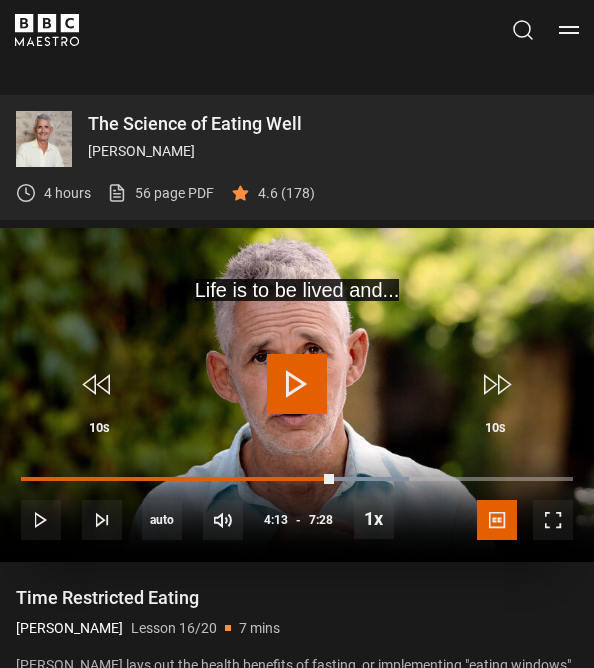 drag, startPoint x: 294, startPoint y: 375, endPoint x: 284, endPoint y: 362, distance: 16.40122 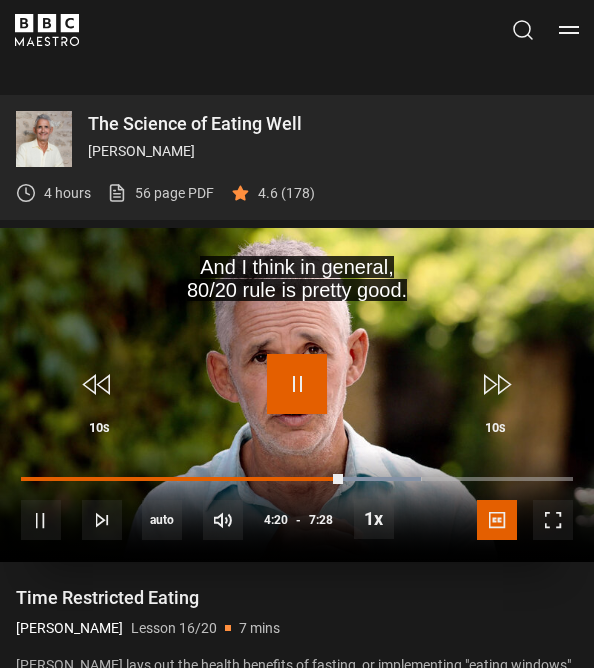 click at bounding box center [297, 384] 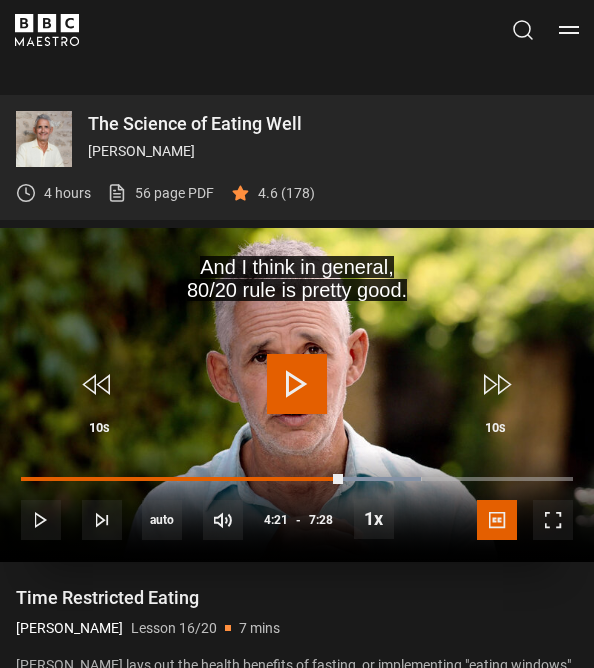 click at bounding box center [297, 384] 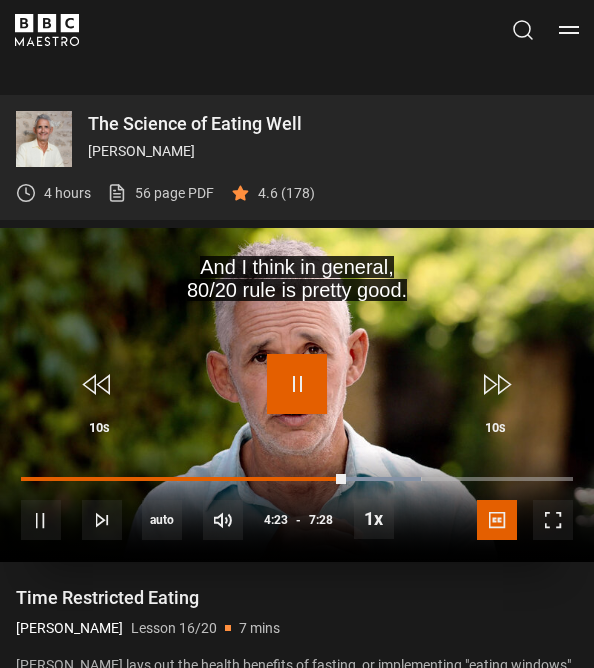 click at bounding box center (297, 384) 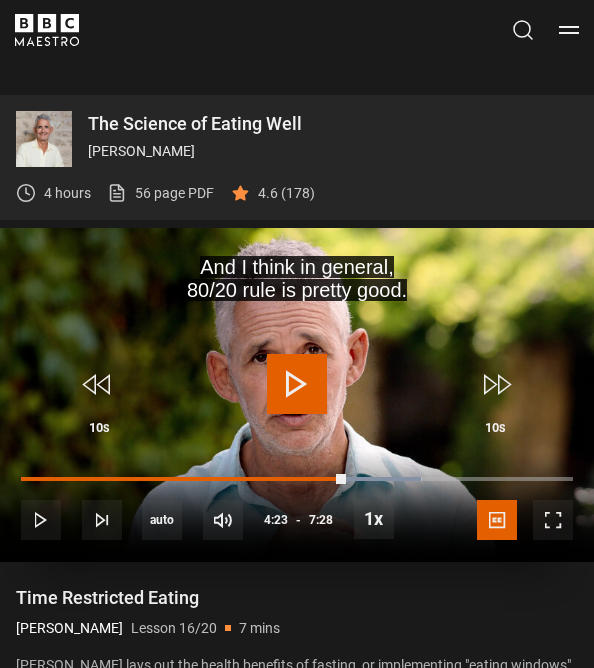 click at bounding box center [297, 384] 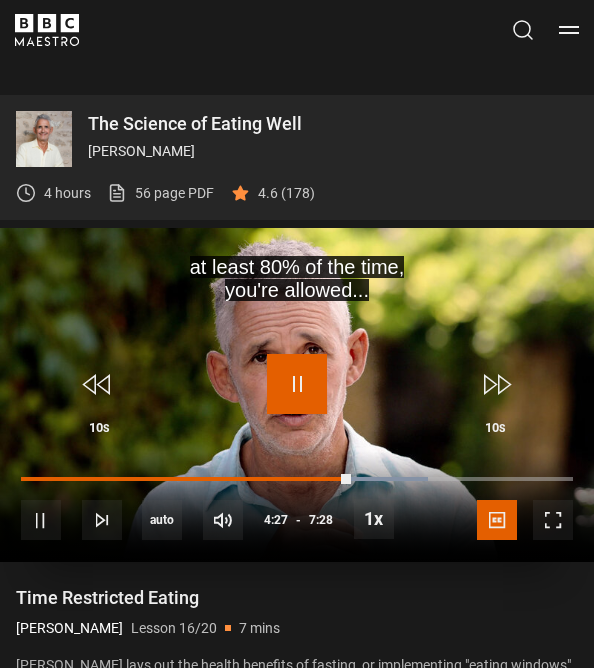 click at bounding box center [297, 384] 